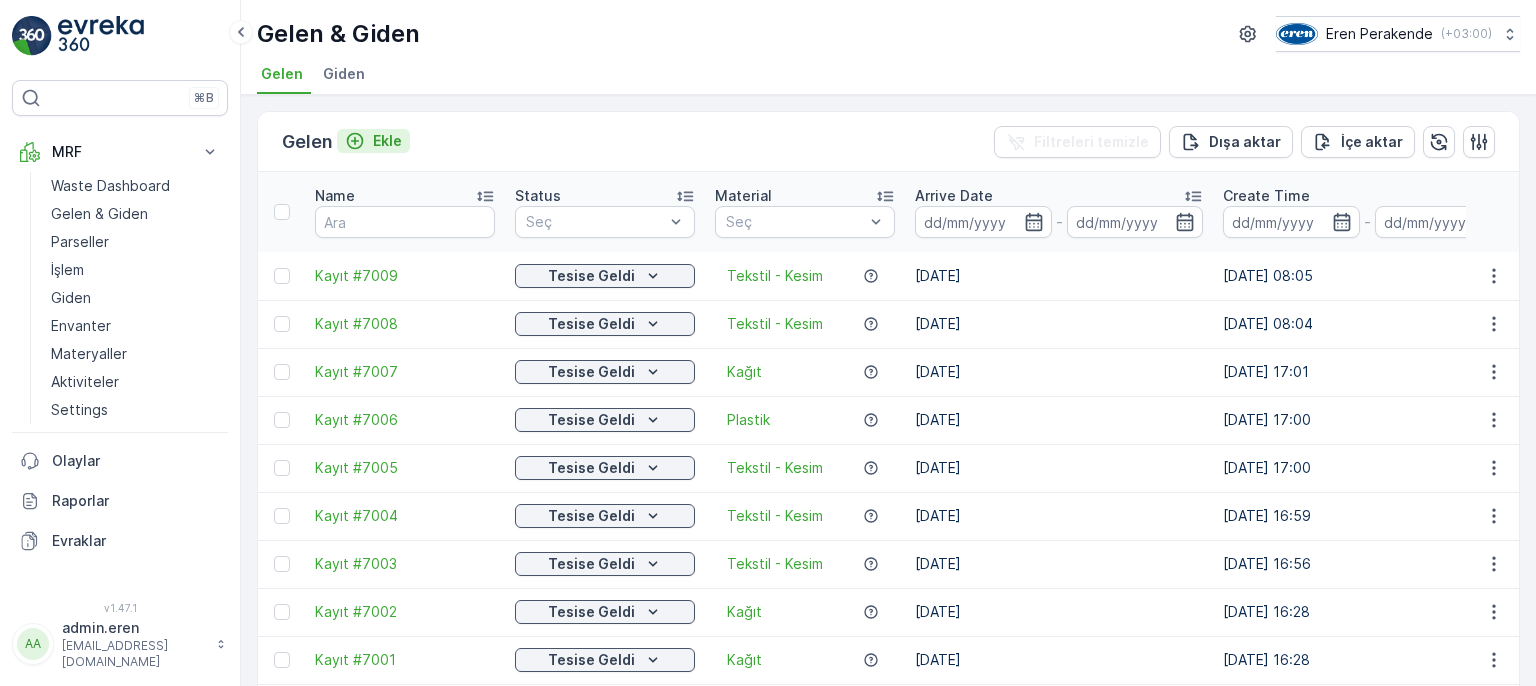 scroll, scrollTop: 0, scrollLeft: 0, axis: both 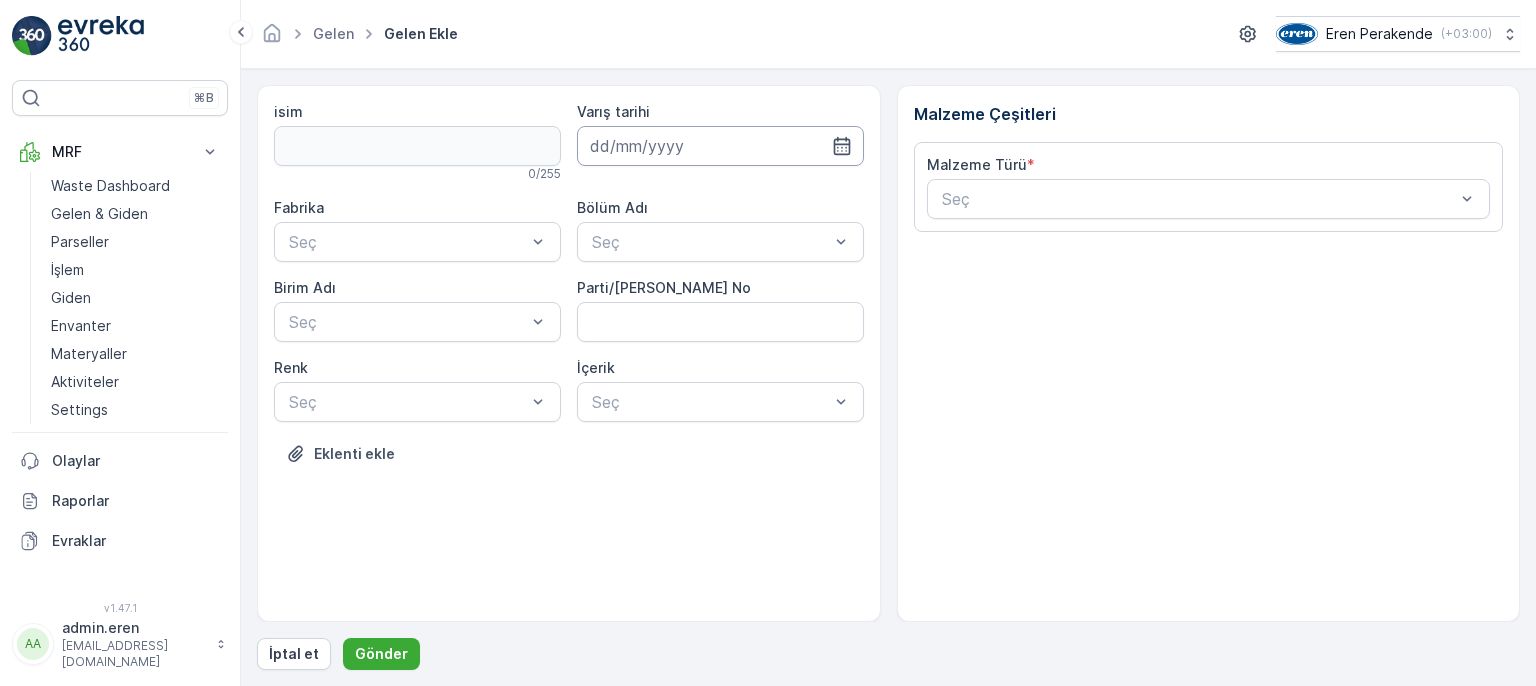 click at bounding box center (720, 146) 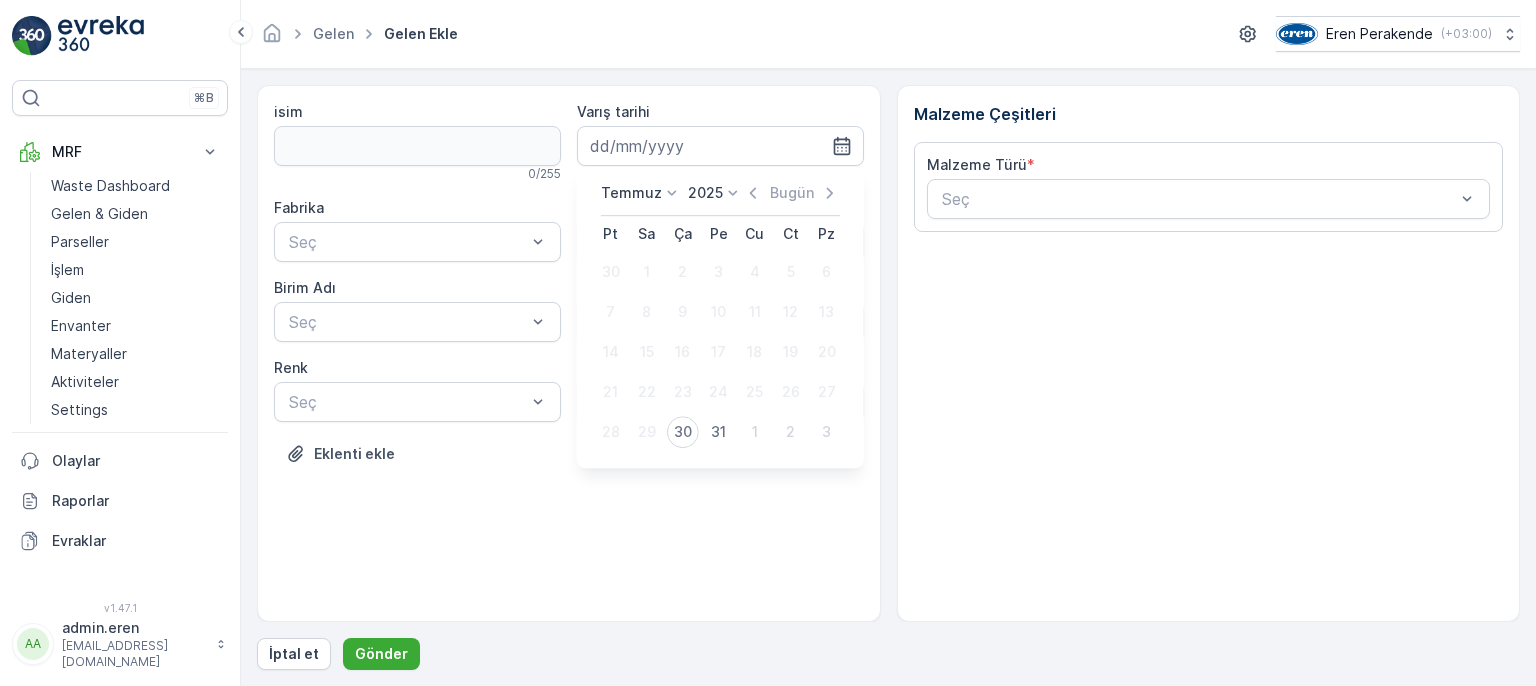 drag, startPoint x: 683, startPoint y: 439, endPoint x: 664, endPoint y: 327, distance: 113.600174 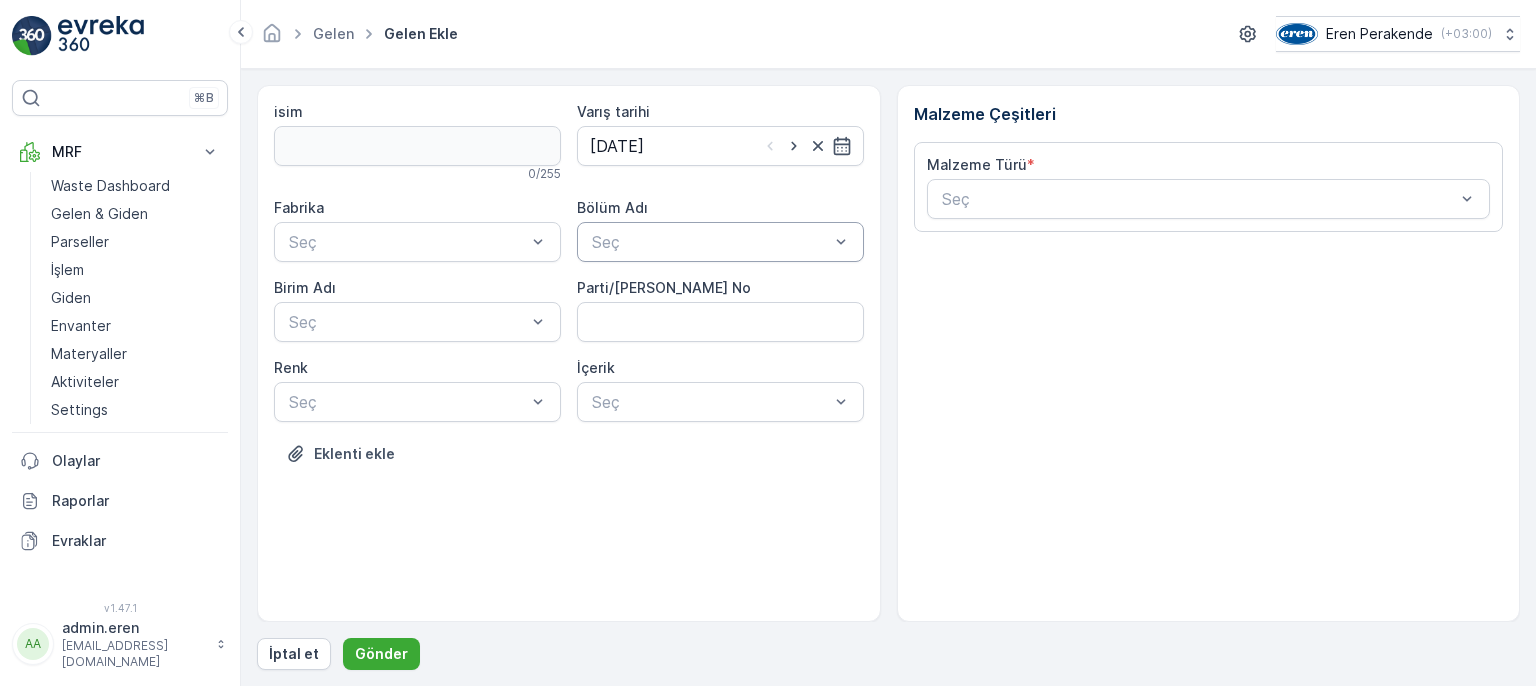 click at bounding box center (710, 242) 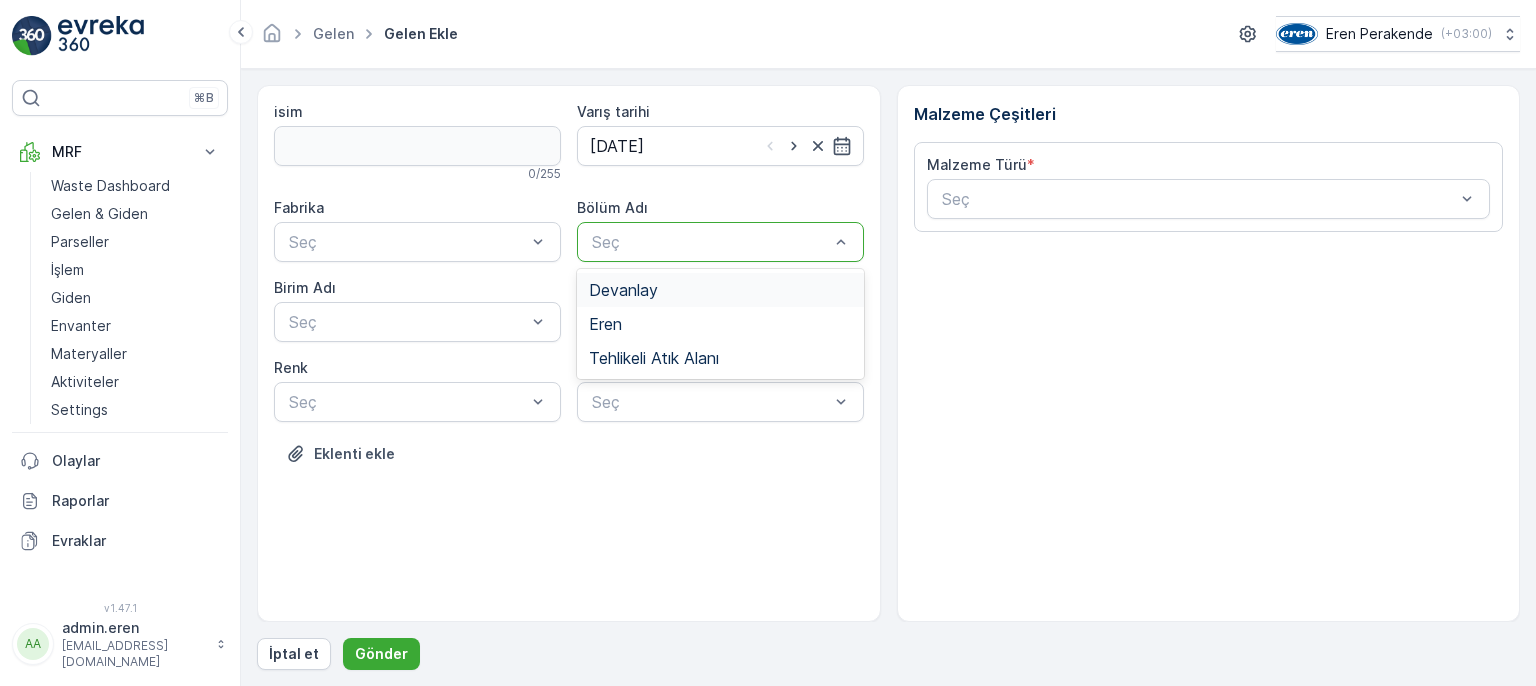 click on "Devanlay" at bounding box center [623, 290] 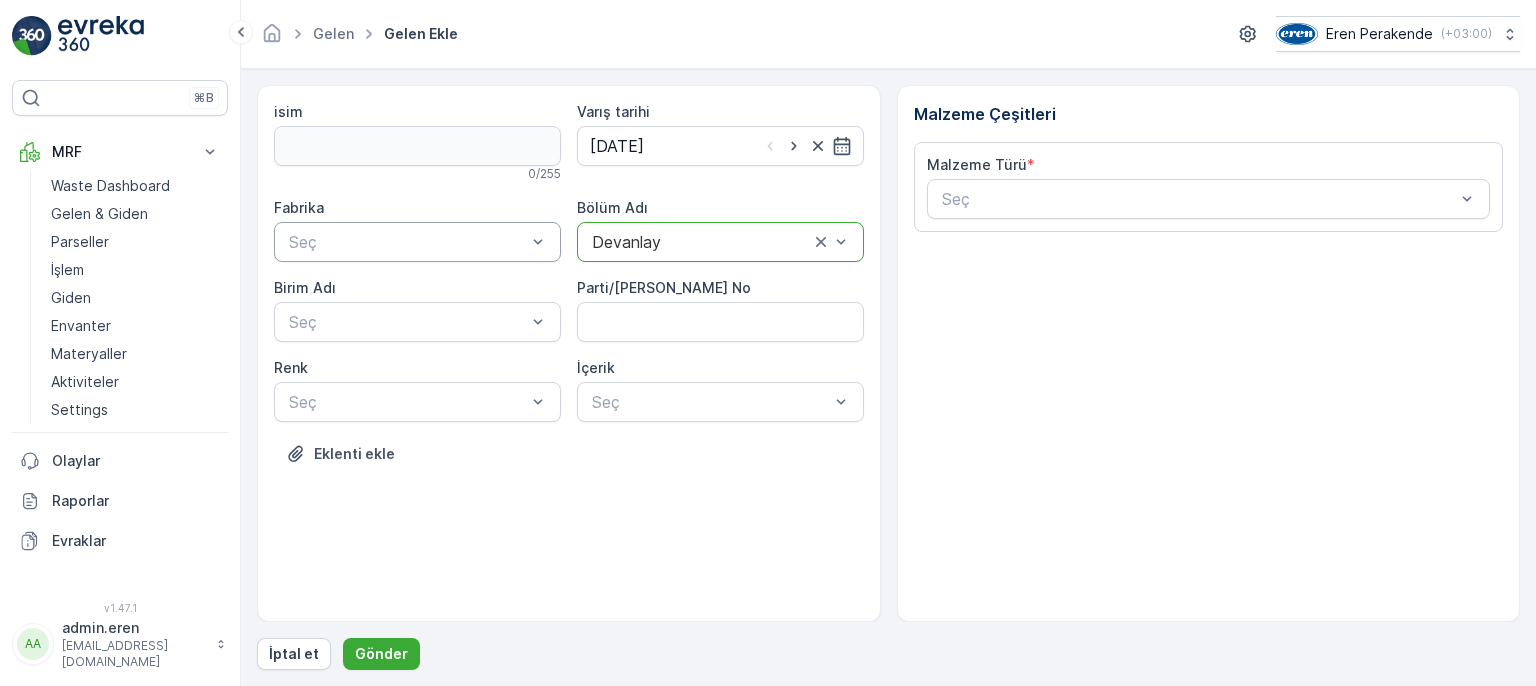 click at bounding box center [407, 242] 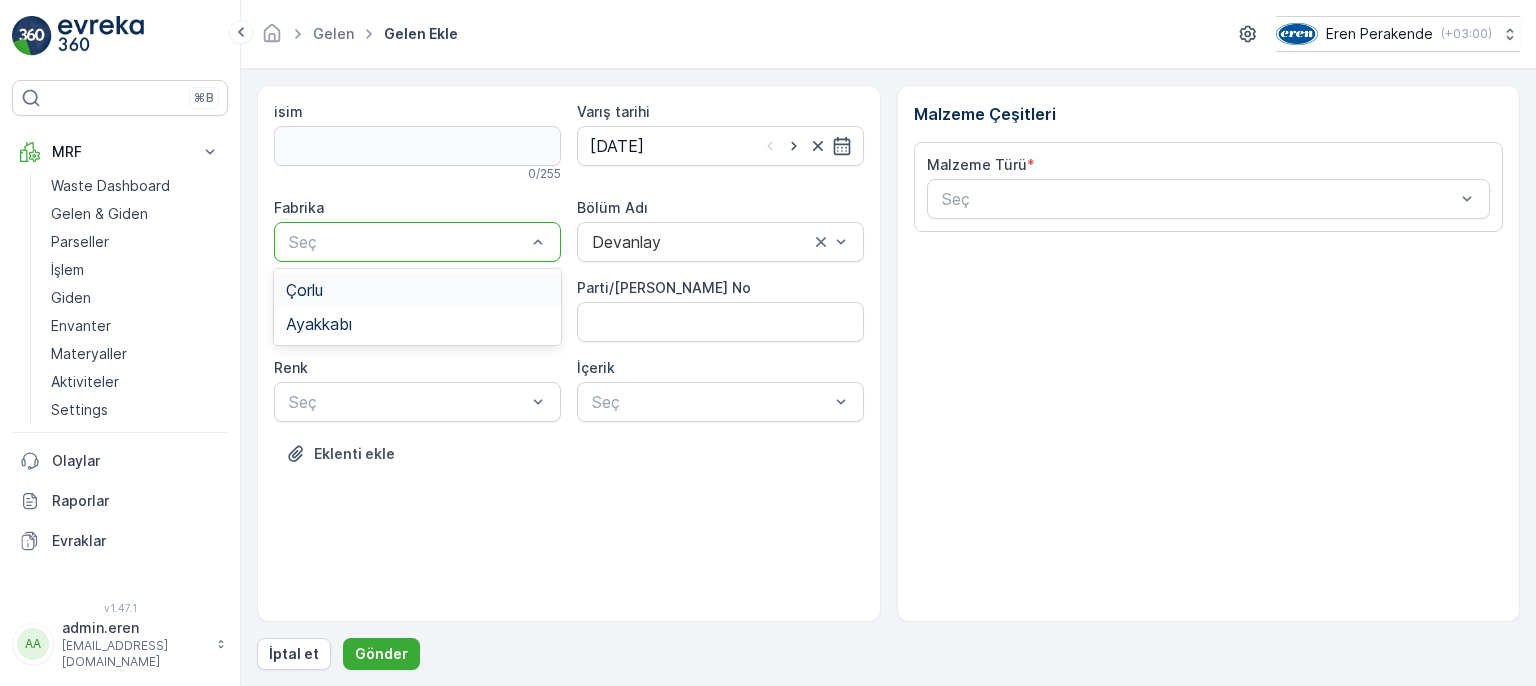 click on "Çorlu" at bounding box center [417, 290] 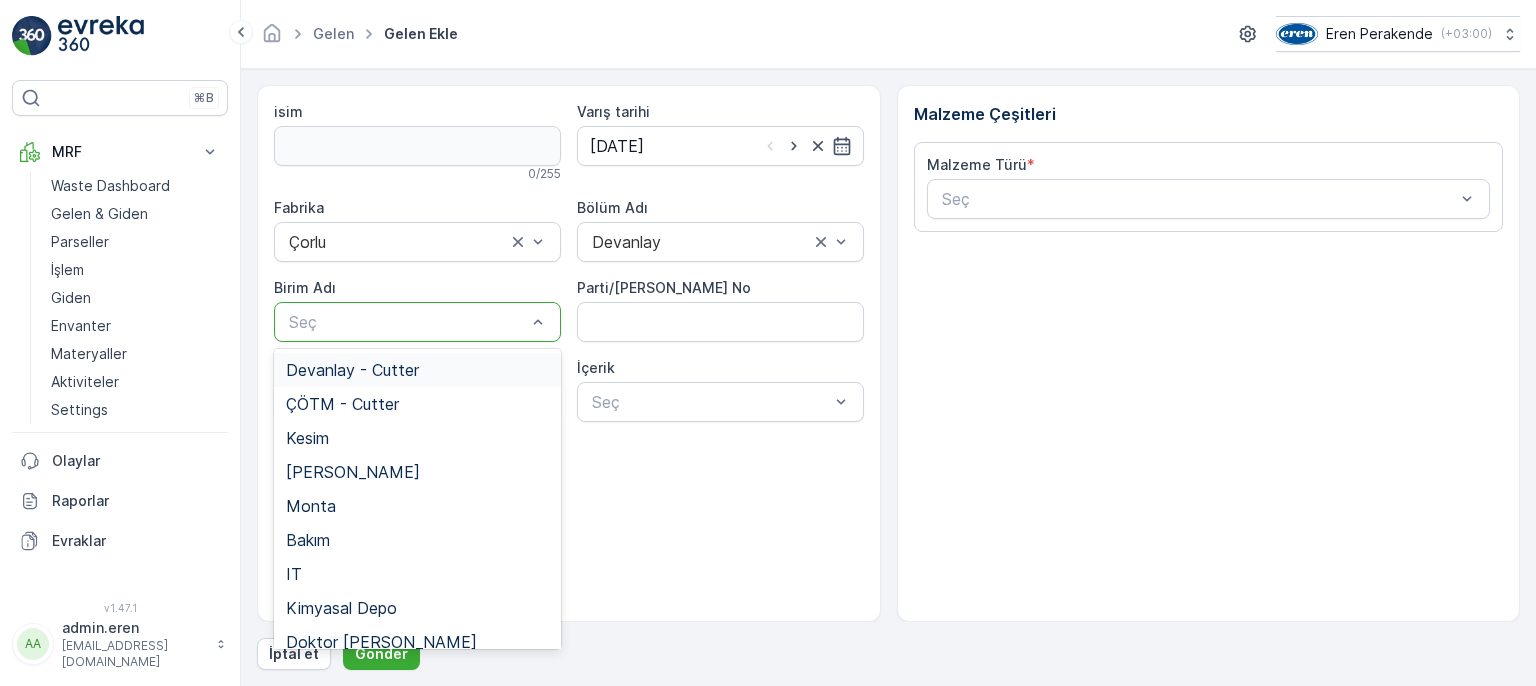 click on "Devanlay  - Cutter" at bounding box center (417, 370) 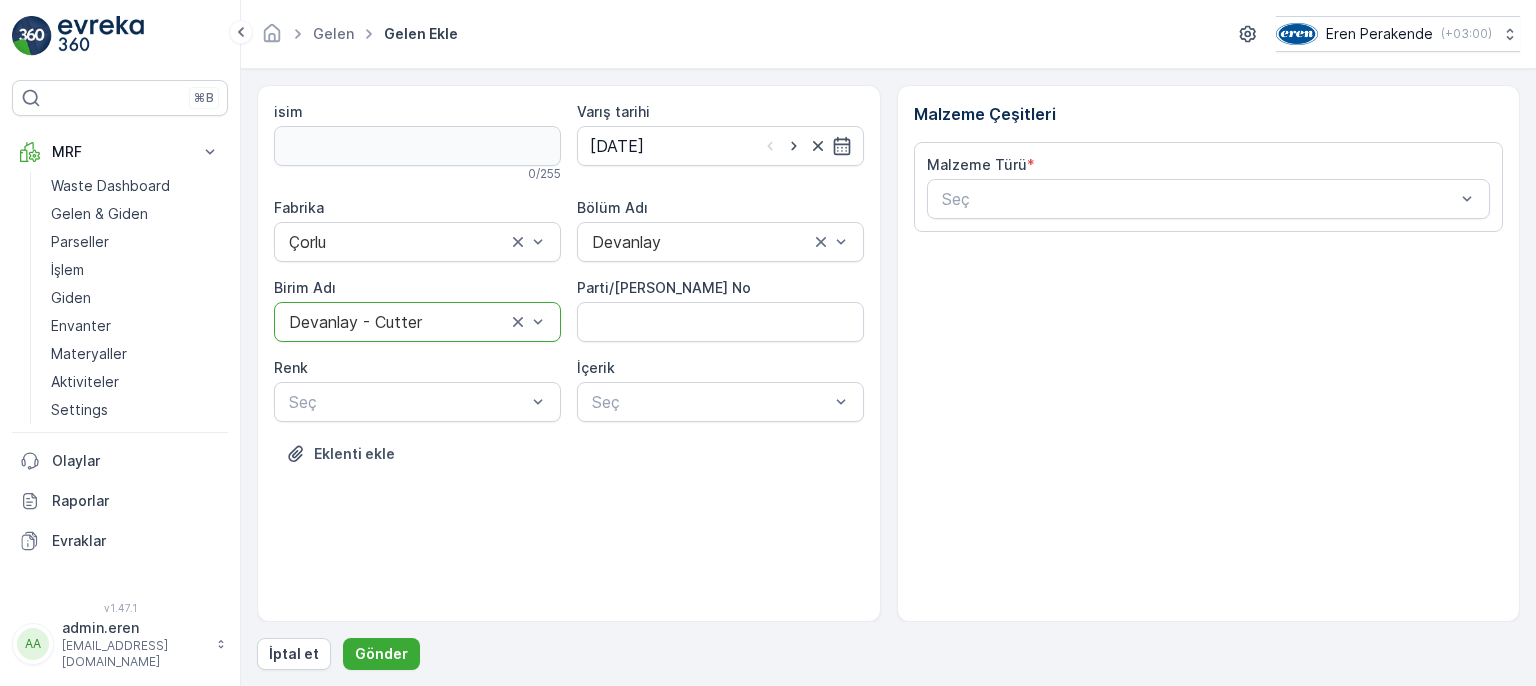 click at bounding box center [710, 402] 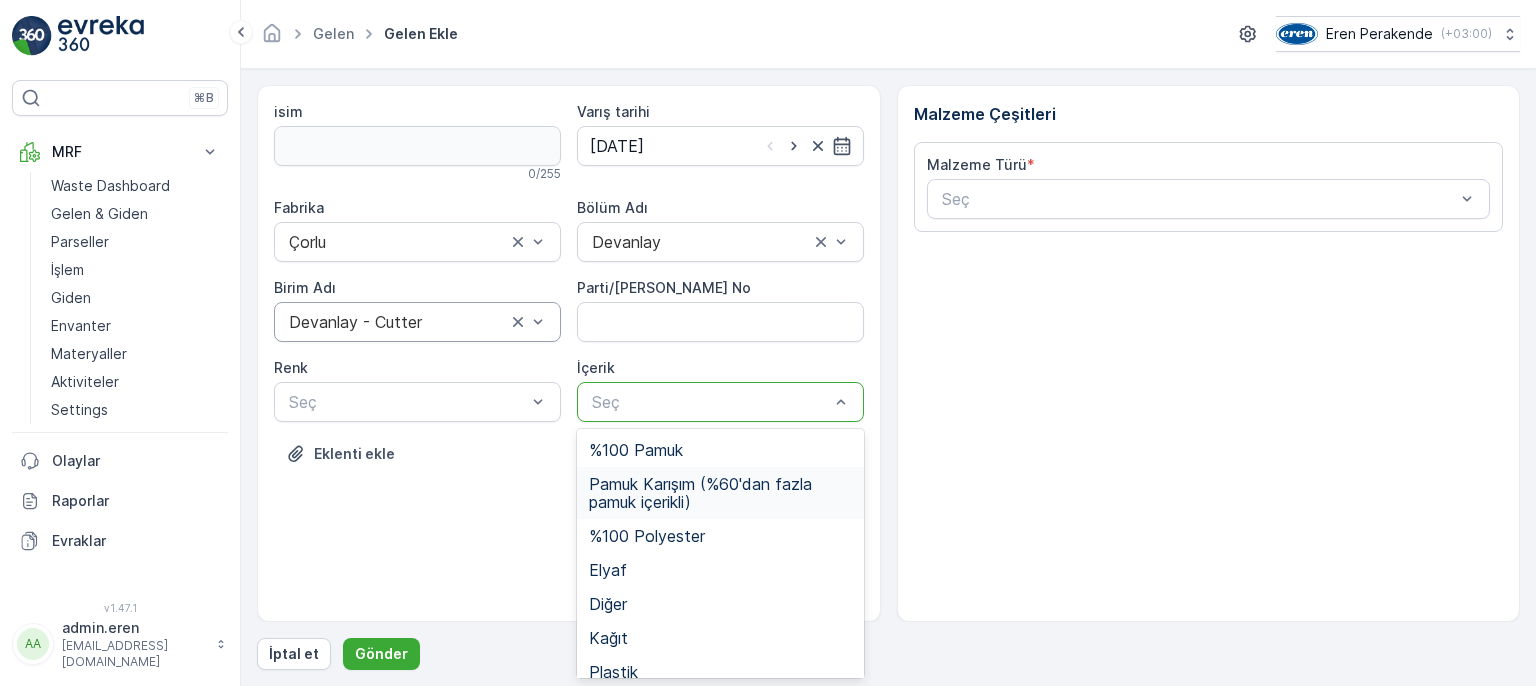 click on "Pamuk Karışım (%60'dan fazla pamuk içerikli)" at bounding box center [720, 493] 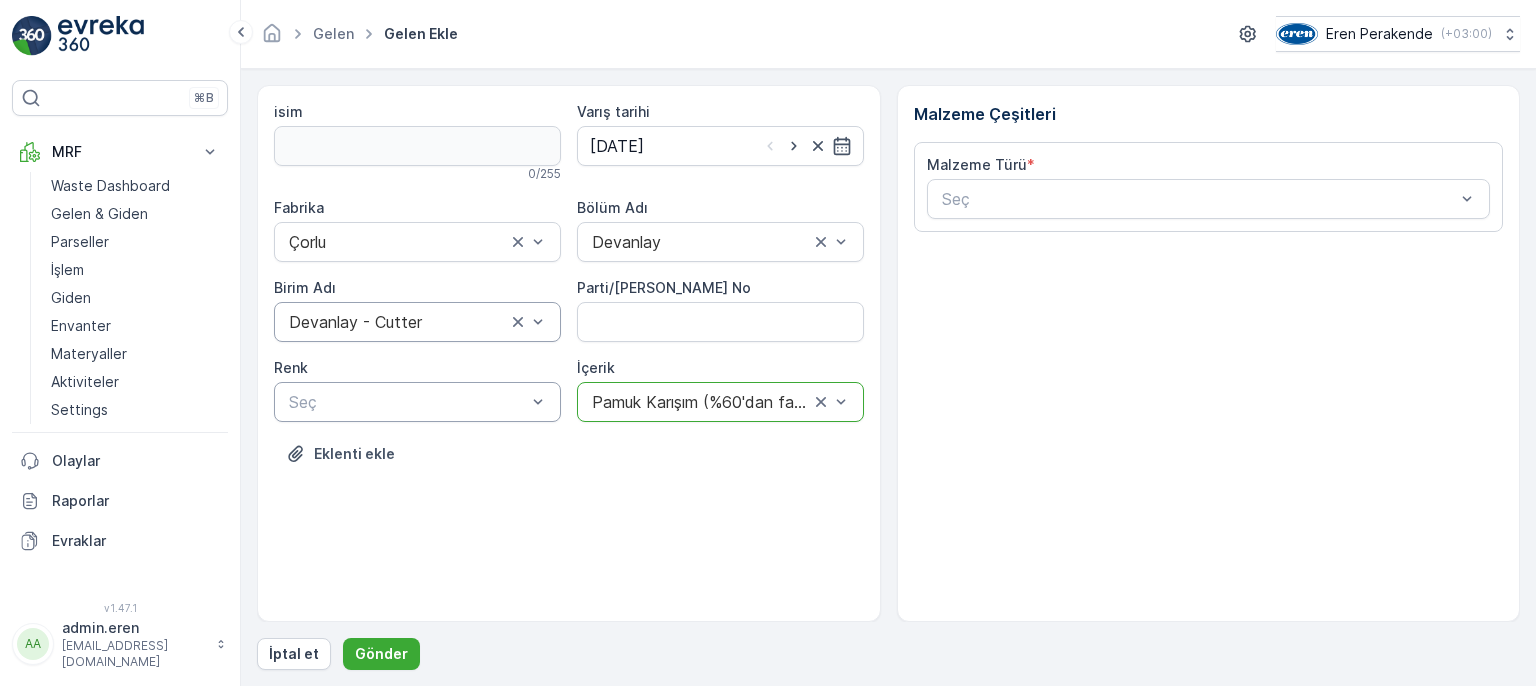 click at bounding box center (407, 402) 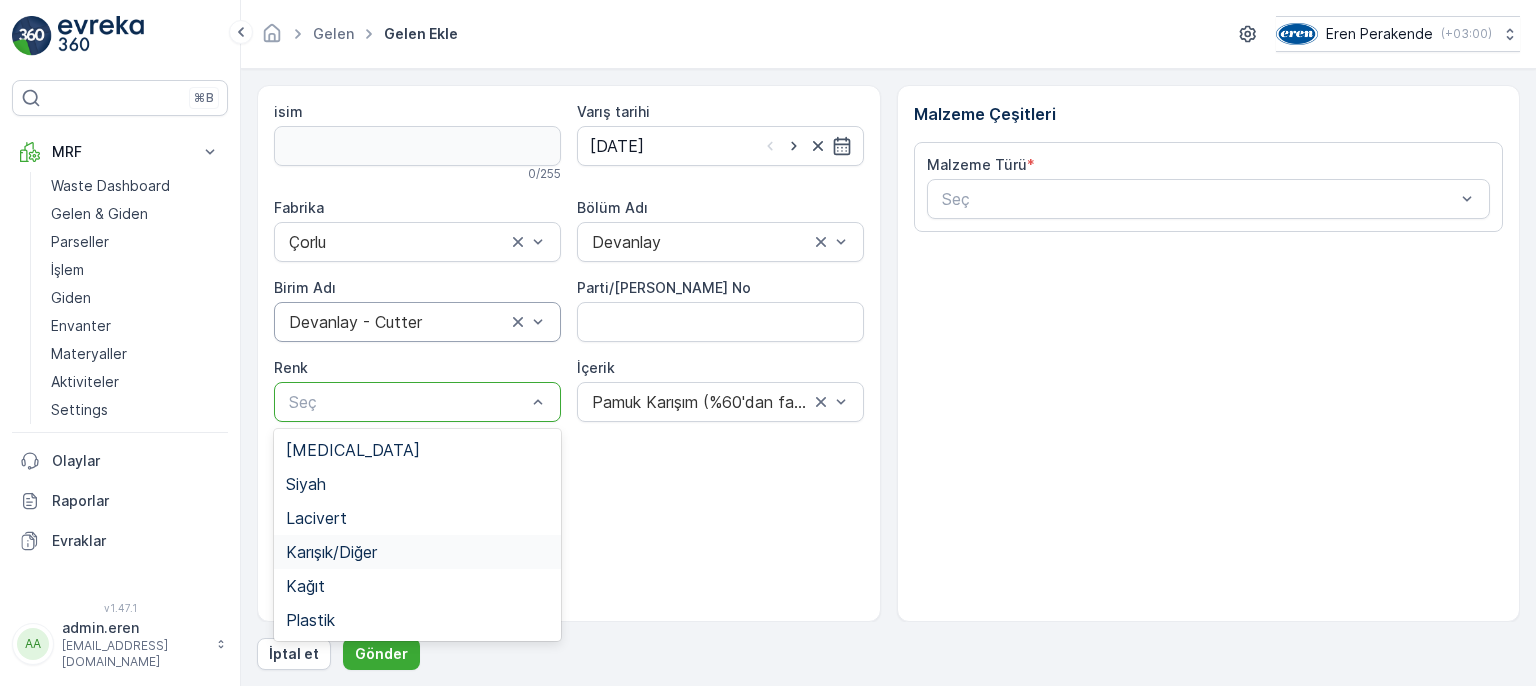 click on "Karışık/Diğer" at bounding box center [417, 552] 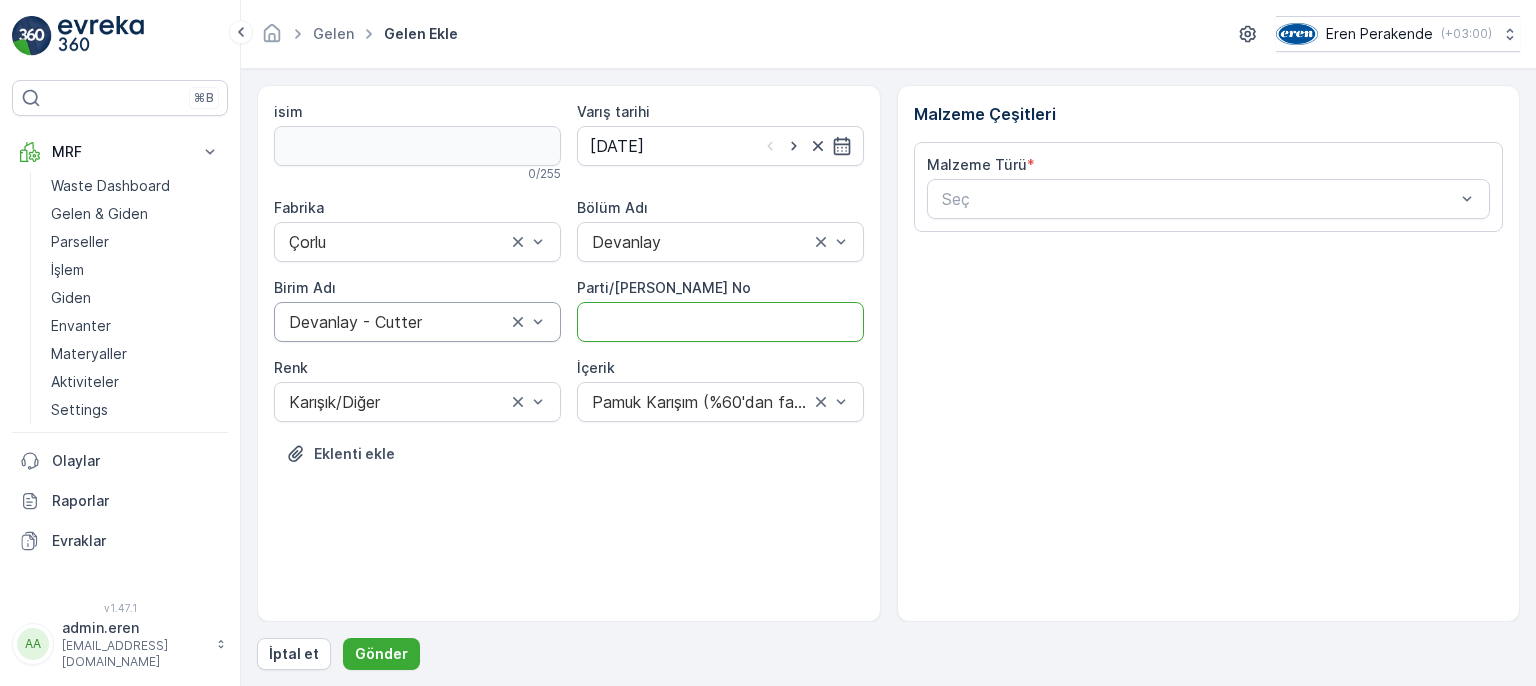click on "Parti/[PERSON_NAME] No" at bounding box center (720, 322) 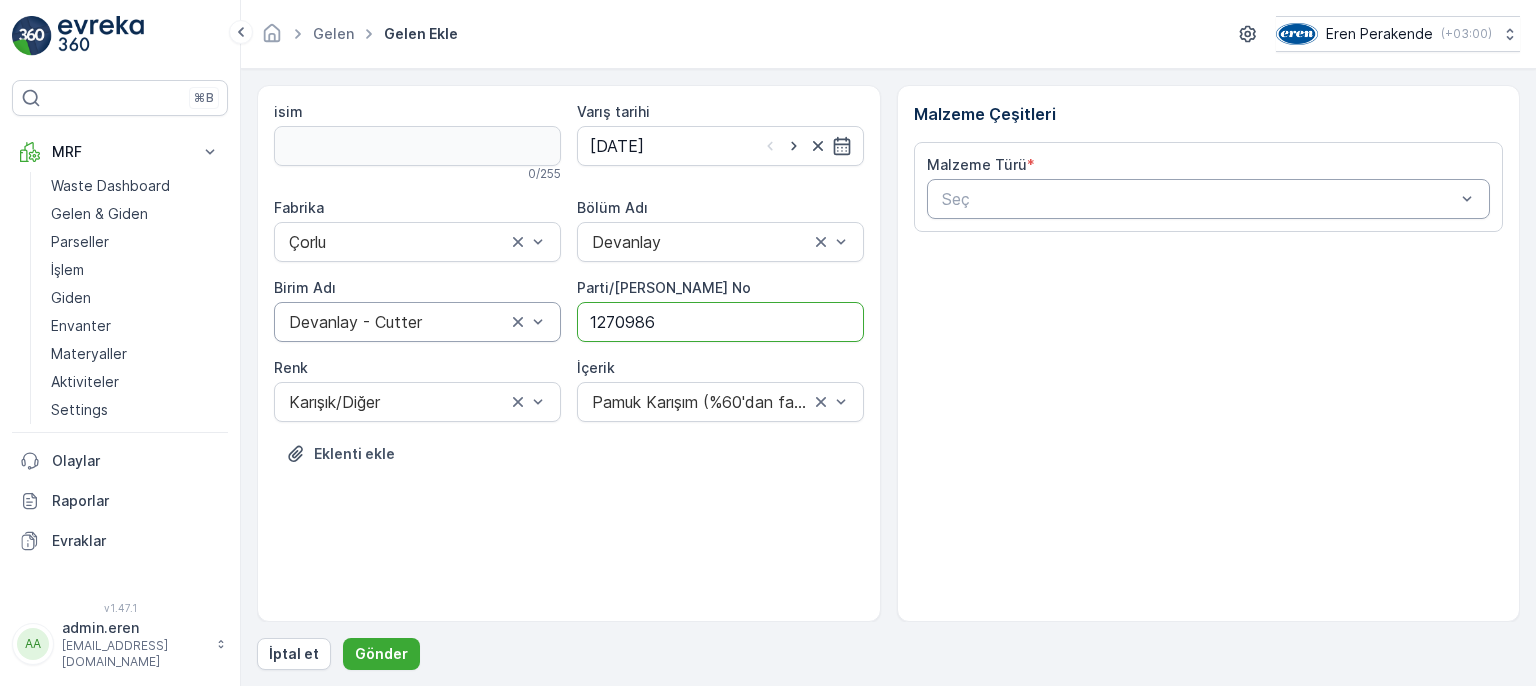 type on "1270986" 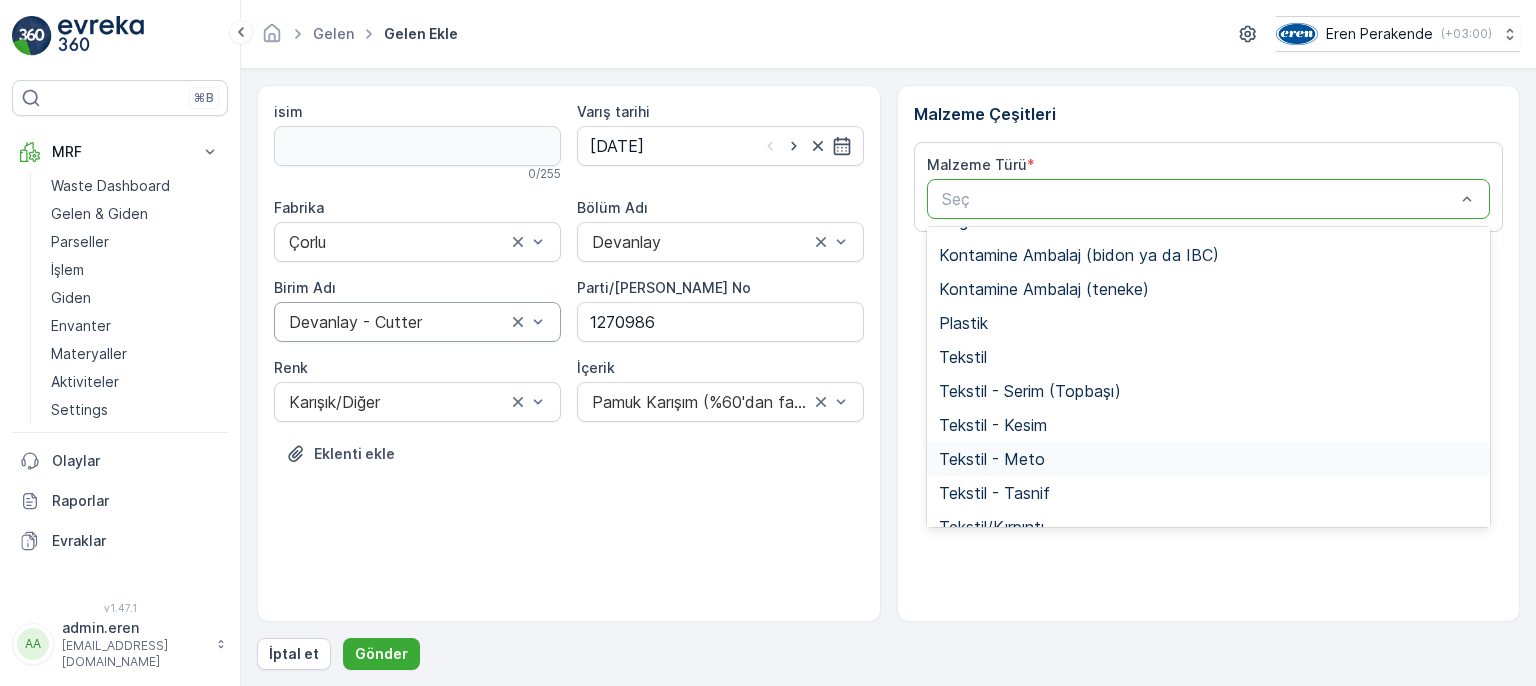 scroll, scrollTop: 388, scrollLeft: 0, axis: vertical 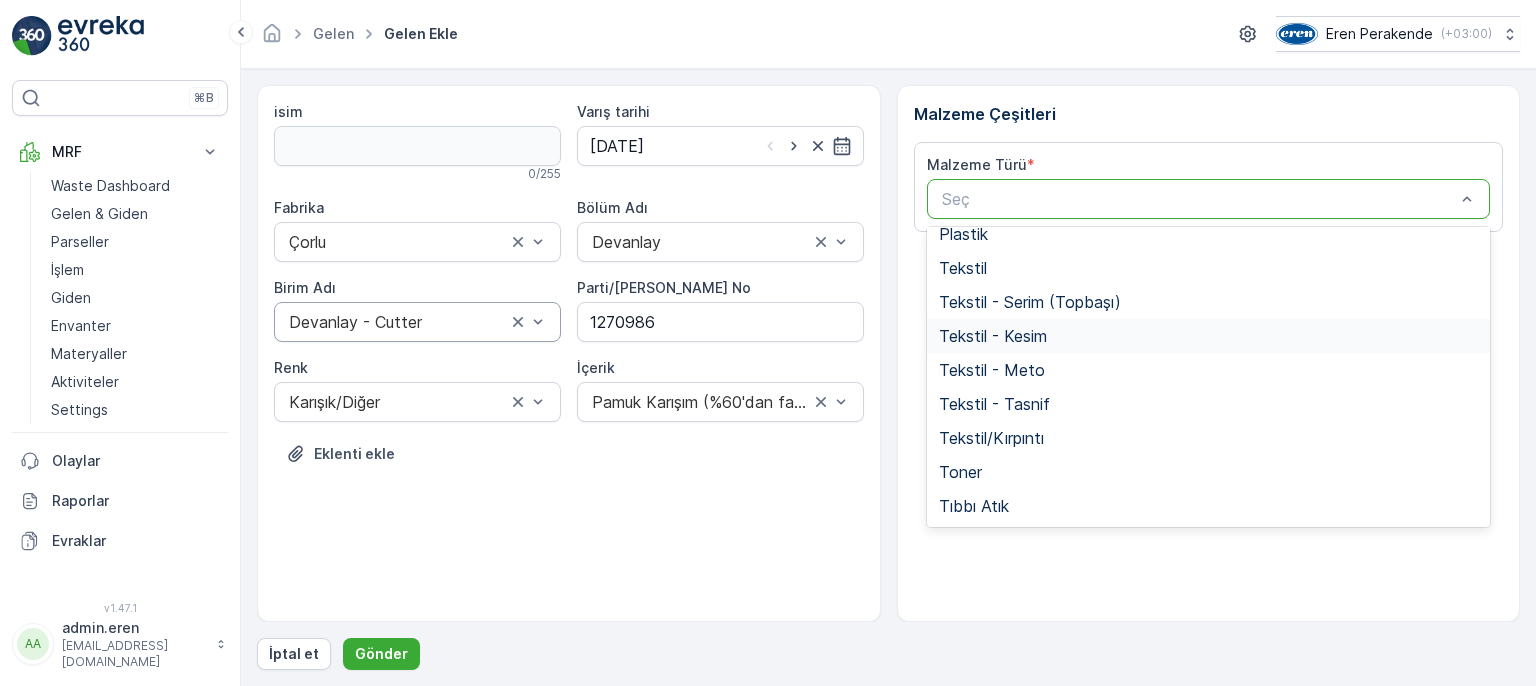 click on "Tekstil - Kesim" at bounding box center [1209, 336] 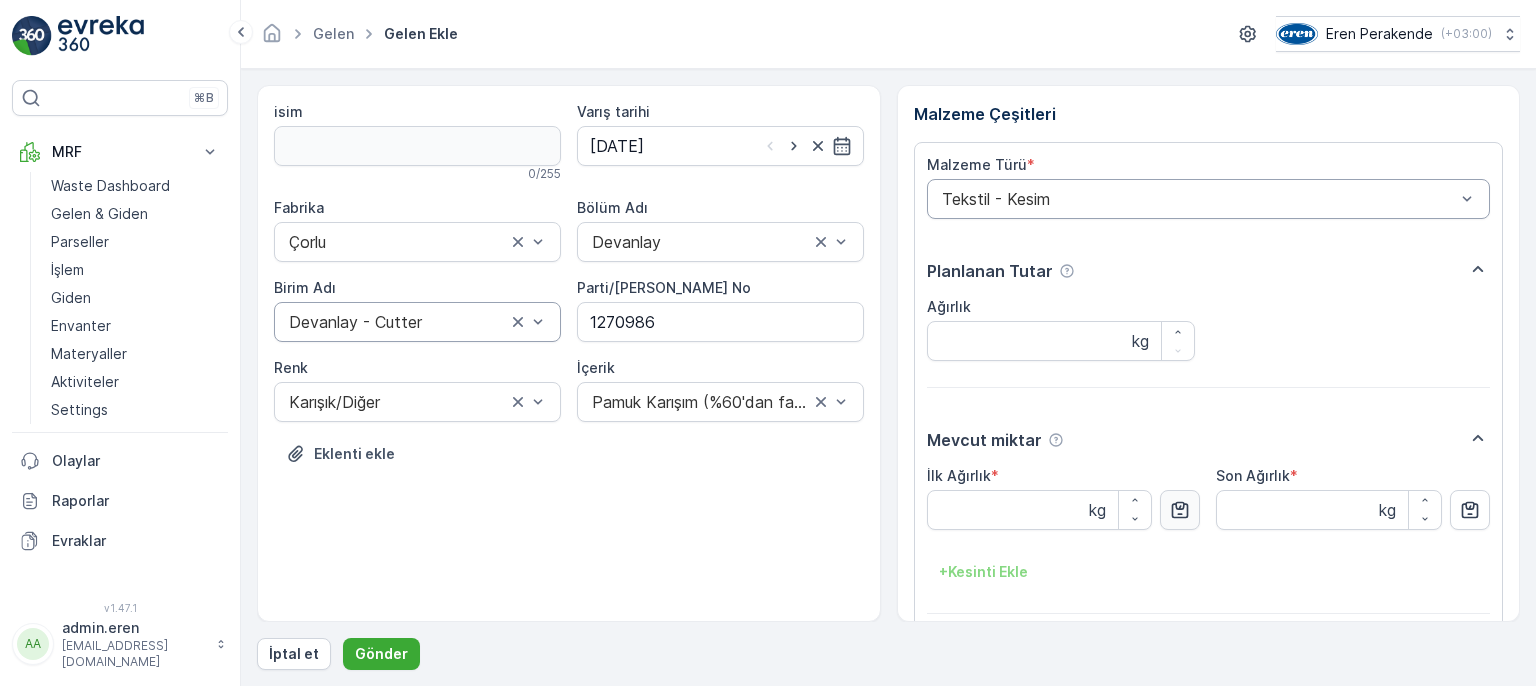 click at bounding box center (1180, 510) 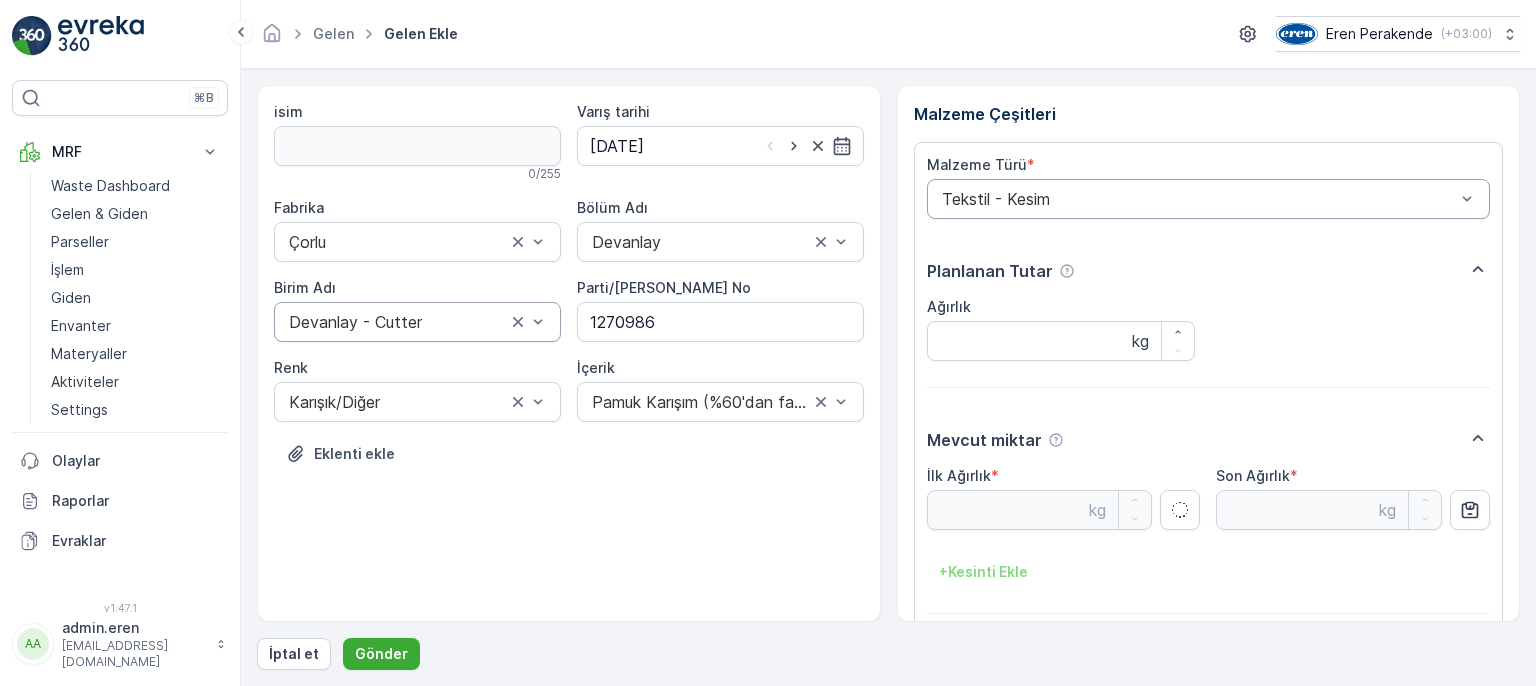 type on "7.38" 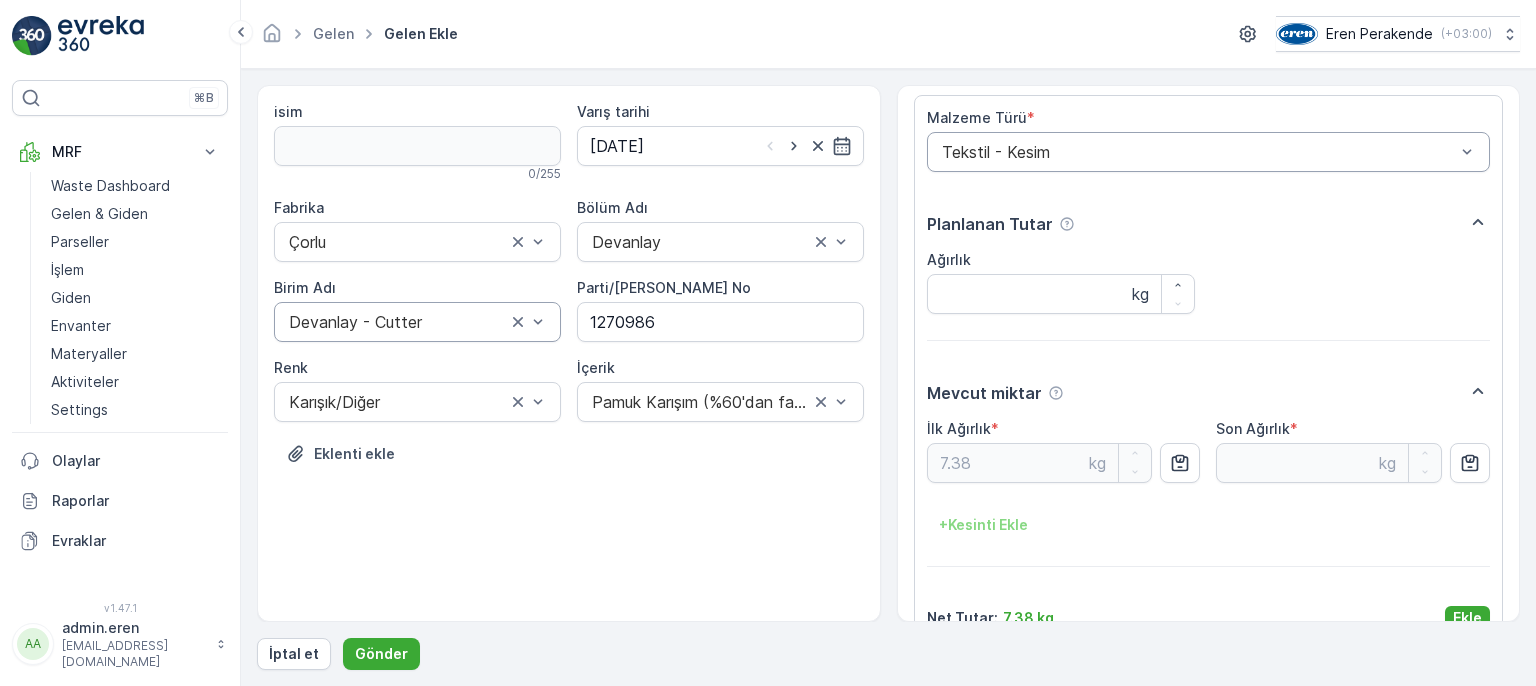 scroll, scrollTop: 84, scrollLeft: 0, axis: vertical 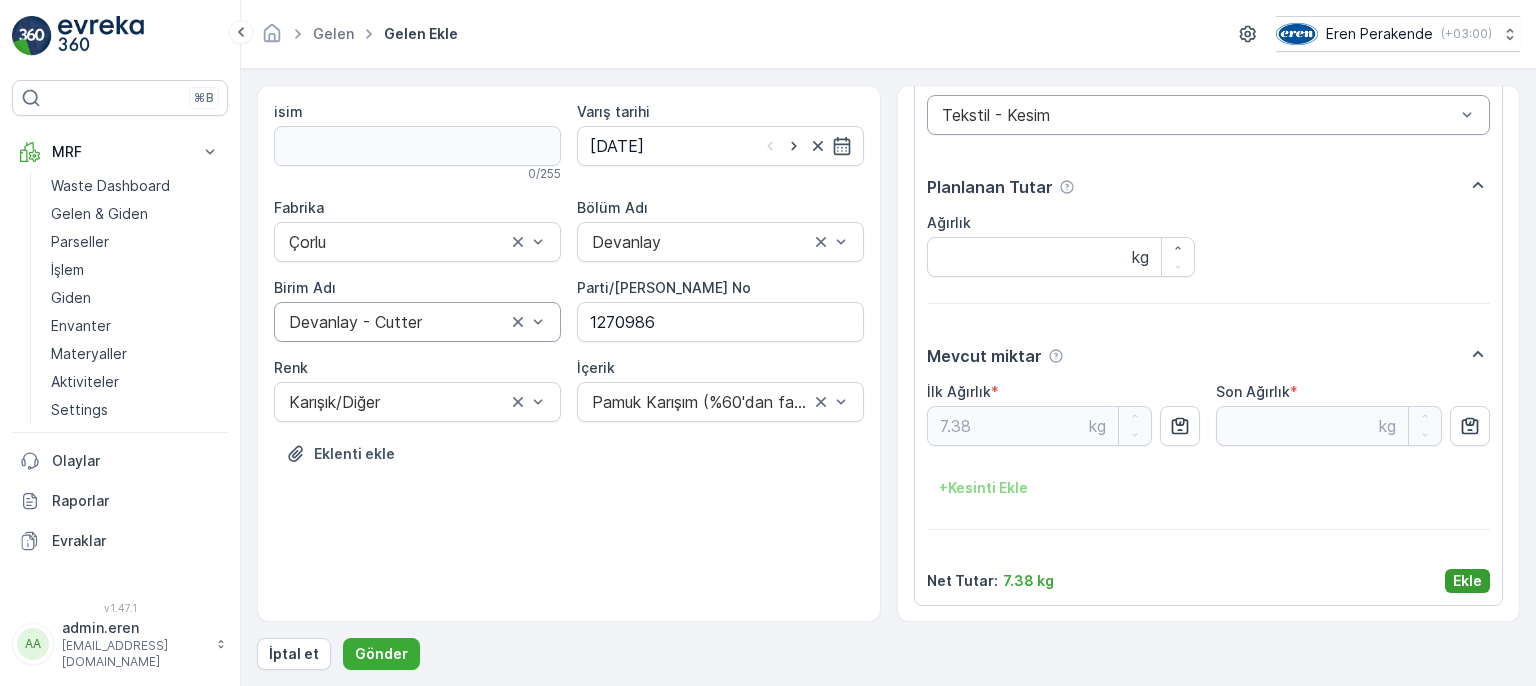 click on "Ekle" at bounding box center [1467, 581] 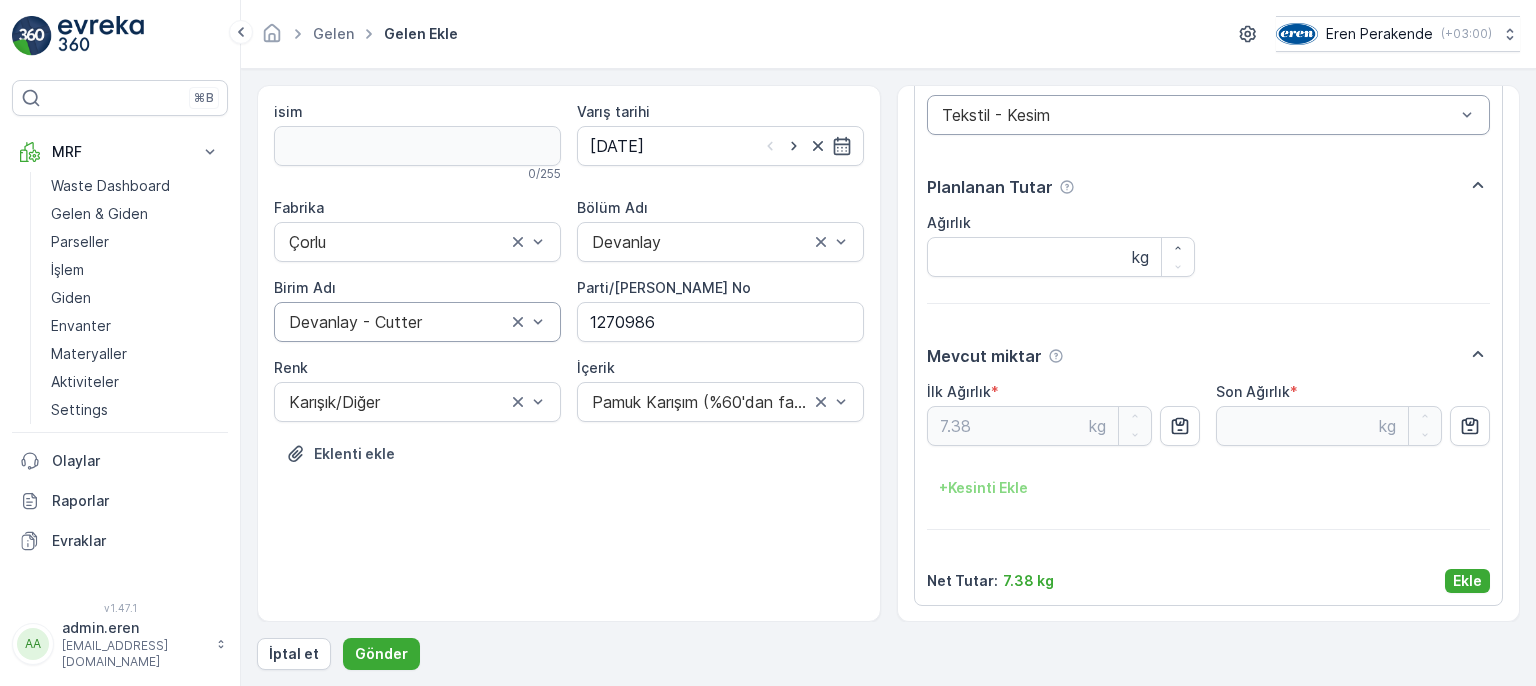 scroll, scrollTop: 0, scrollLeft: 0, axis: both 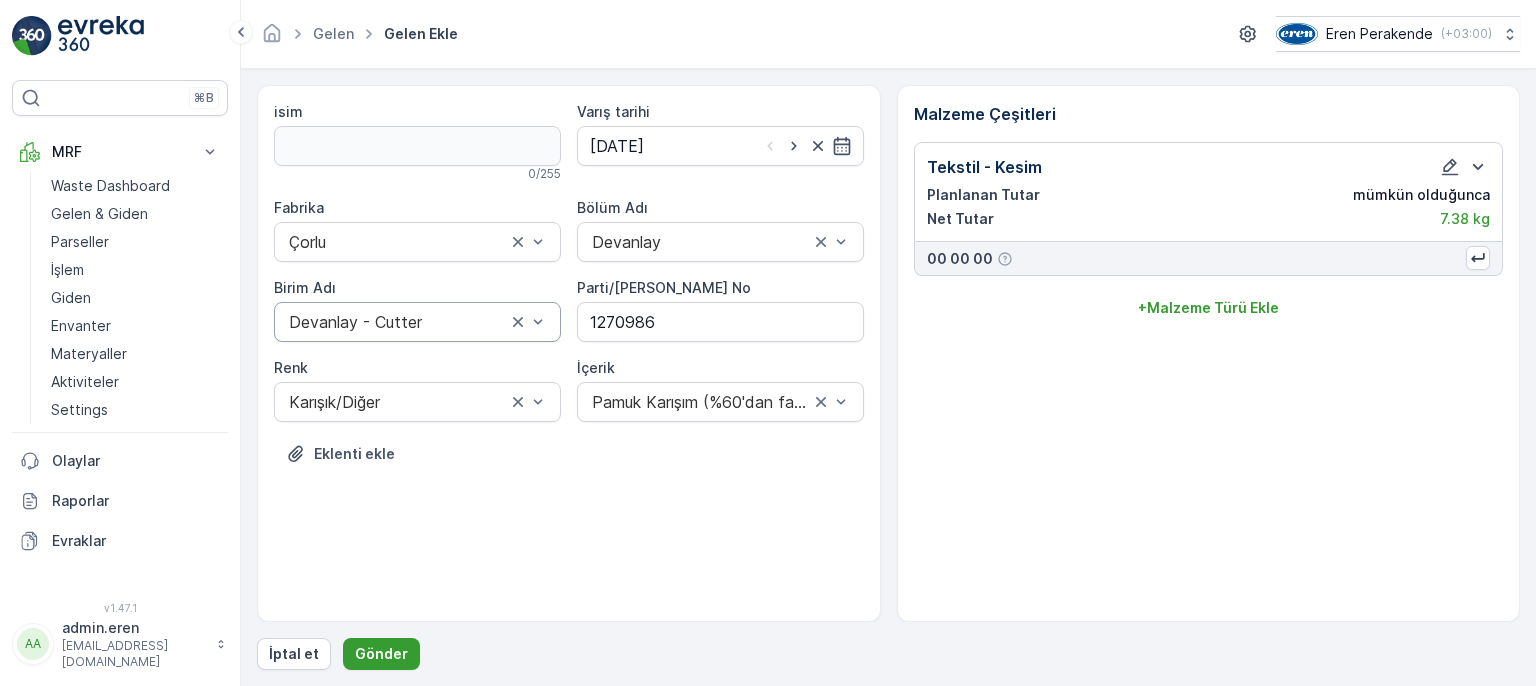 click on "Gönder" at bounding box center (381, 654) 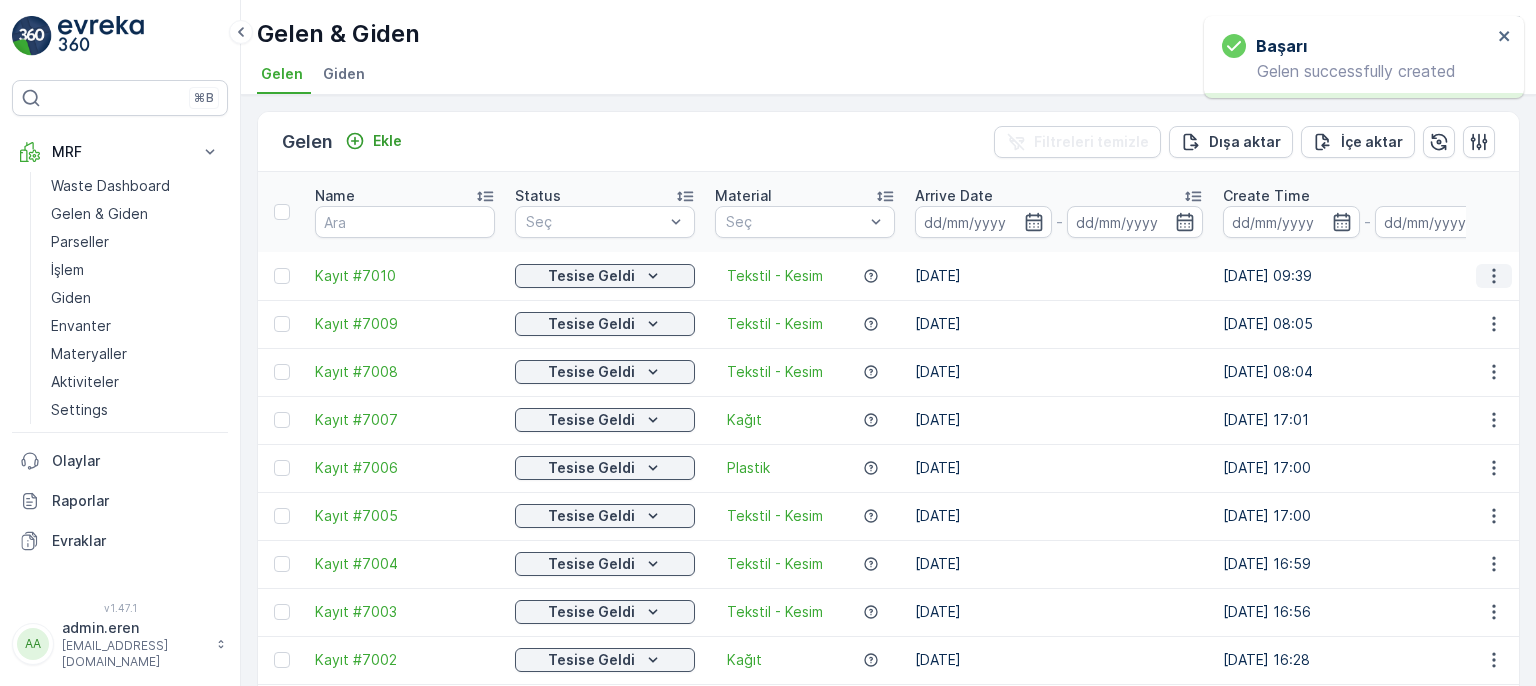 click 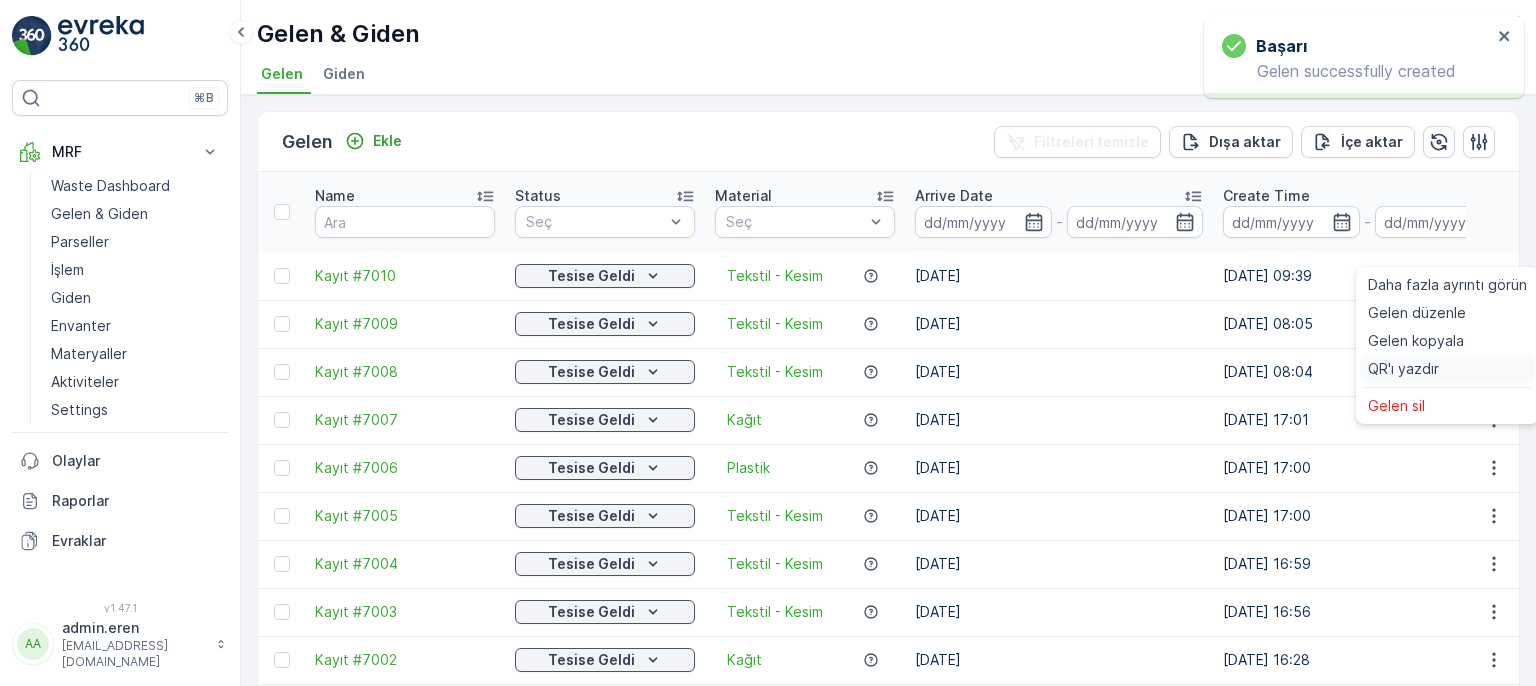 click on "QR'ı yazdır" at bounding box center [1403, 369] 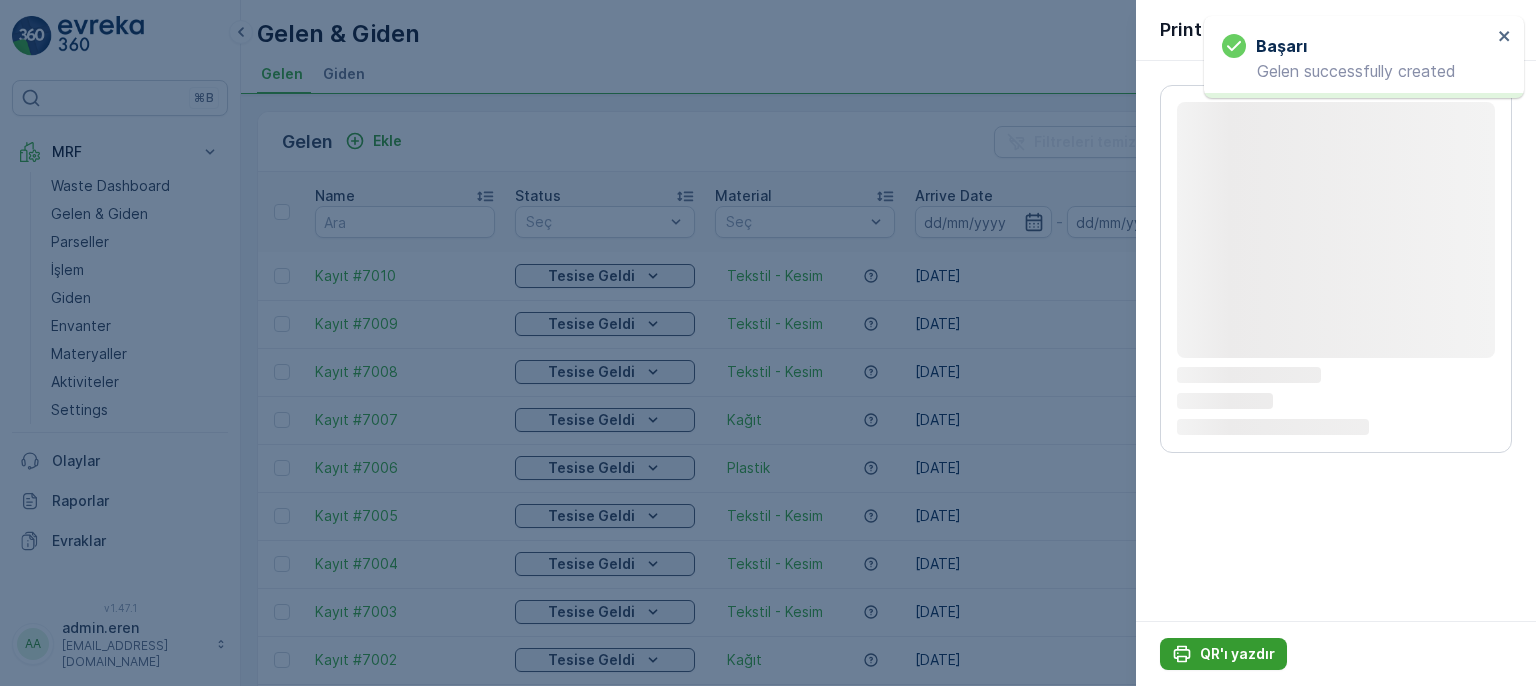 click on "QR'ı yazdır" at bounding box center [1237, 654] 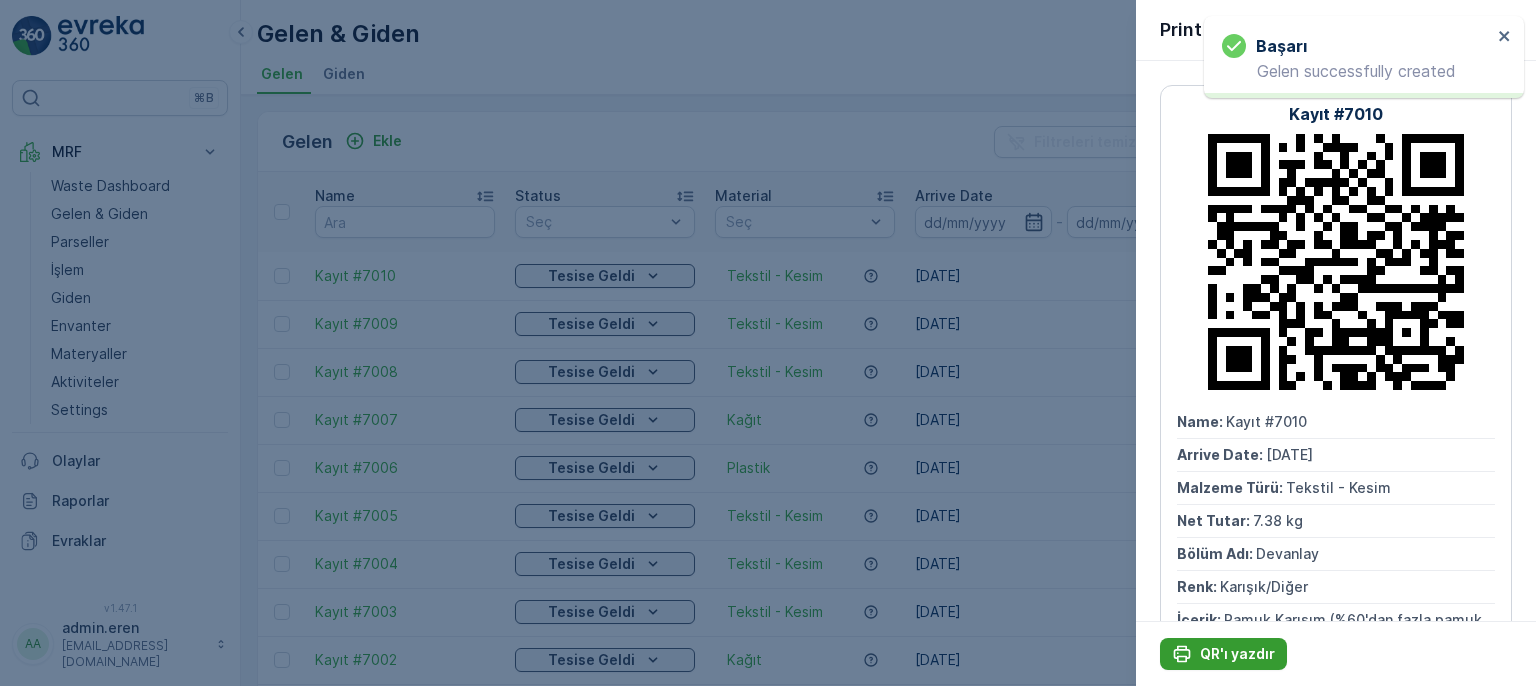 click on "QR'ı yazdır" at bounding box center (1237, 654) 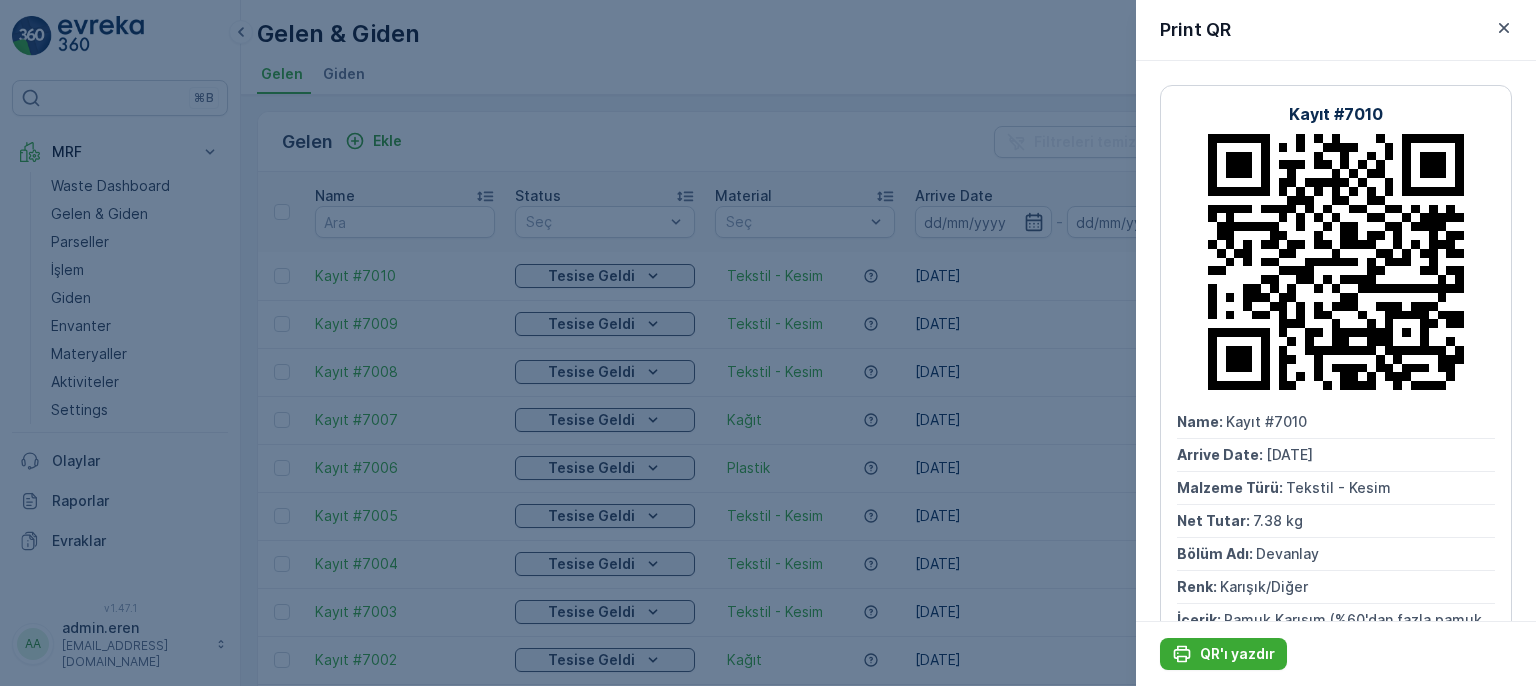 click at bounding box center [768, 343] 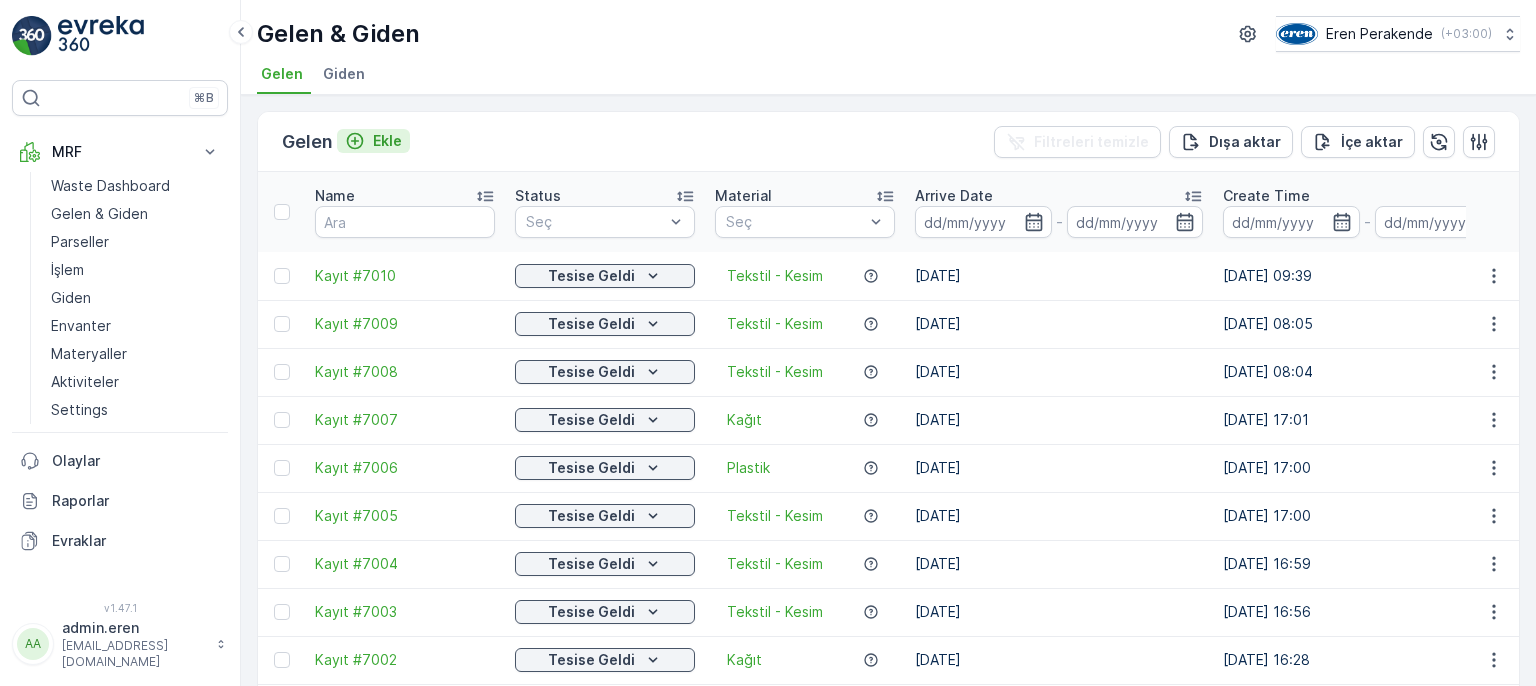 click on "Ekle" at bounding box center [387, 141] 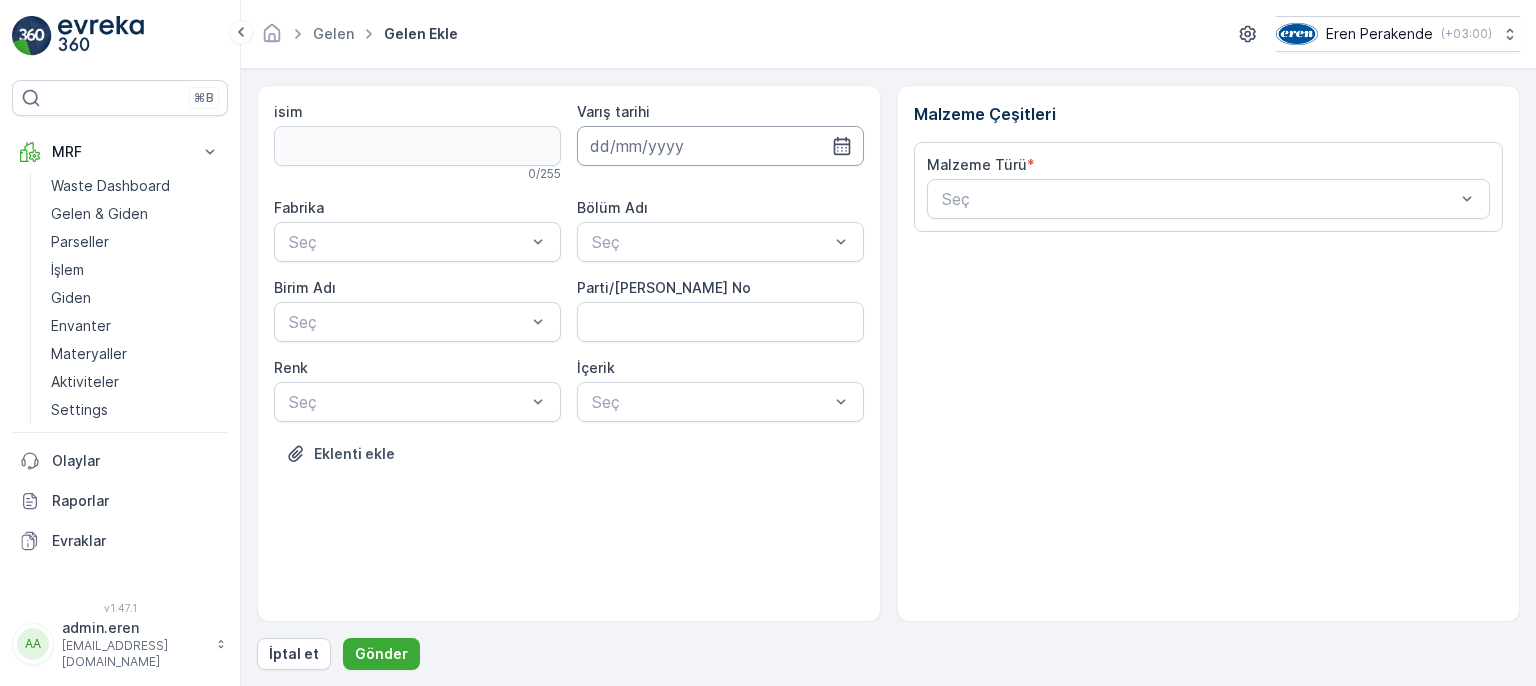 click at bounding box center [720, 146] 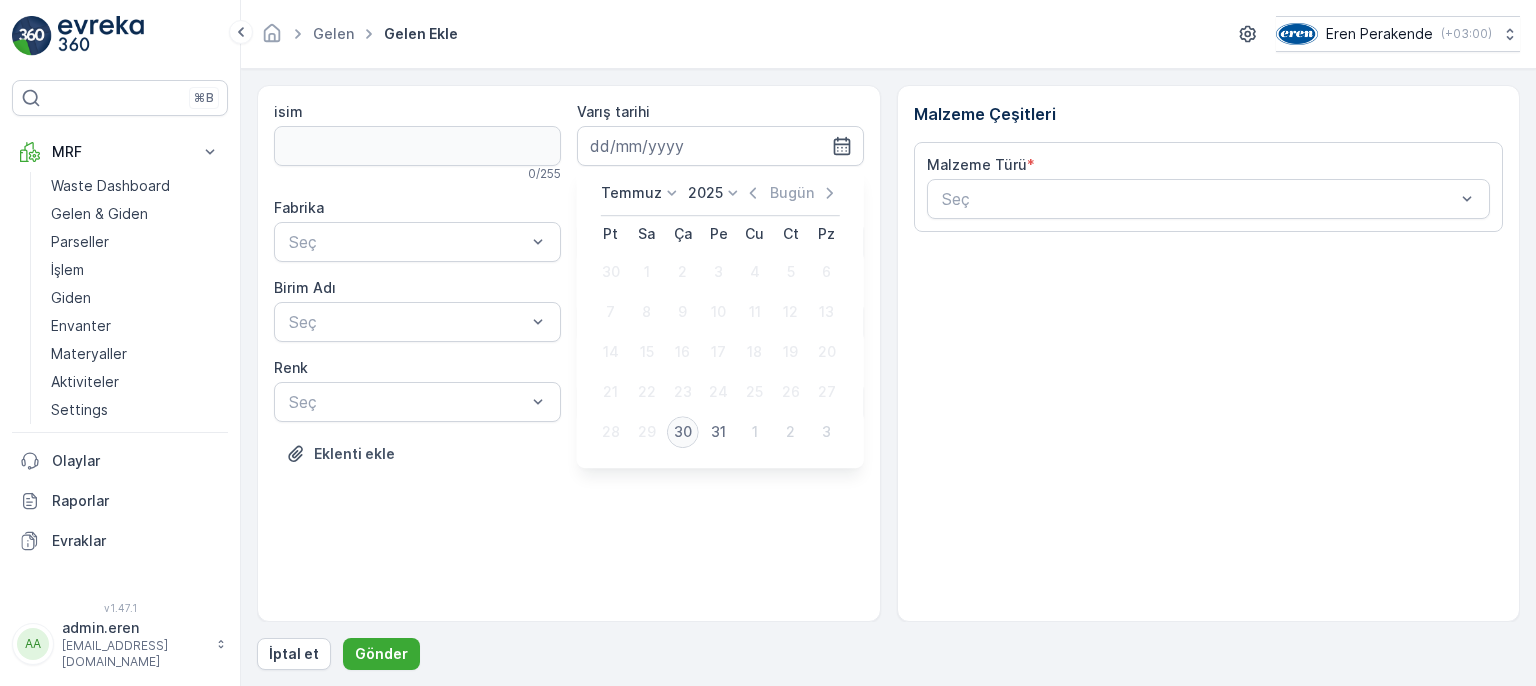 click on "30" at bounding box center [683, 432] 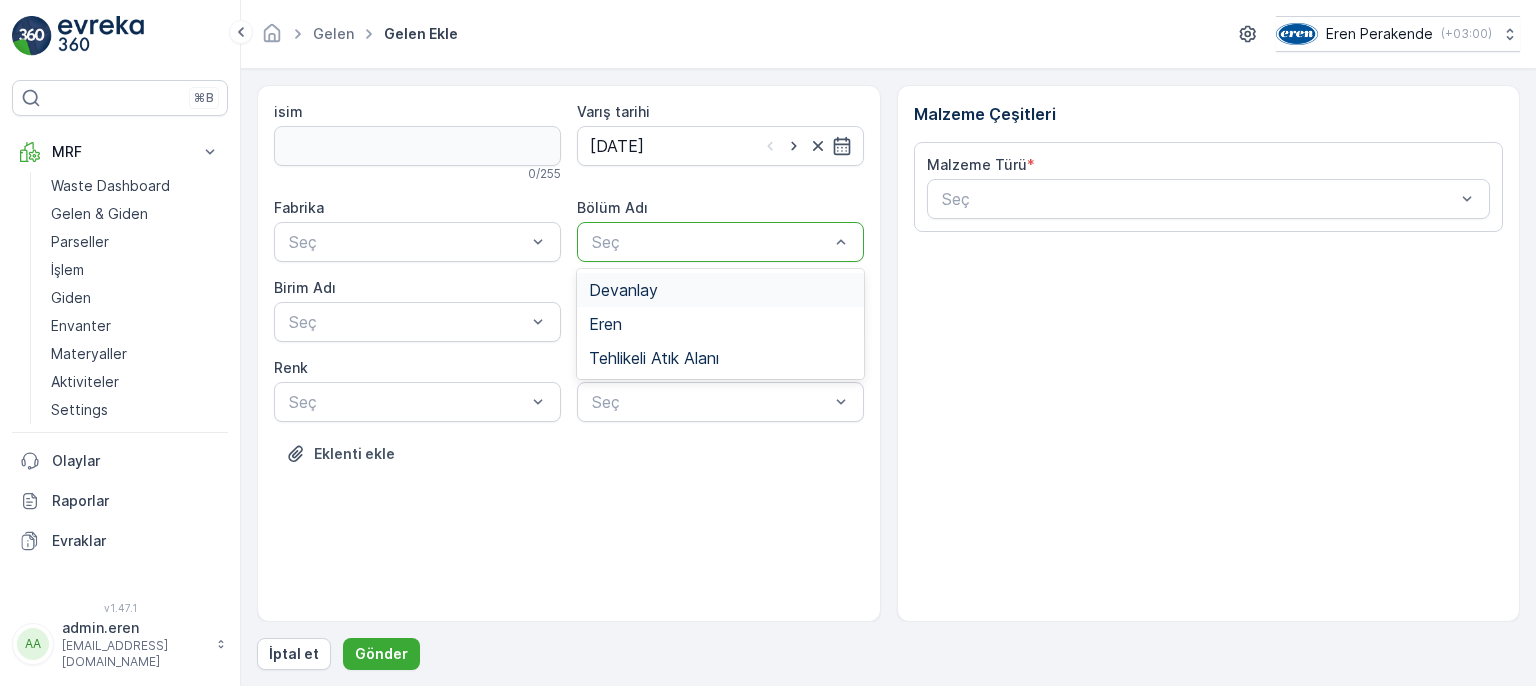 click at bounding box center (710, 242) 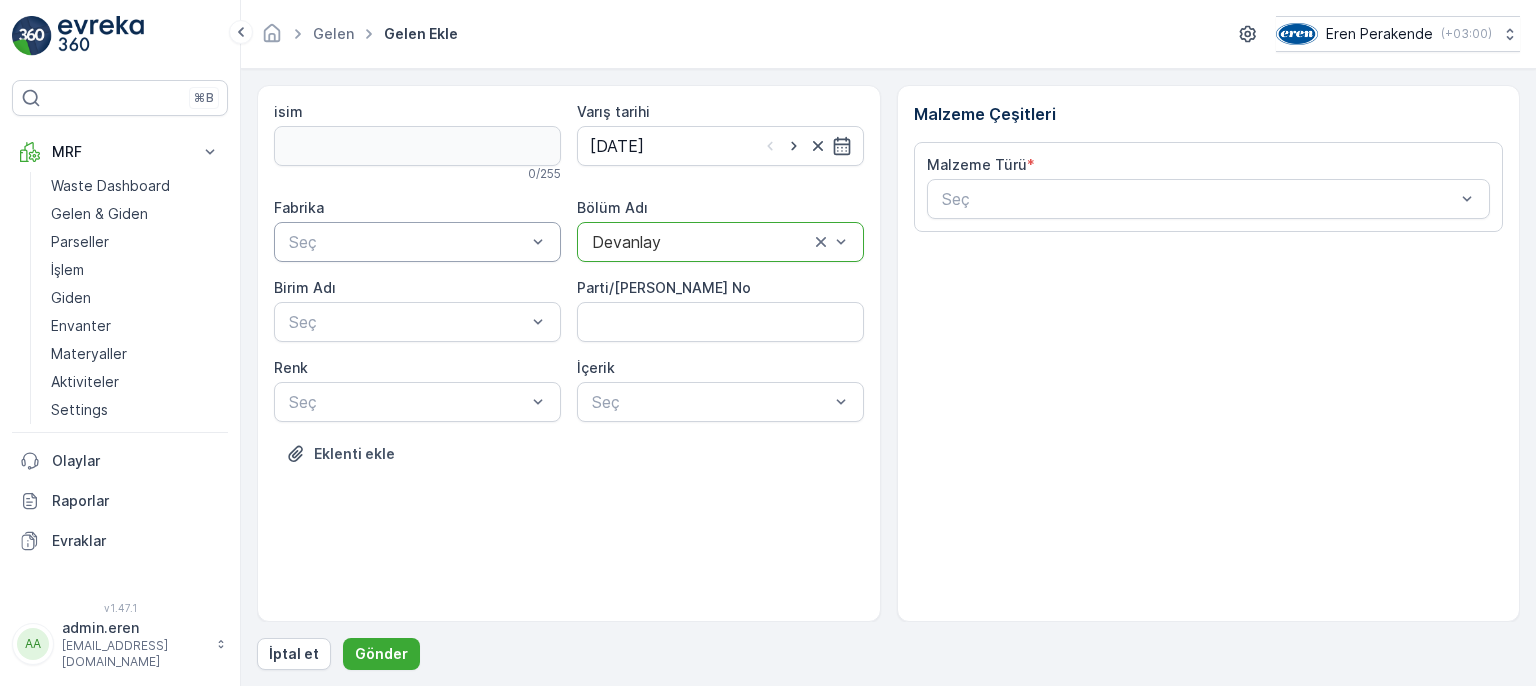 click on "Seç" at bounding box center (417, 242) 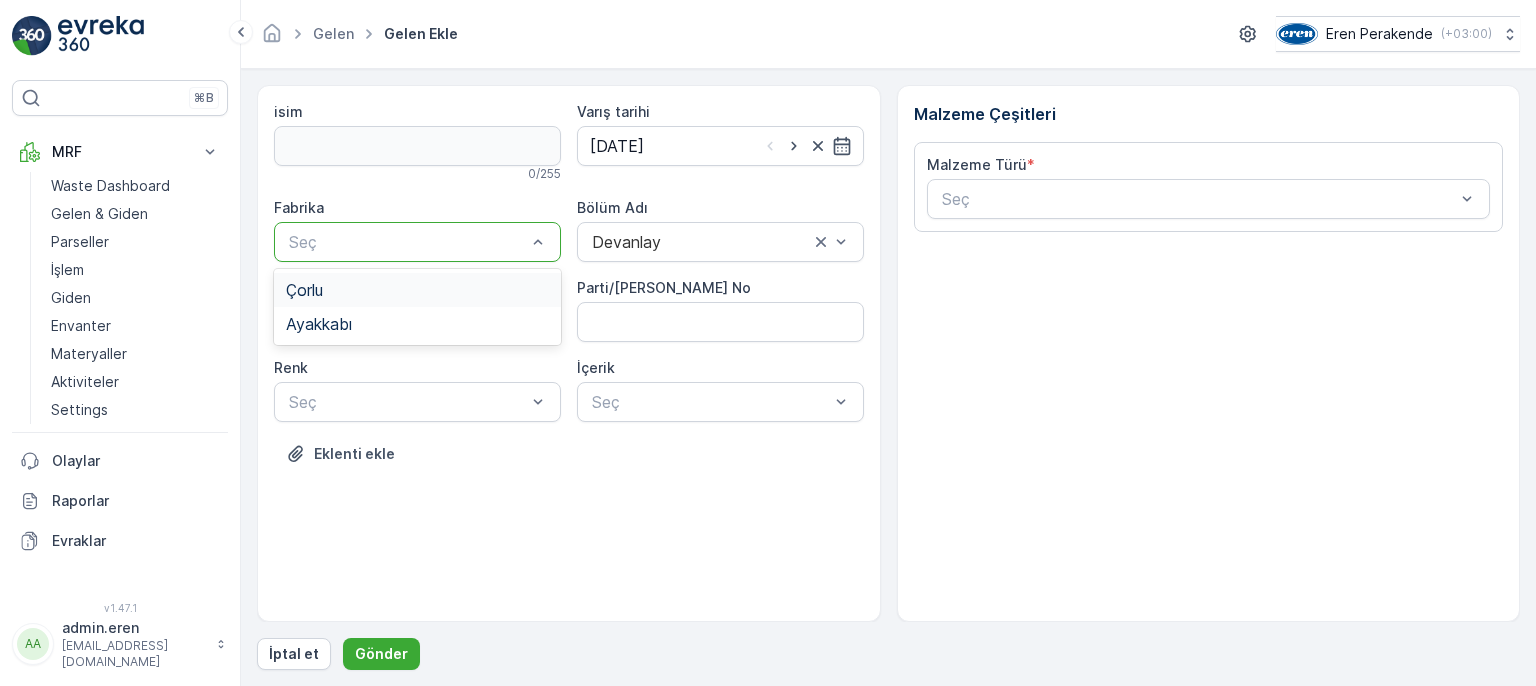 click on "Çorlu Ayakkabı" at bounding box center (417, 307) 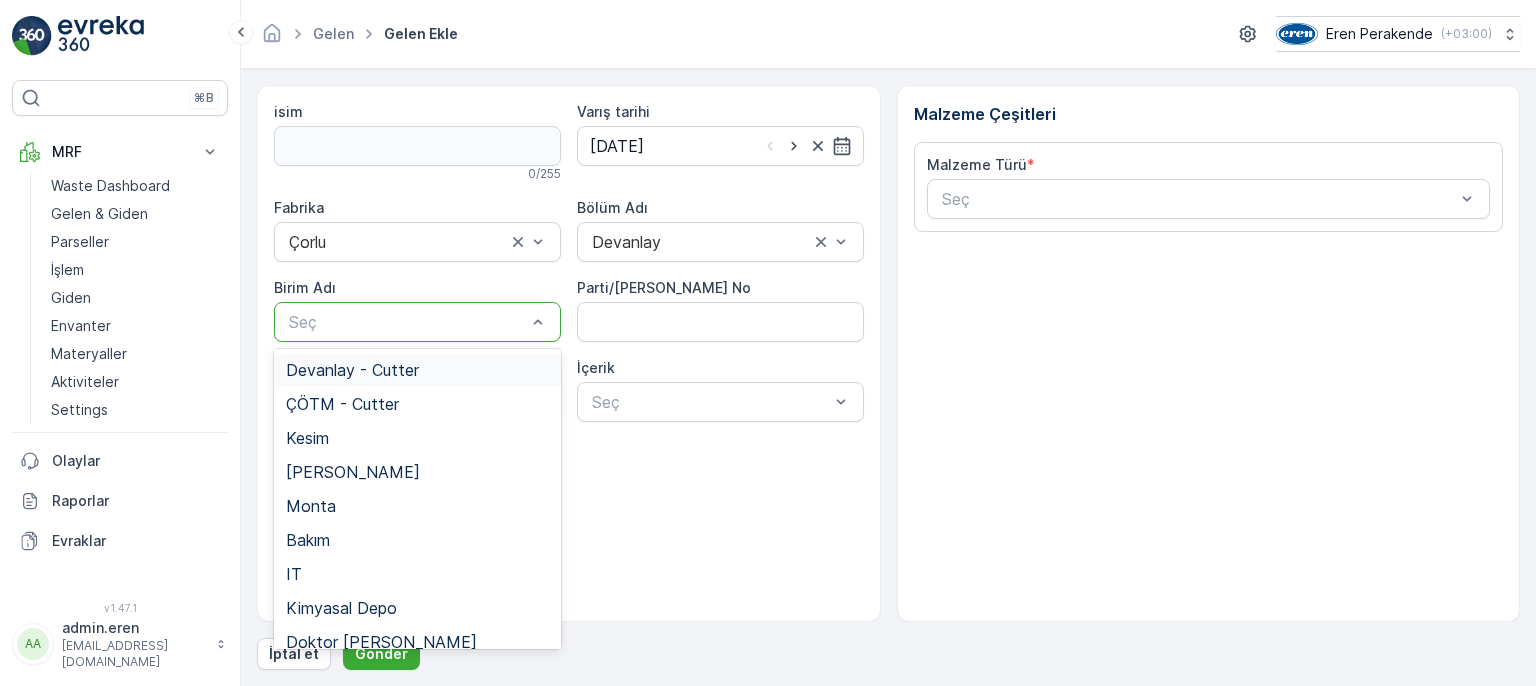 click on "Devanlay  - Cutter" at bounding box center [417, 370] 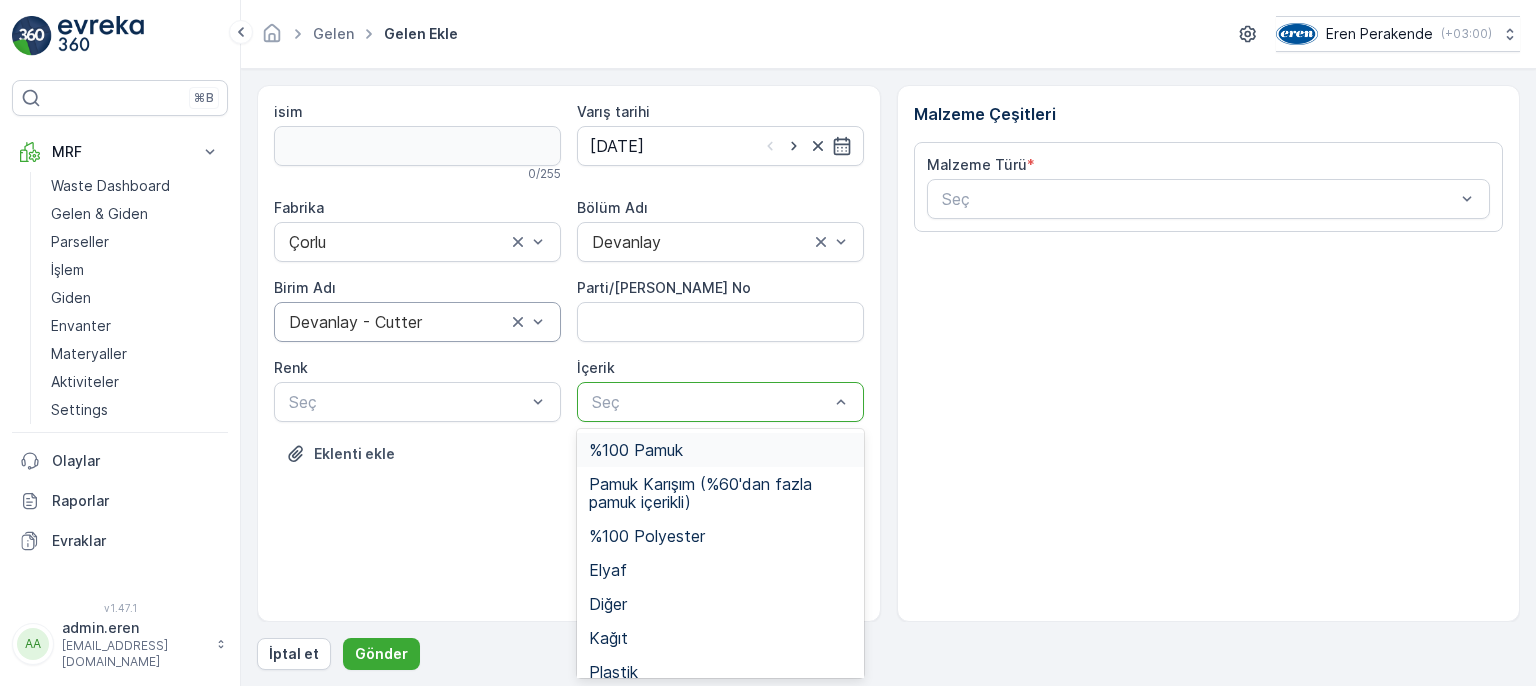click at bounding box center (710, 402) 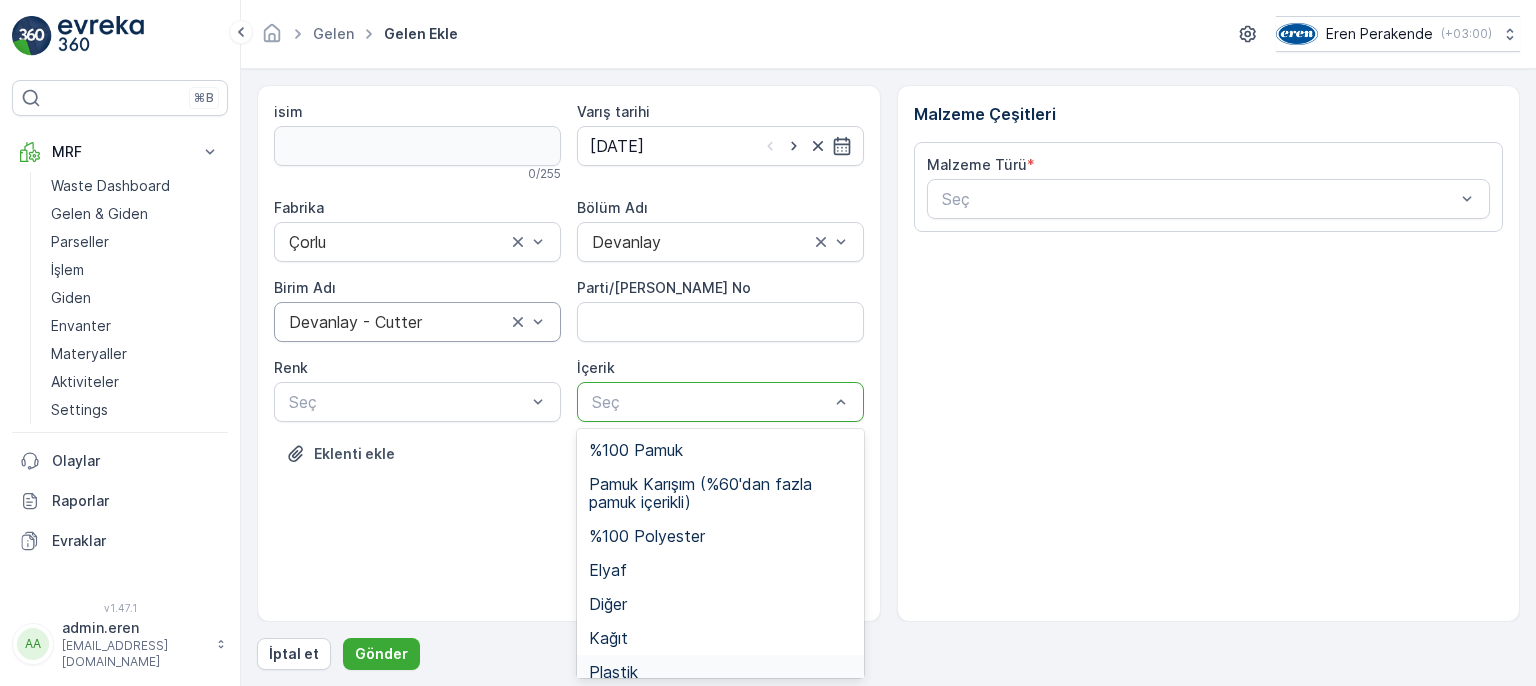 click on "Plastik" at bounding box center (720, 672) 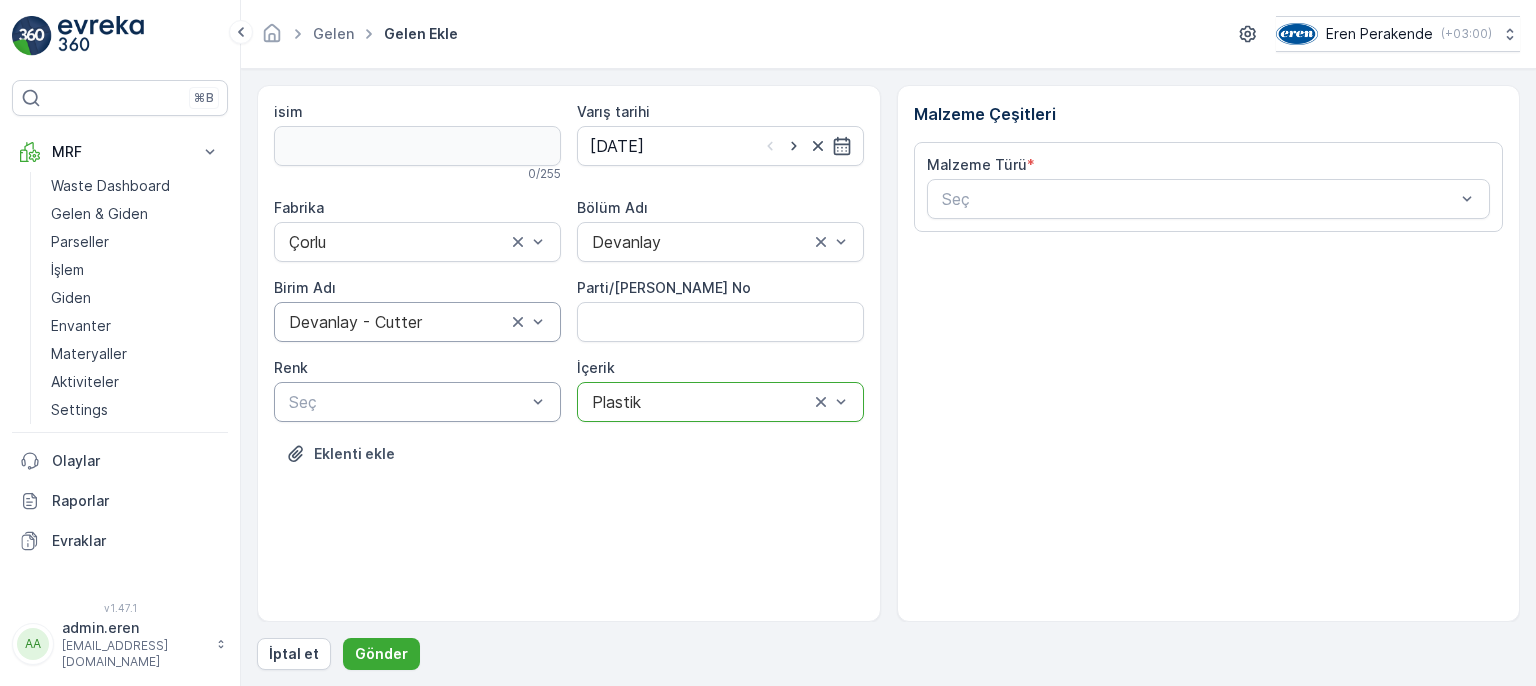 click at bounding box center [407, 402] 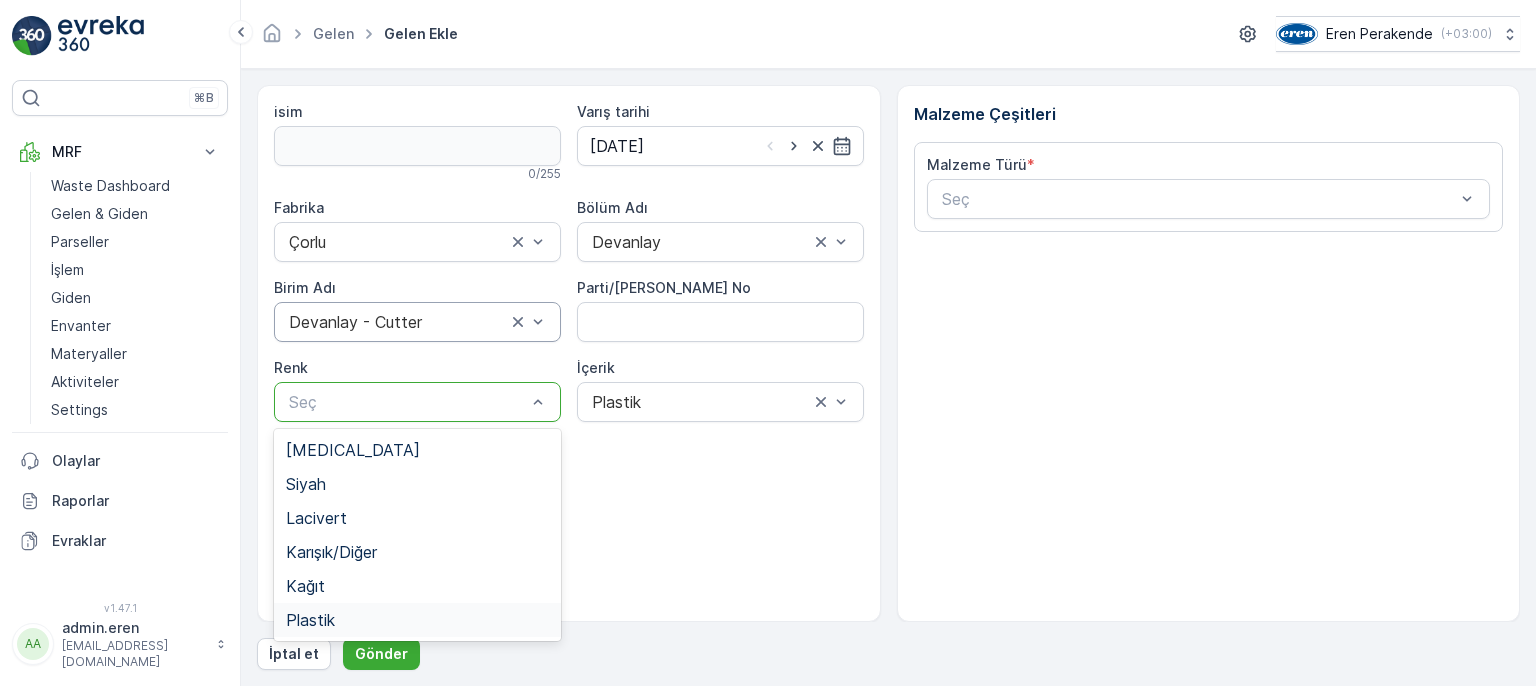 drag, startPoint x: 431, startPoint y: 625, endPoint x: 543, endPoint y: 490, distance: 175.41095 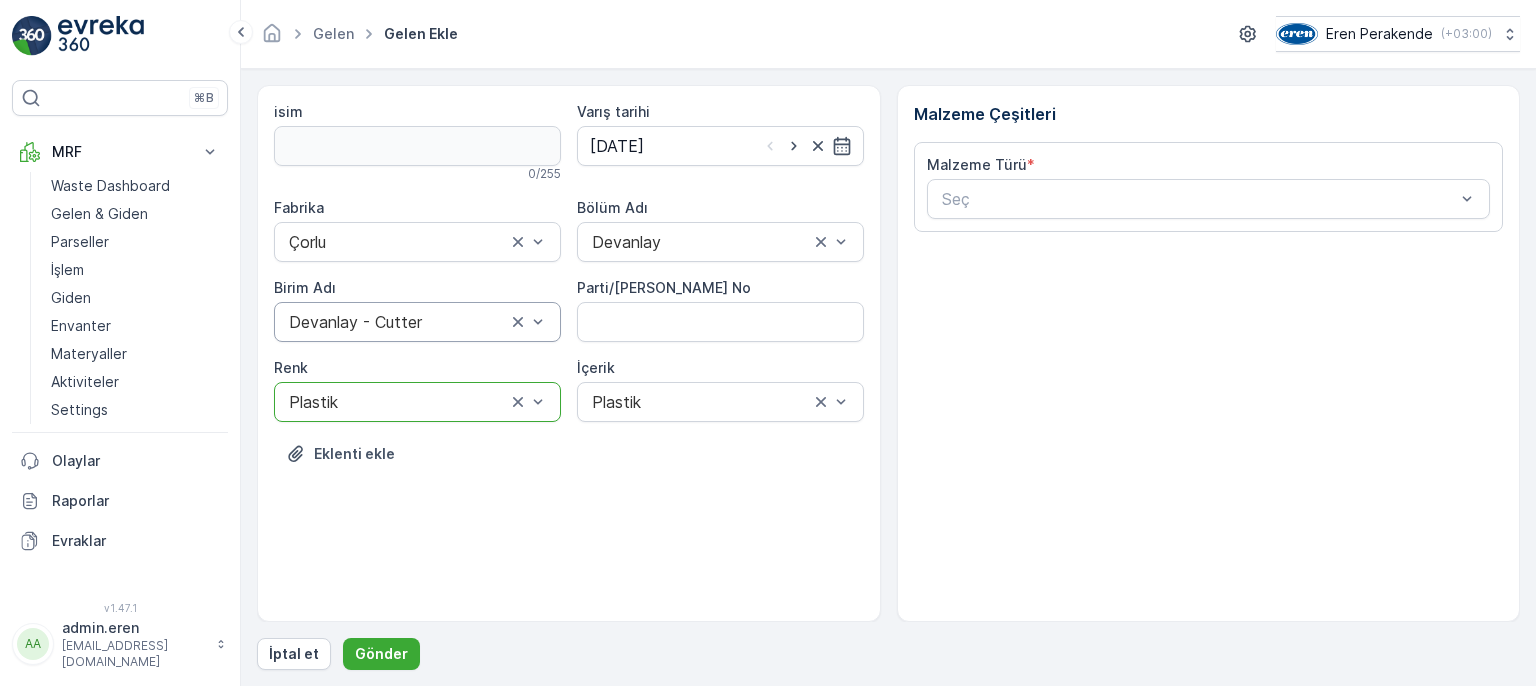 drag, startPoint x: 984, startPoint y: 205, endPoint x: 972, endPoint y: 223, distance: 21.633308 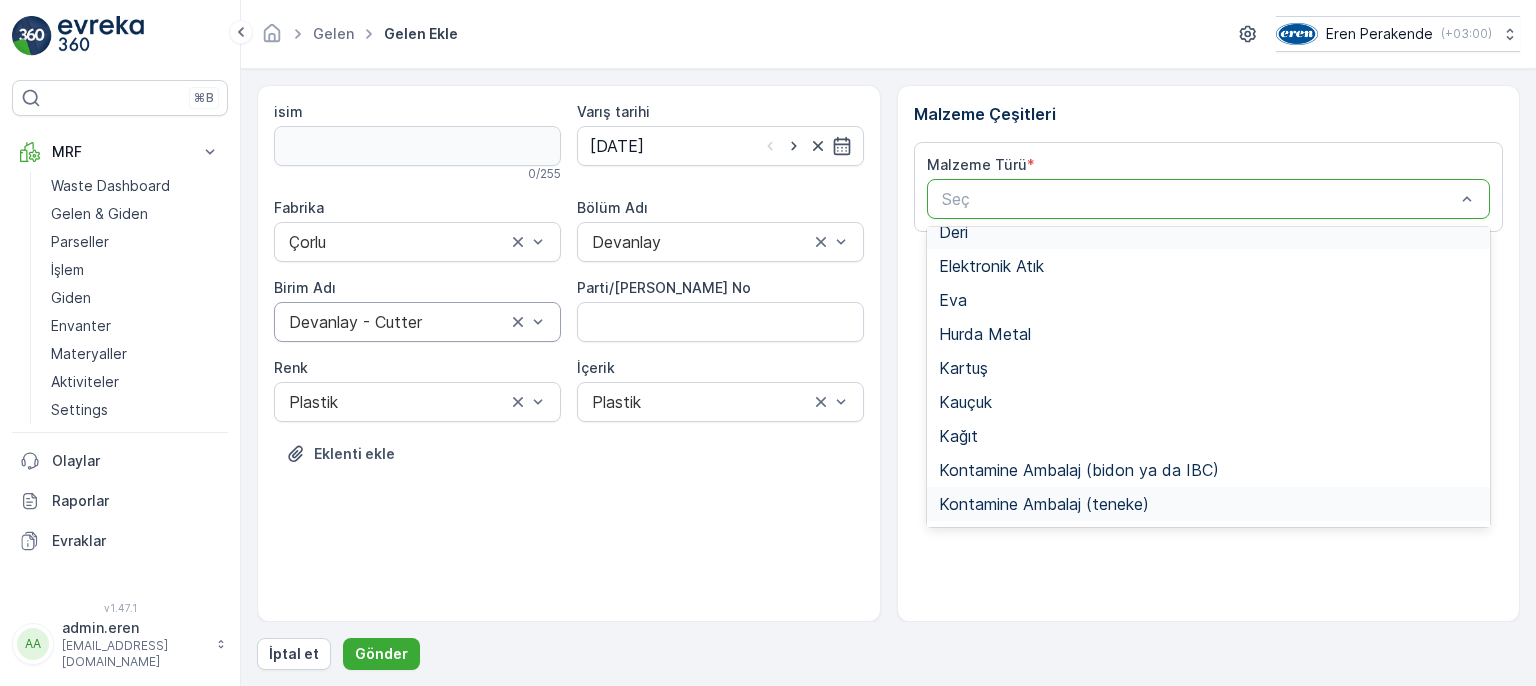 scroll, scrollTop: 200, scrollLeft: 0, axis: vertical 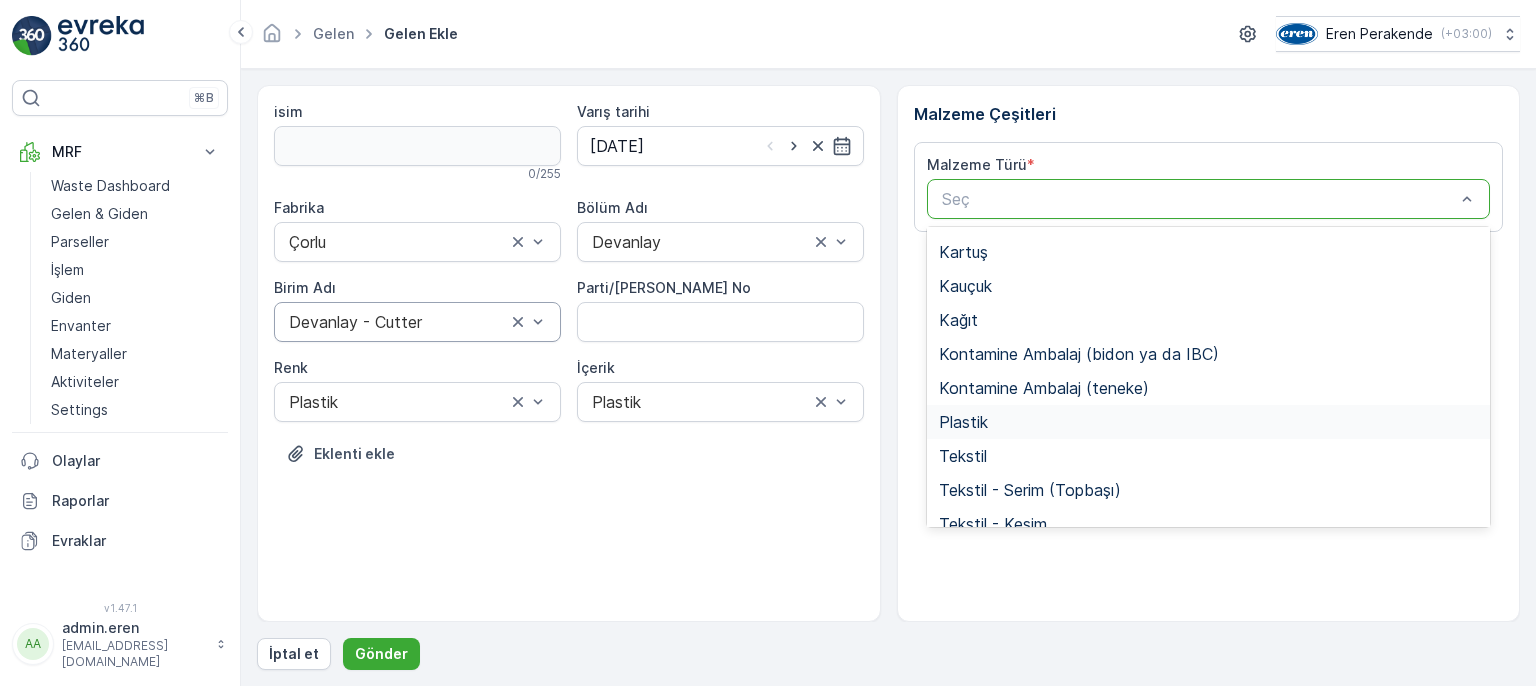 click on "Plastik" at bounding box center (1209, 422) 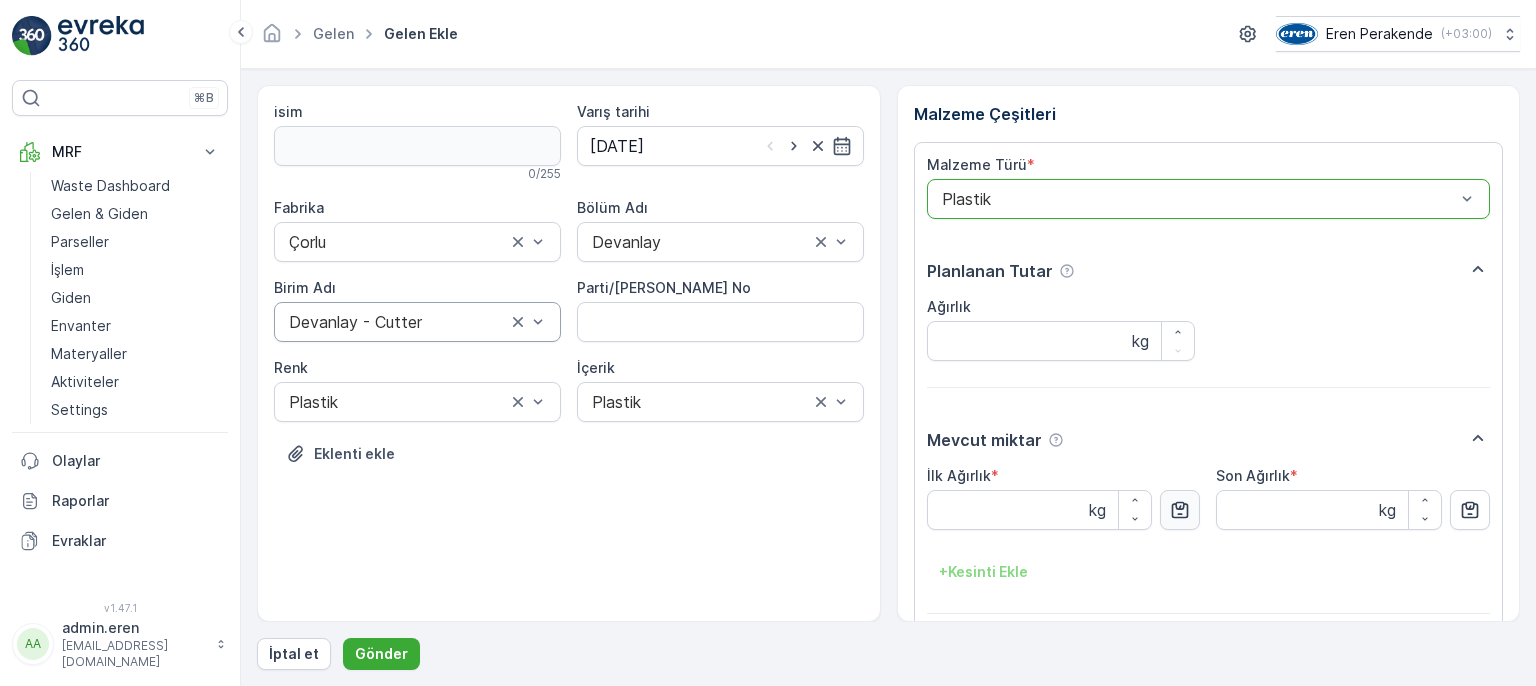 click 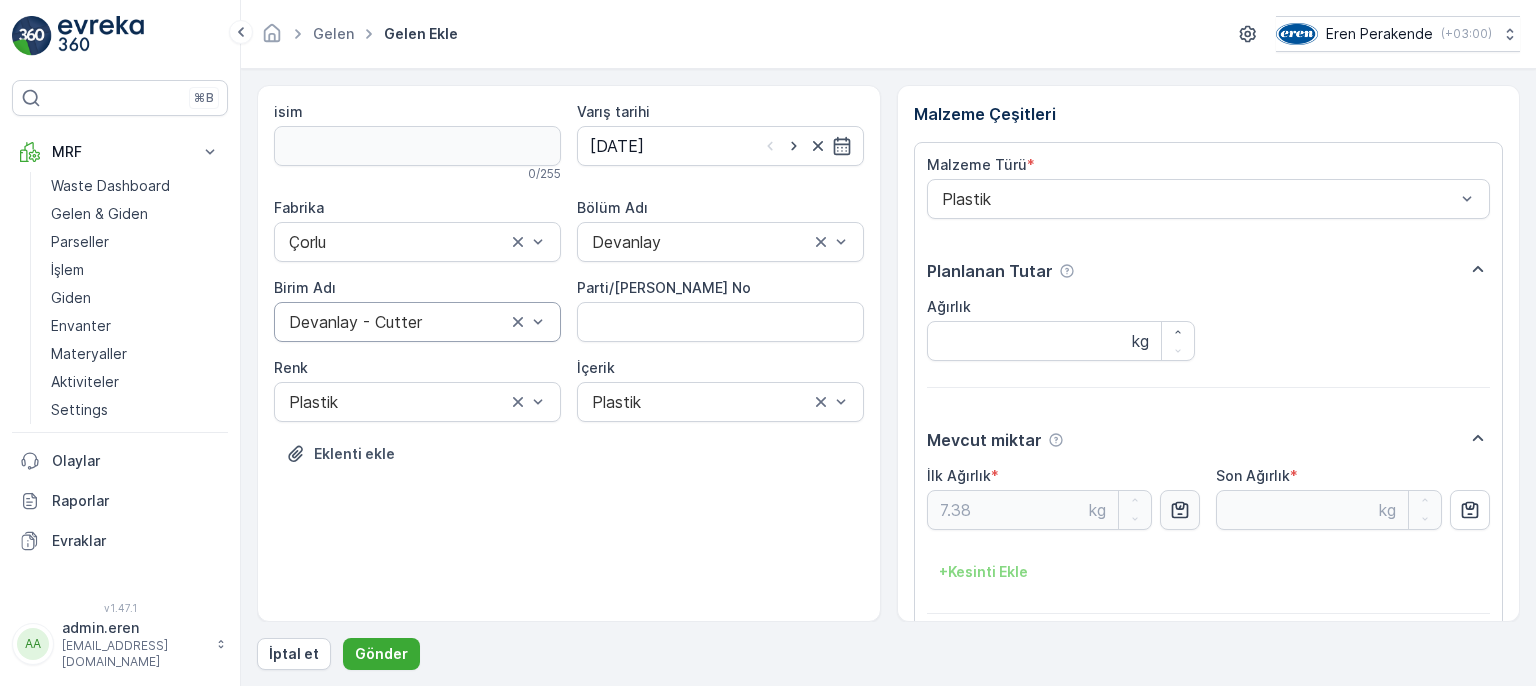 click at bounding box center [1180, 510] 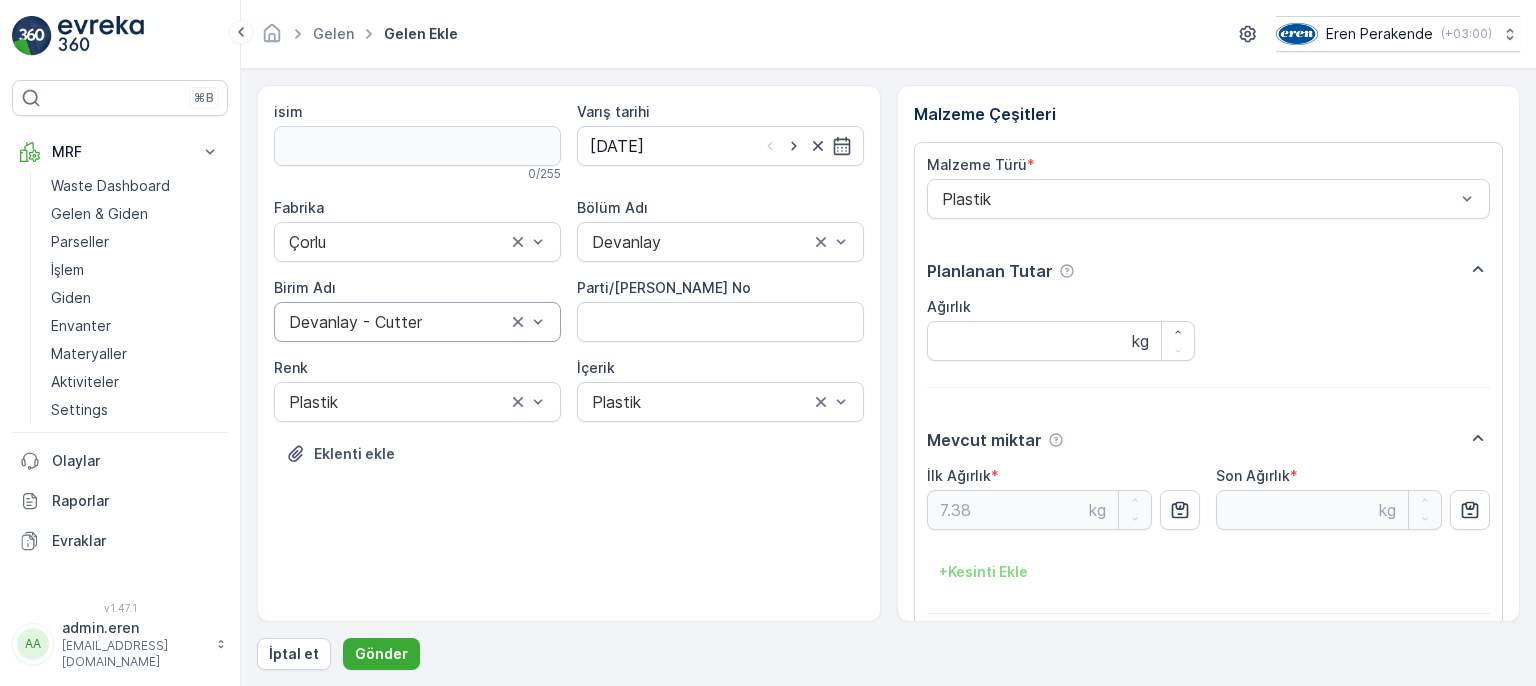 click 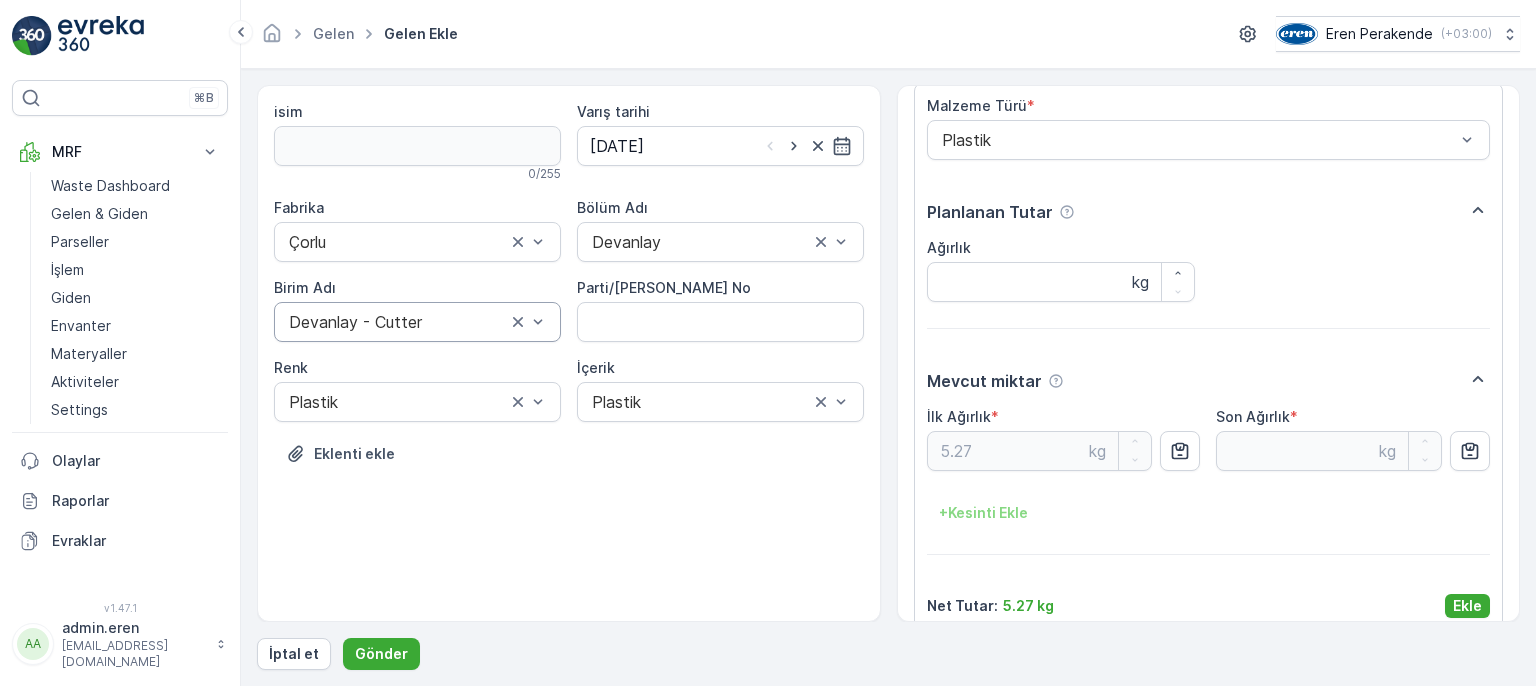 scroll, scrollTop: 84, scrollLeft: 0, axis: vertical 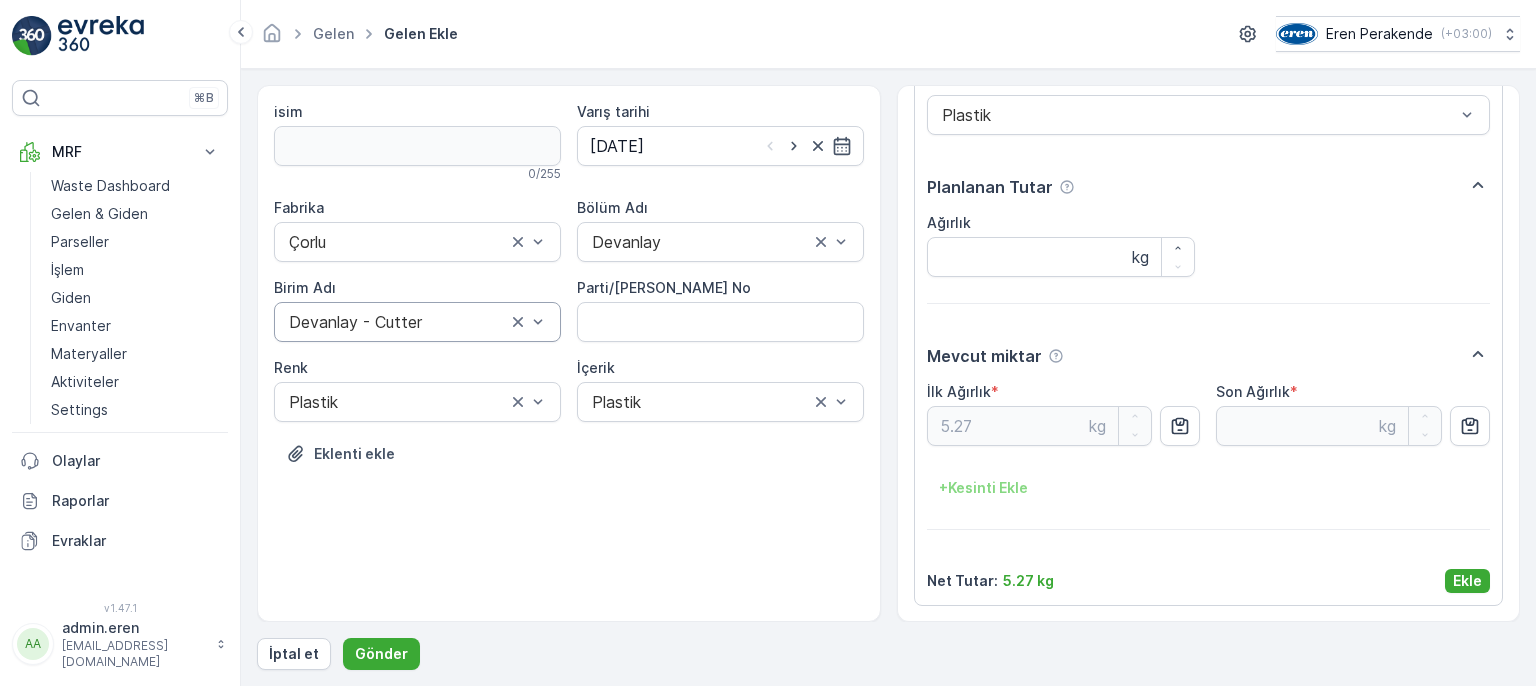 drag, startPoint x: 1459, startPoint y: 573, endPoint x: 683, endPoint y: 593, distance: 776.2577 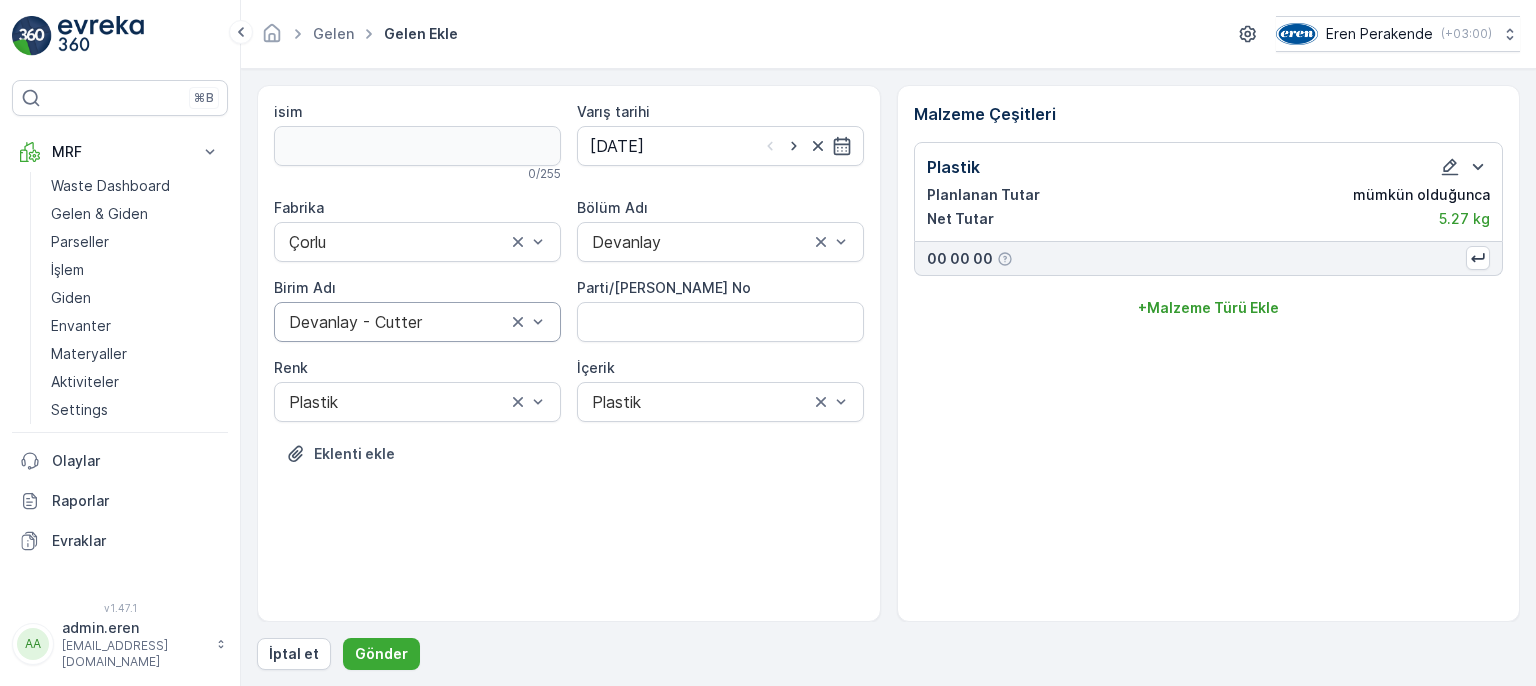 scroll, scrollTop: 0, scrollLeft: 0, axis: both 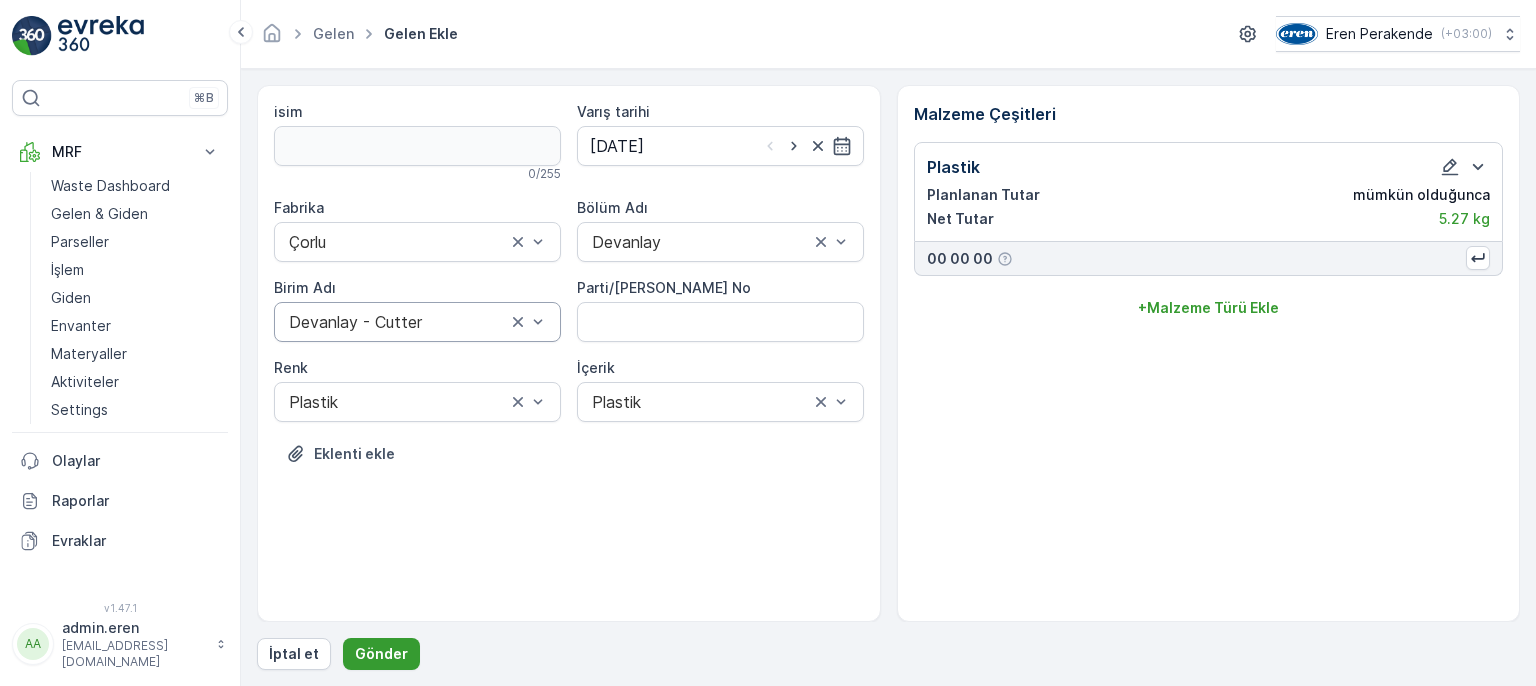 click on "Gönder" at bounding box center [381, 654] 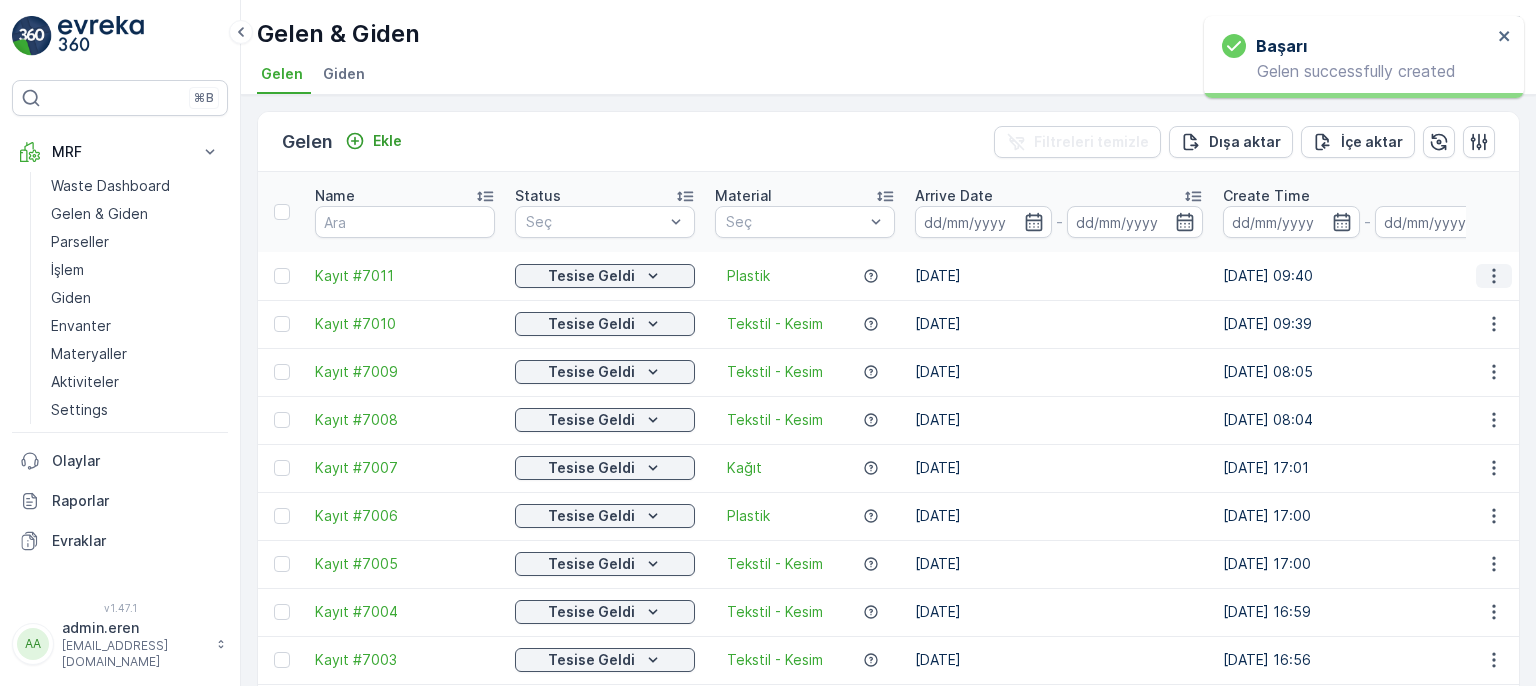 click 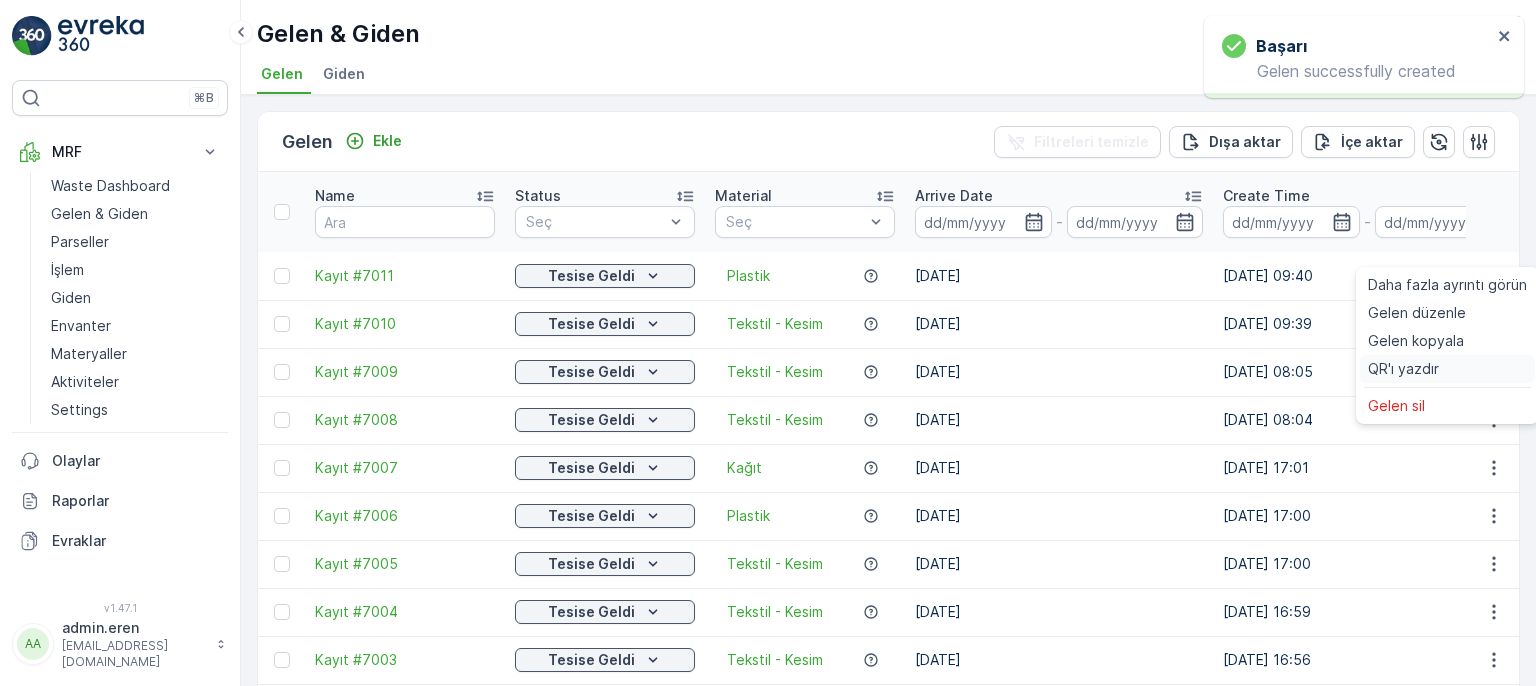 click on "QR'ı yazdır" at bounding box center (1447, 369) 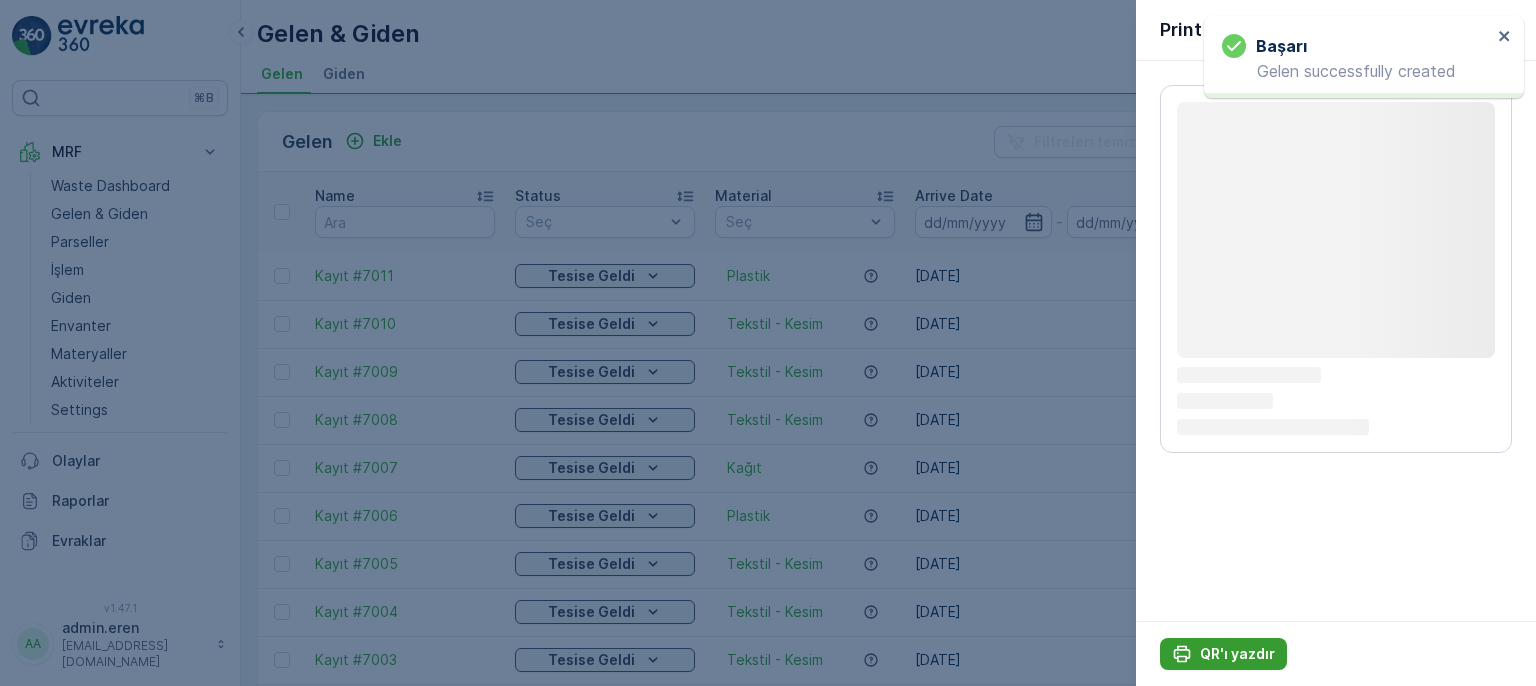 click on "QR'ı yazdır" at bounding box center [1237, 654] 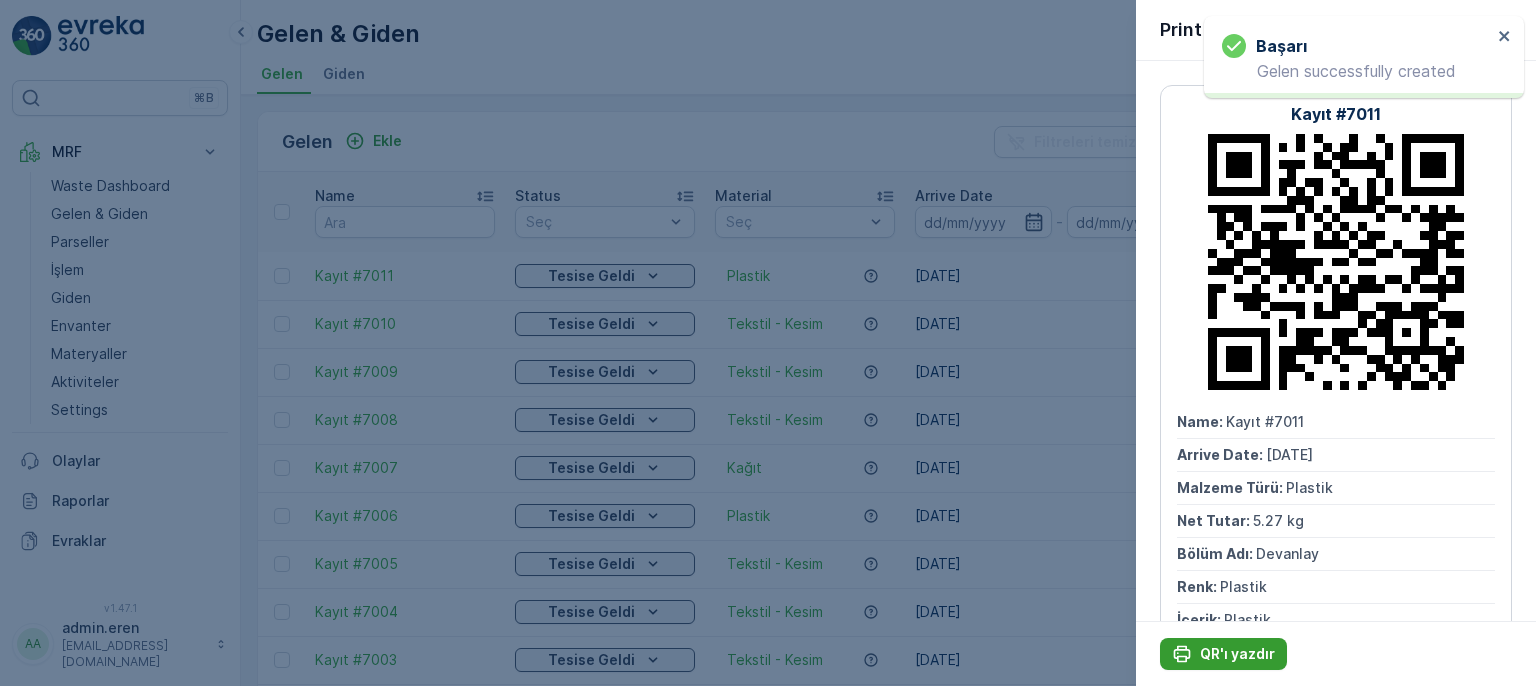 click on "QR'ı yazdır" at bounding box center [1237, 654] 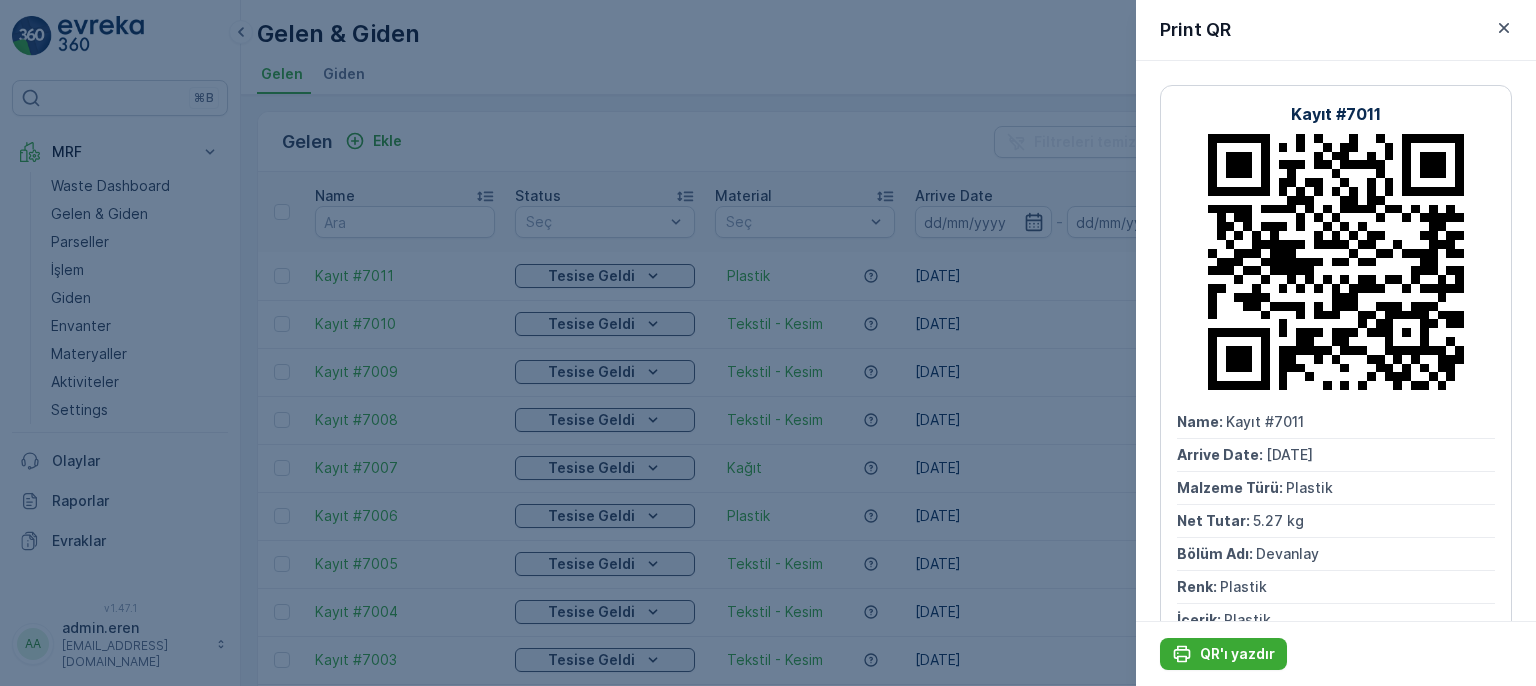 click at bounding box center [768, 343] 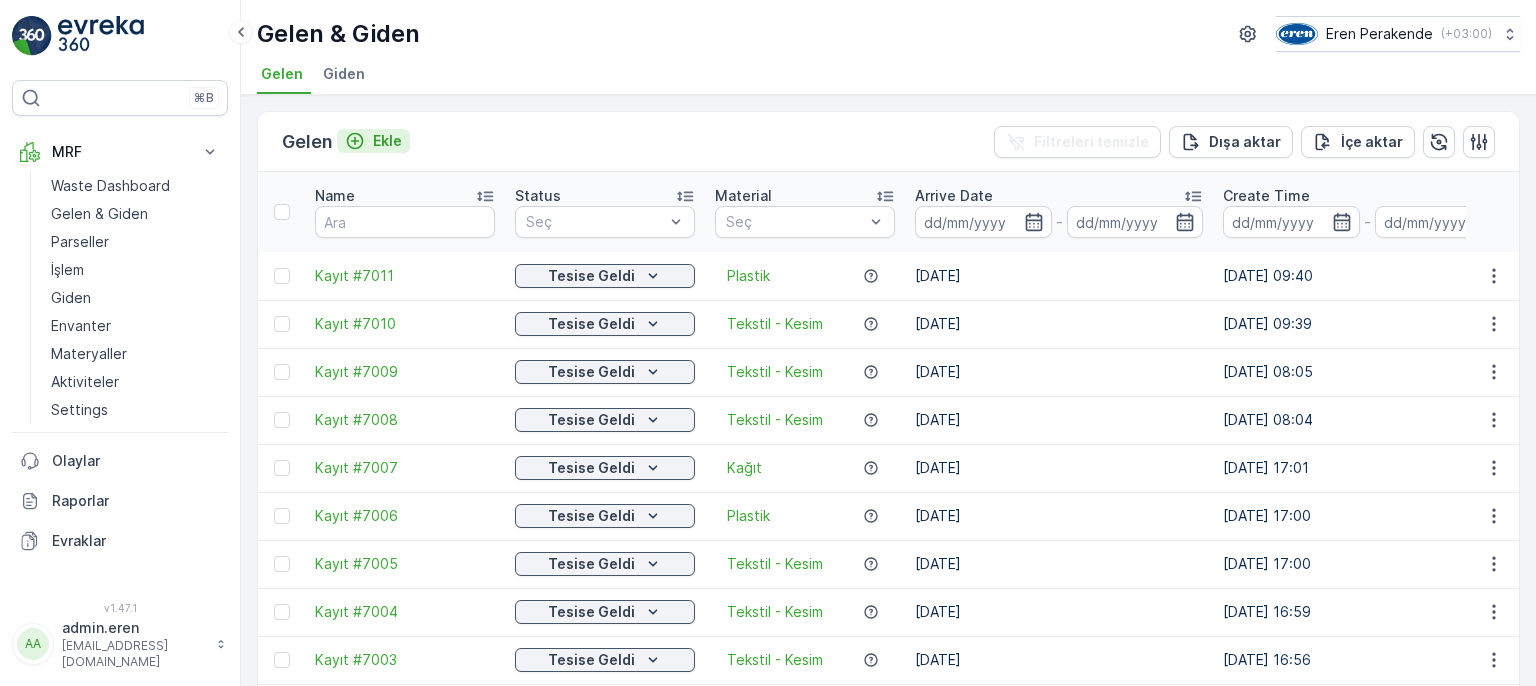 click on "Ekle" at bounding box center [387, 141] 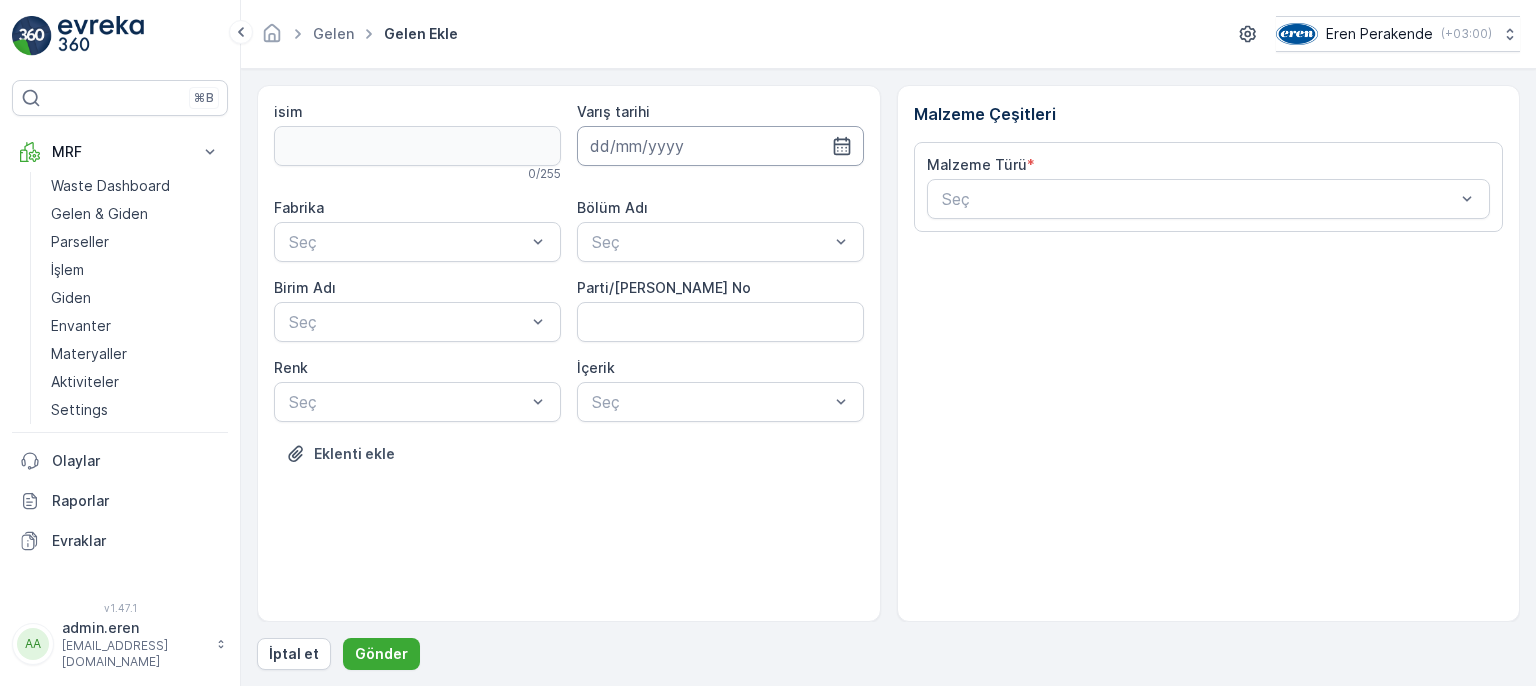 click at bounding box center (720, 146) 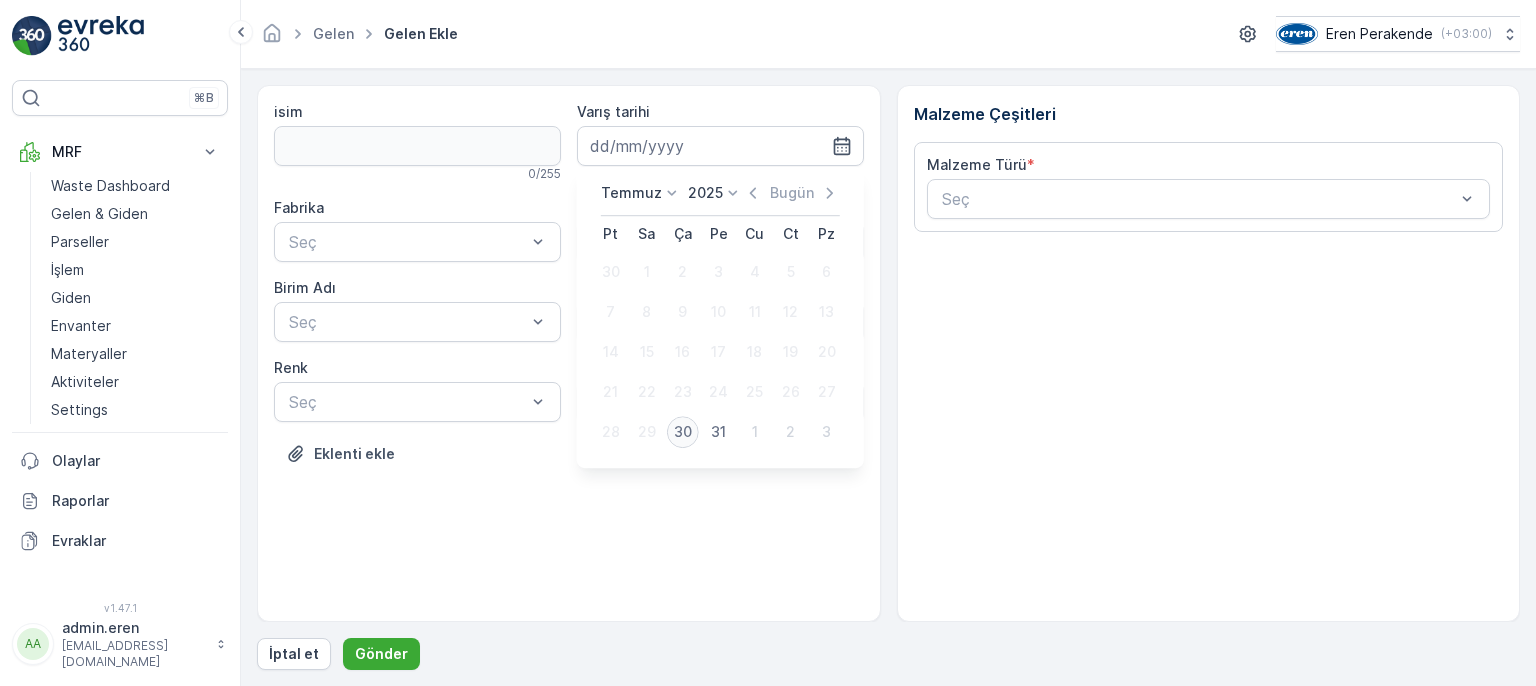click on "30" at bounding box center [683, 432] 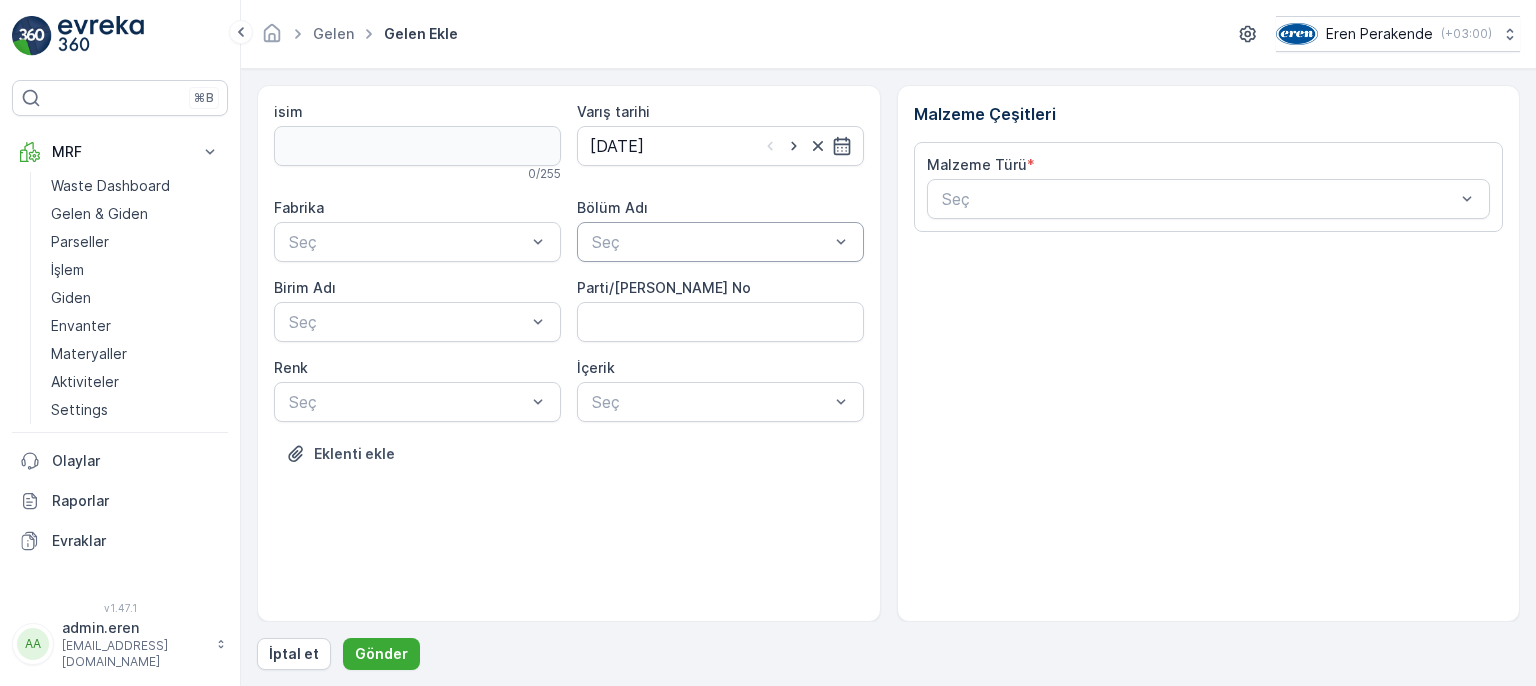 click at bounding box center (710, 242) 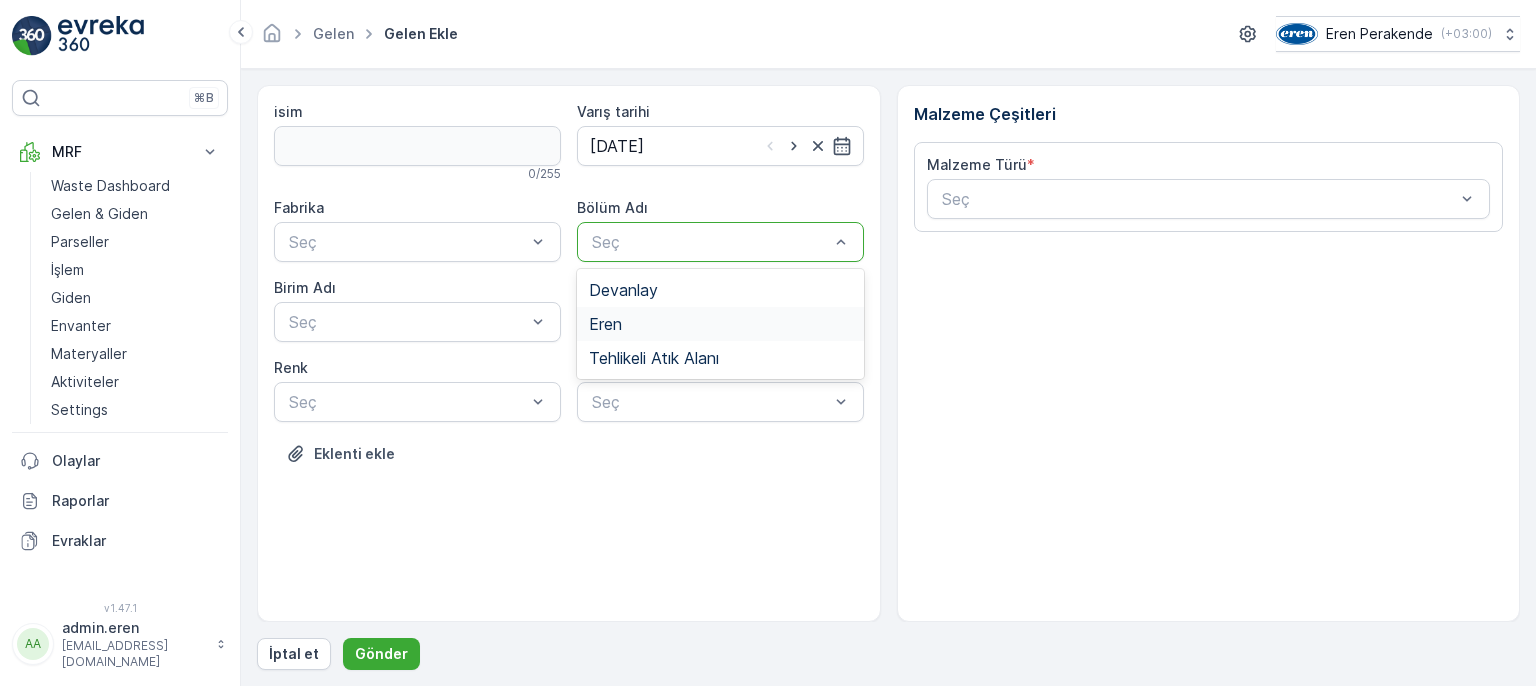 click on "Devanlay" at bounding box center [720, 290] 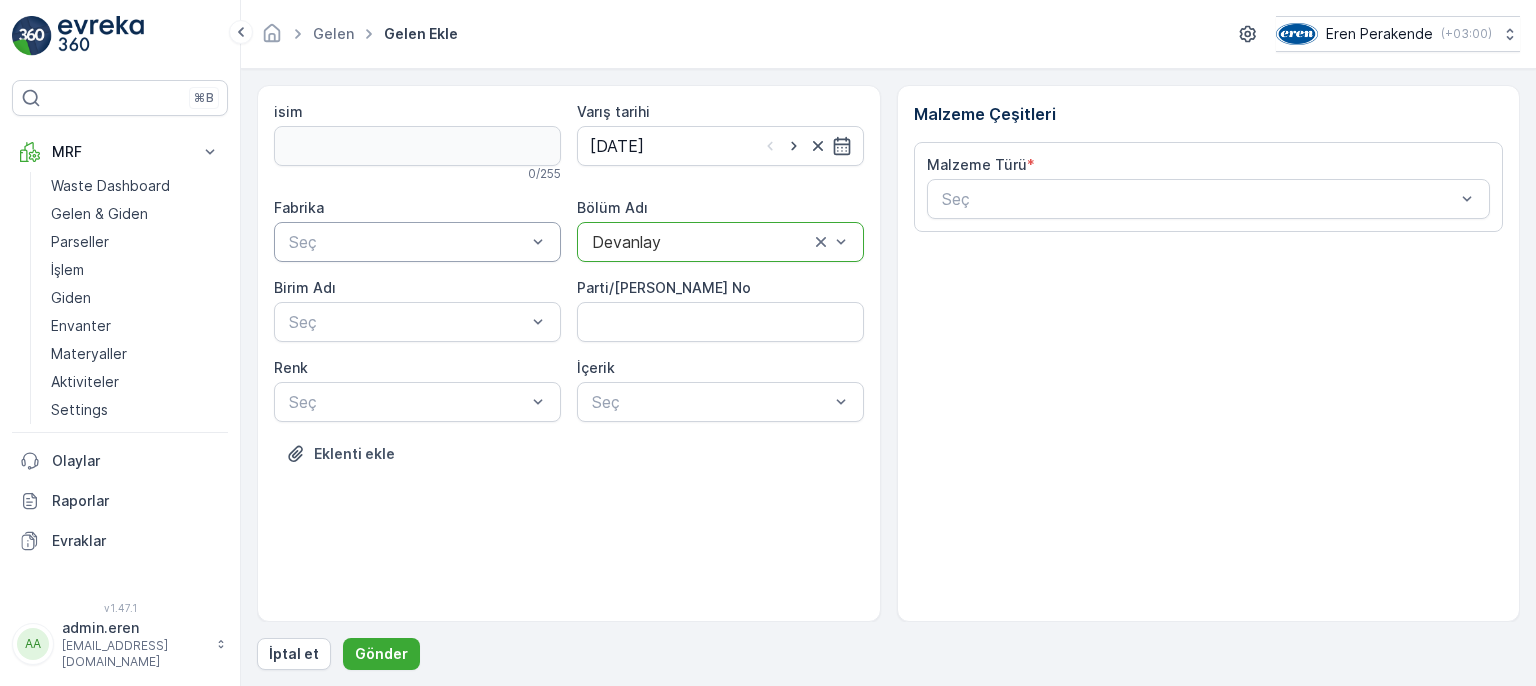 click at bounding box center (407, 242) 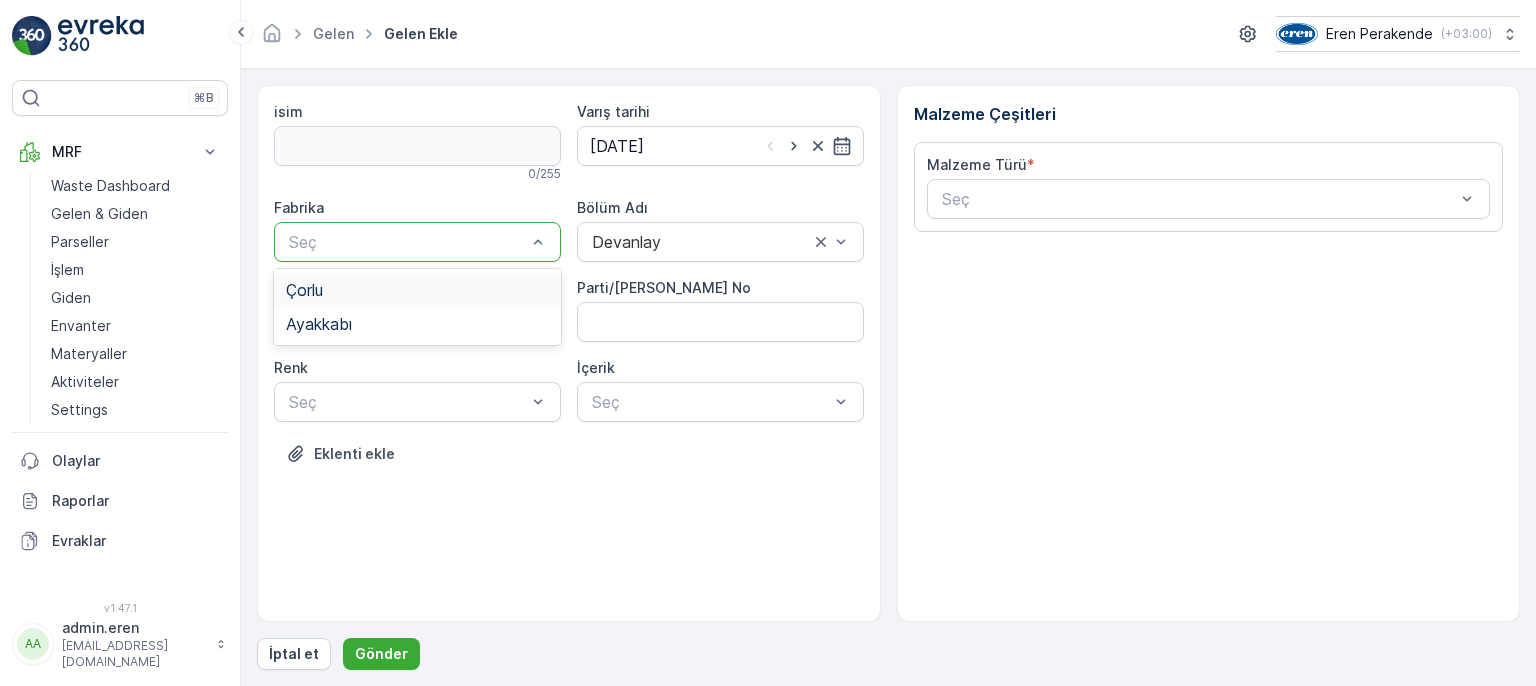 click on "Çorlu" at bounding box center (417, 290) 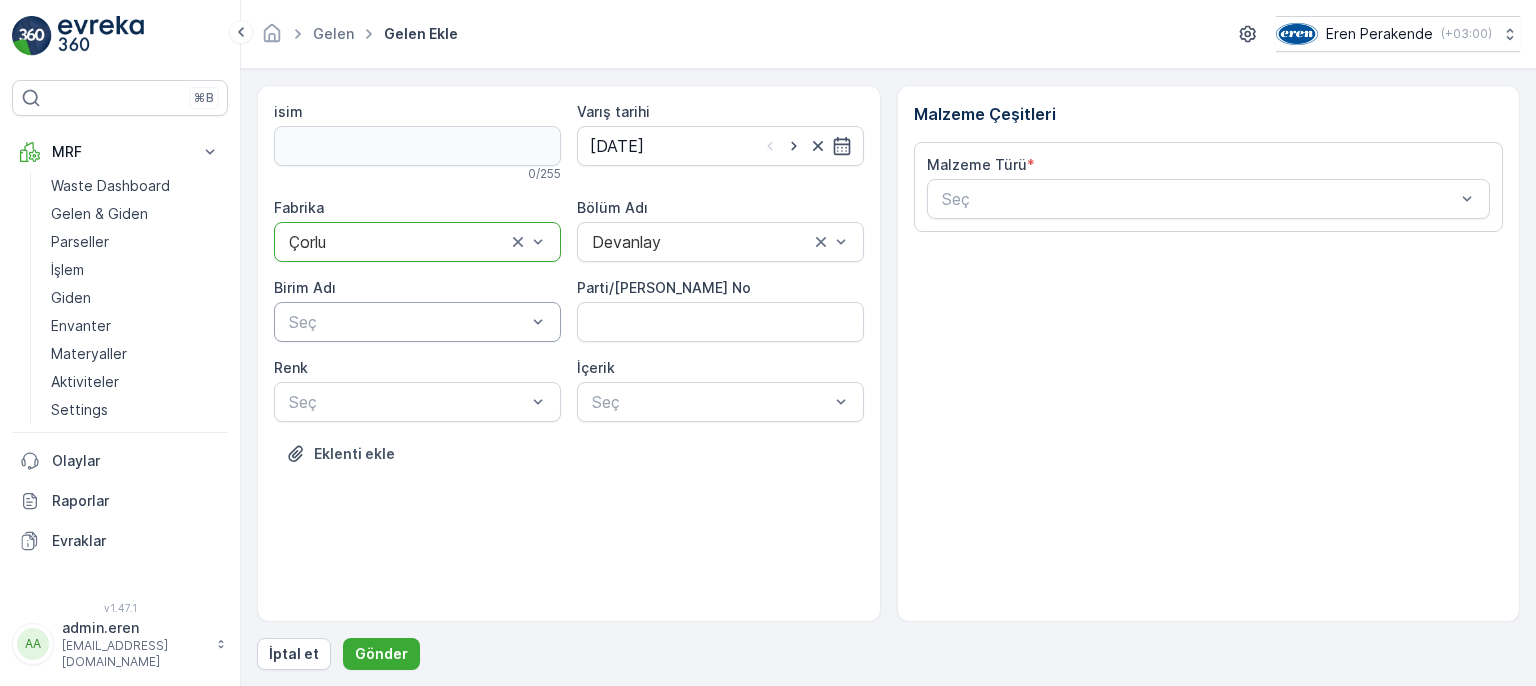 click on "Seç" at bounding box center [417, 322] 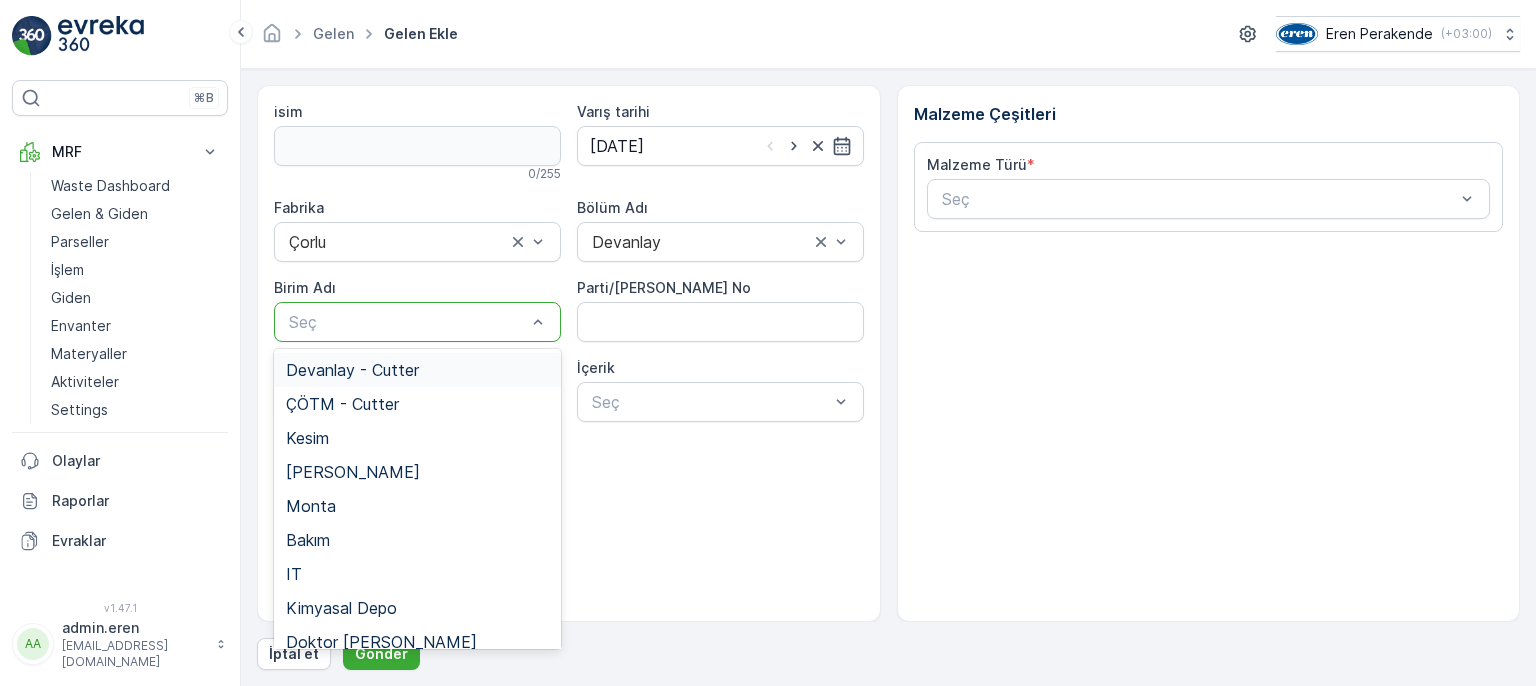 click on "Devanlay  - Cutter" at bounding box center (417, 370) 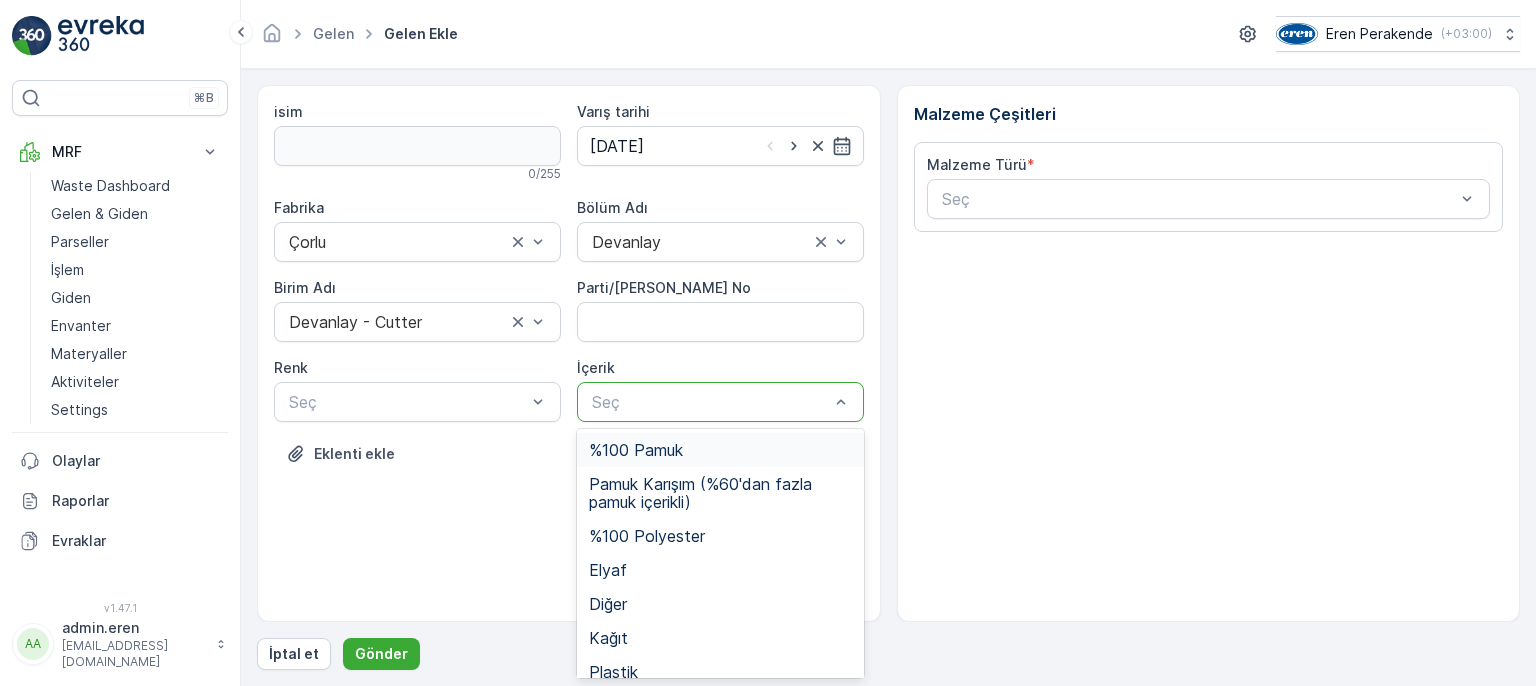 click at bounding box center (710, 402) 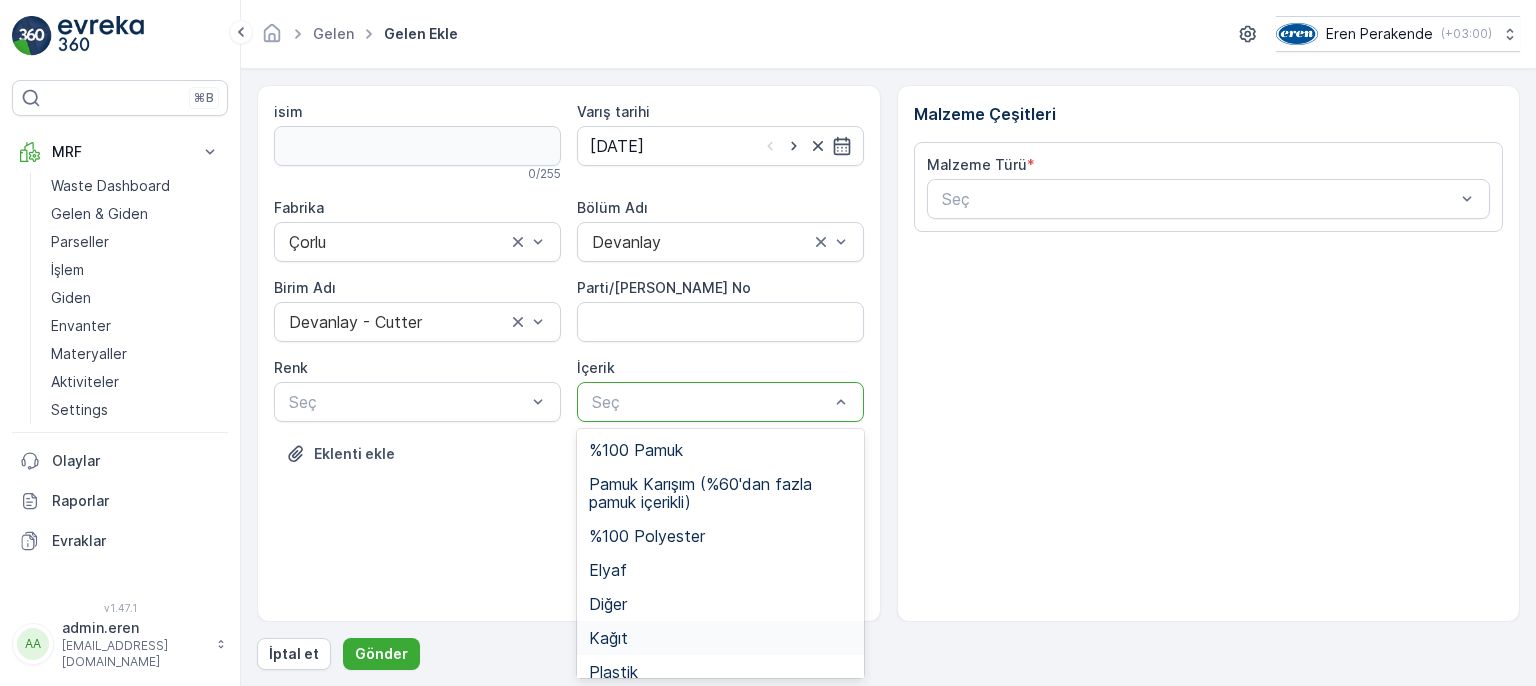 click on "Kağıt" at bounding box center (720, 638) 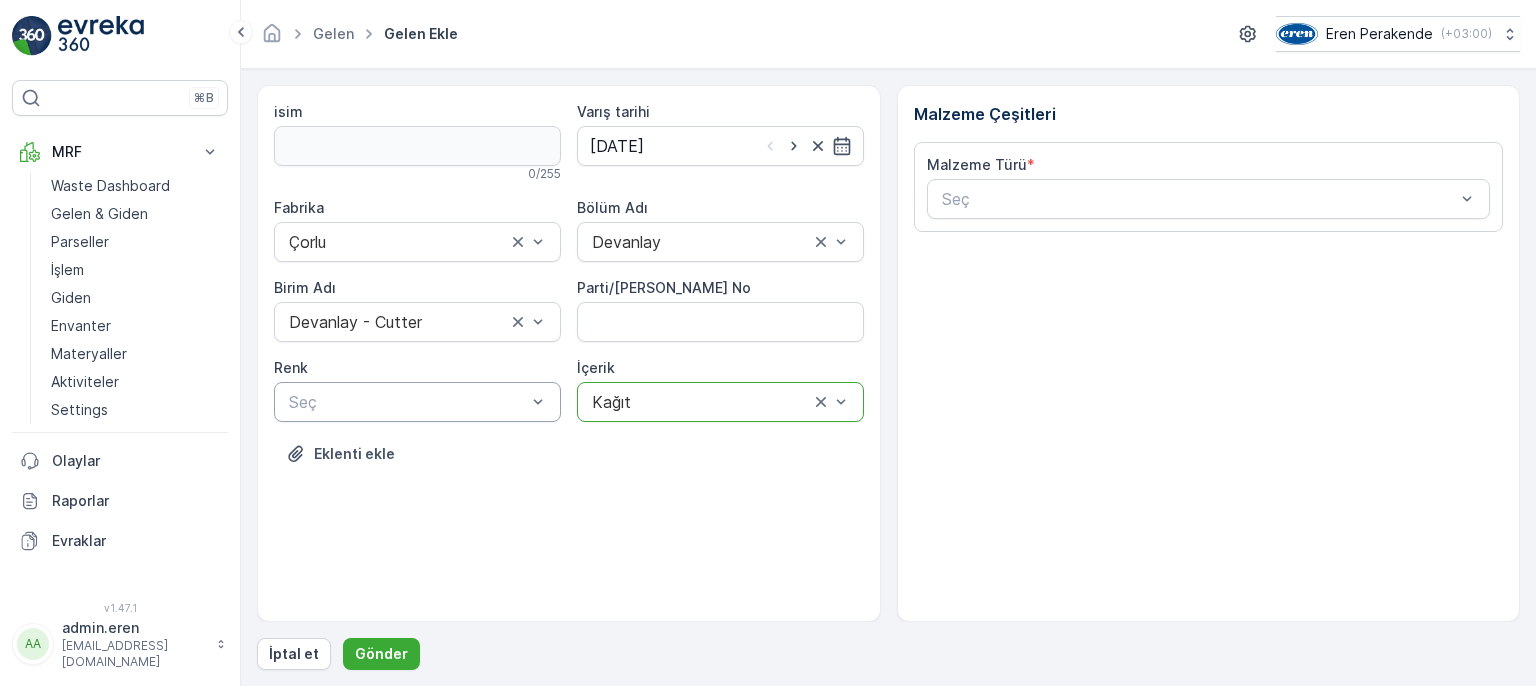 click at bounding box center (407, 402) 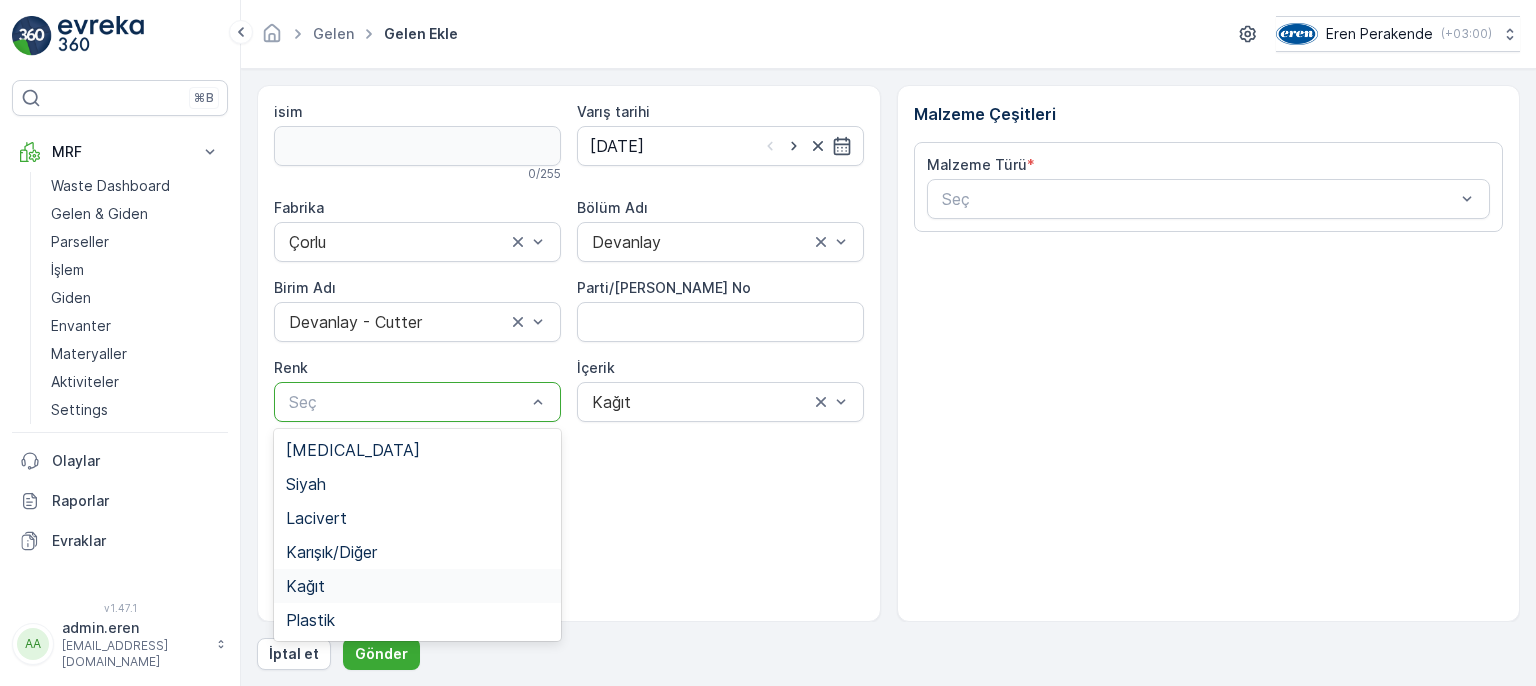 drag, startPoint x: 389, startPoint y: 582, endPoint x: 784, endPoint y: 453, distance: 415.53098 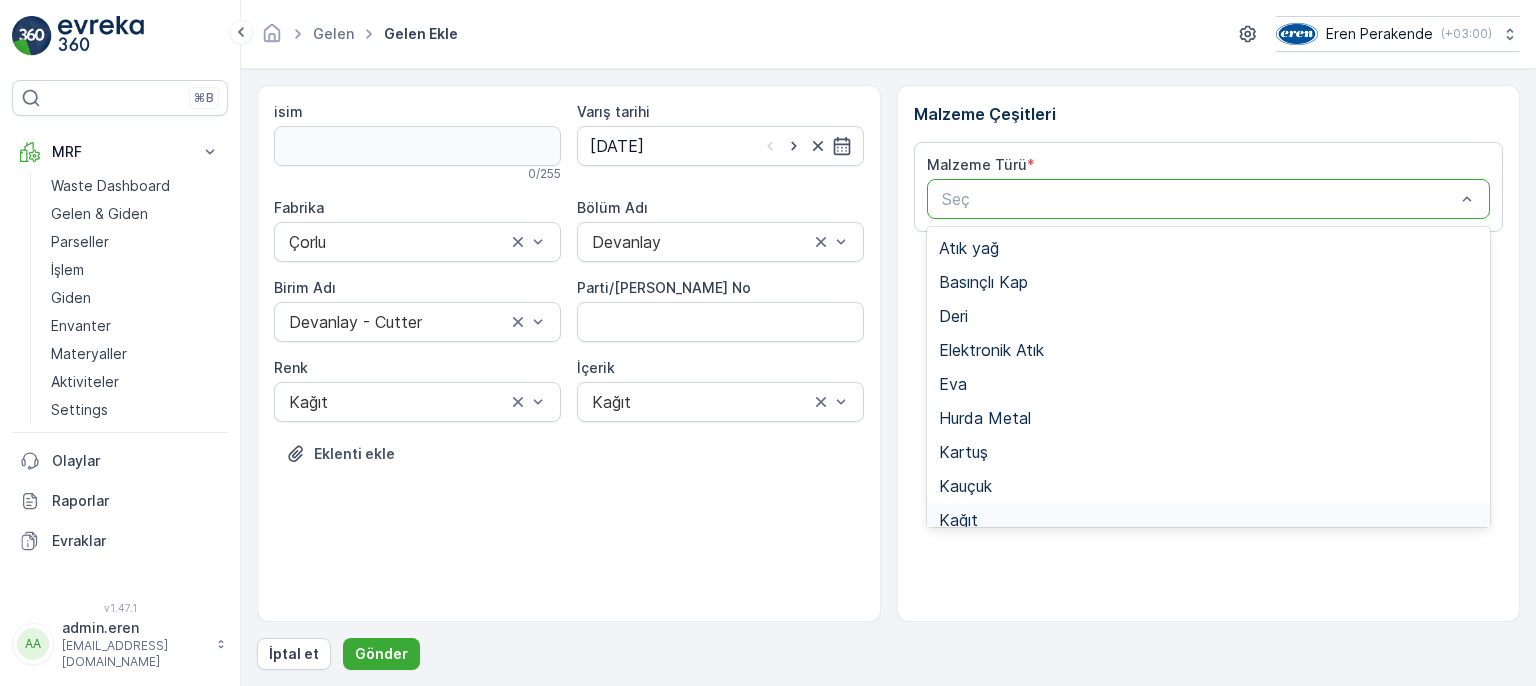 click on "Kağıt" at bounding box center (1209, 520) 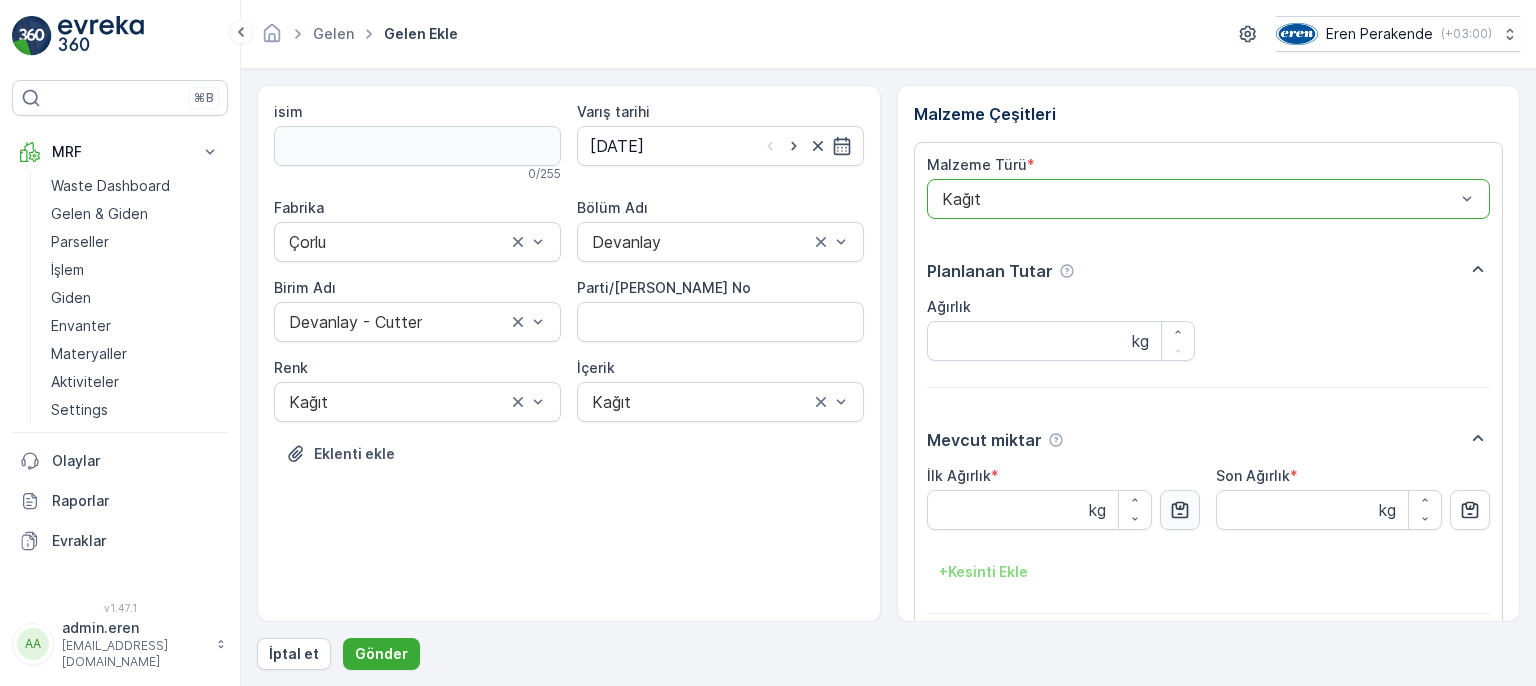click 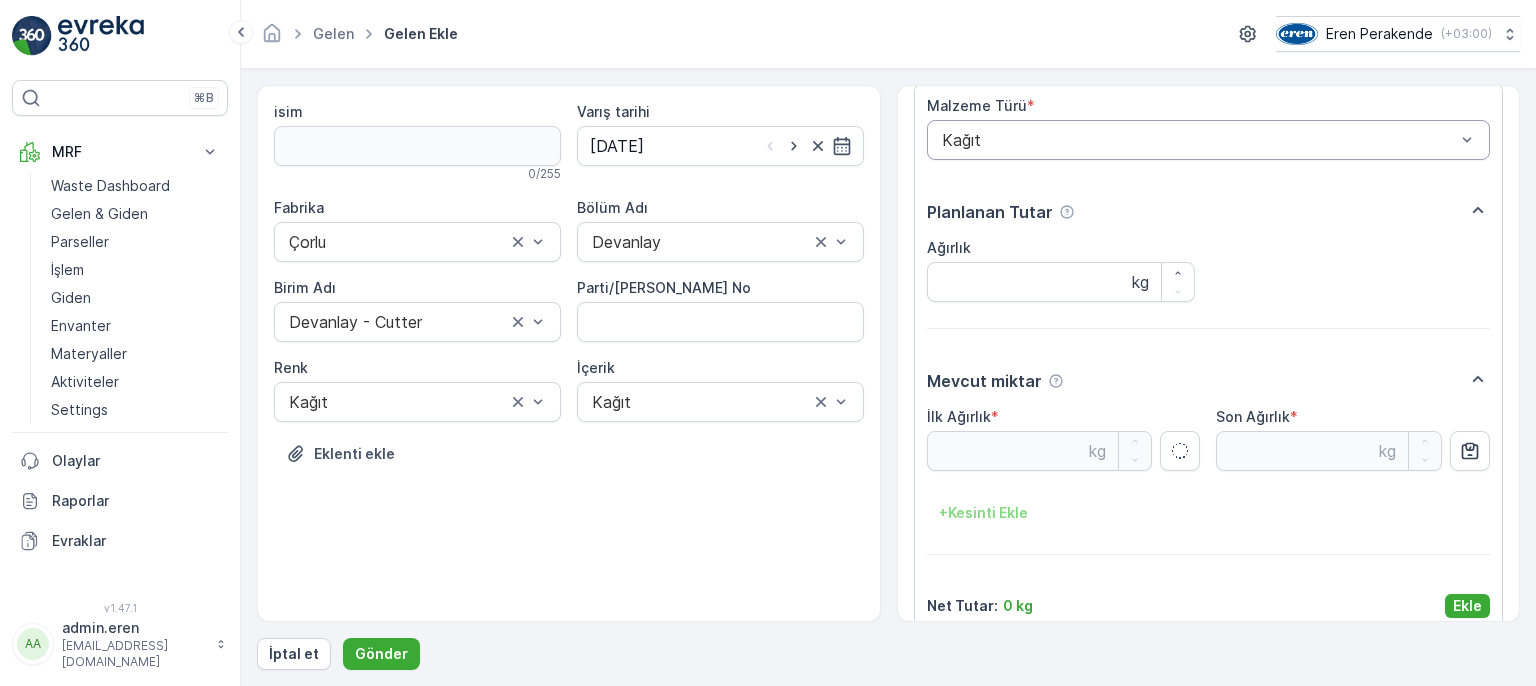scroll, scrollTop: 84, scrollLeft: 0, axis: vertical 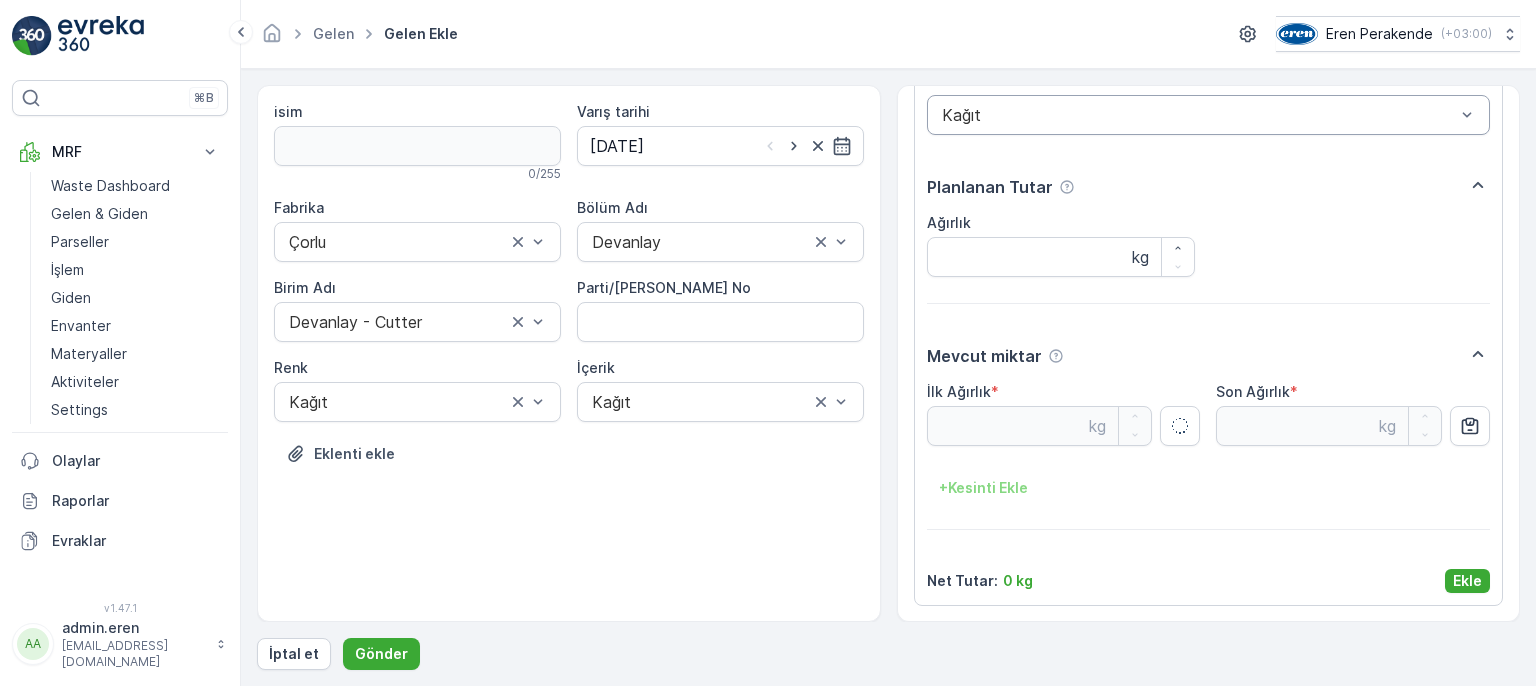 type on "4.23" 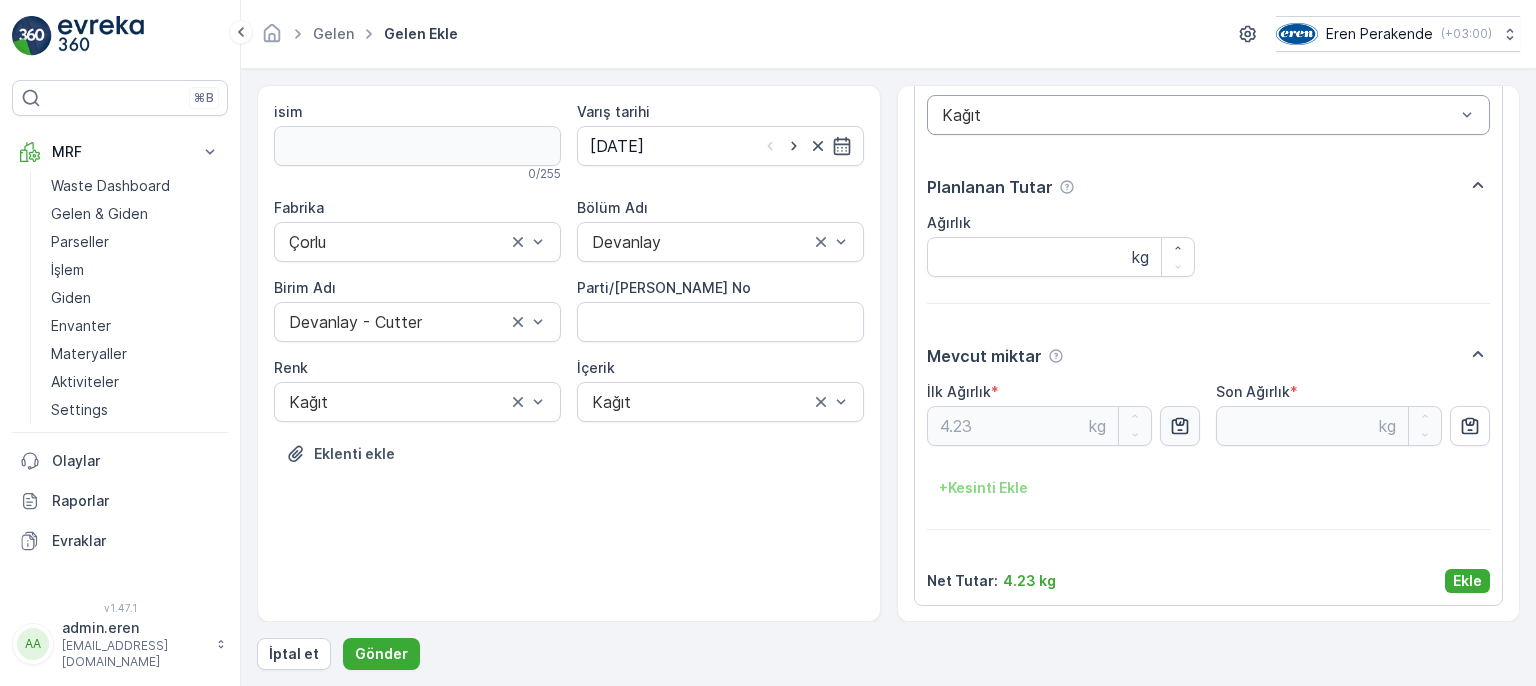 click on "Ekle" at bounding box center (1467, 581) 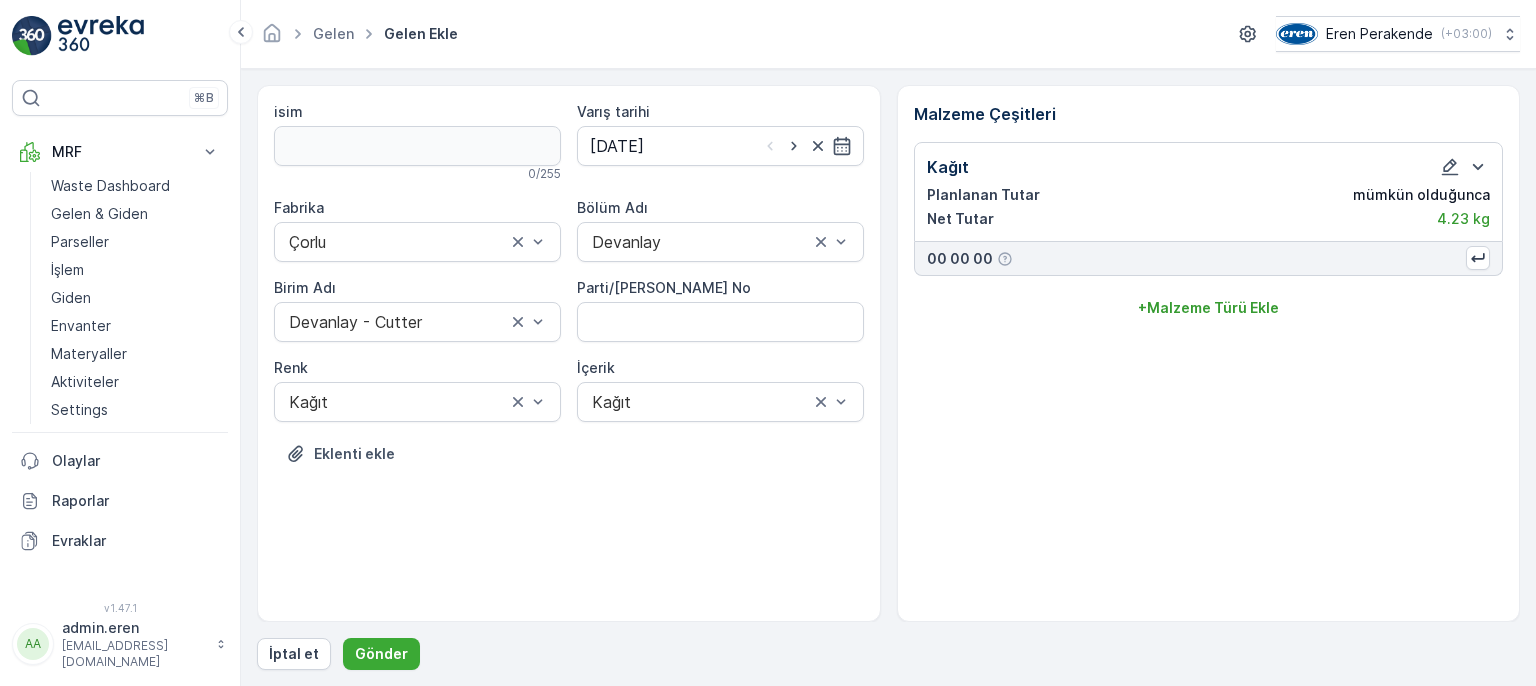 scroll, scrollTop: 0, scrollLeft: 0, axis: both 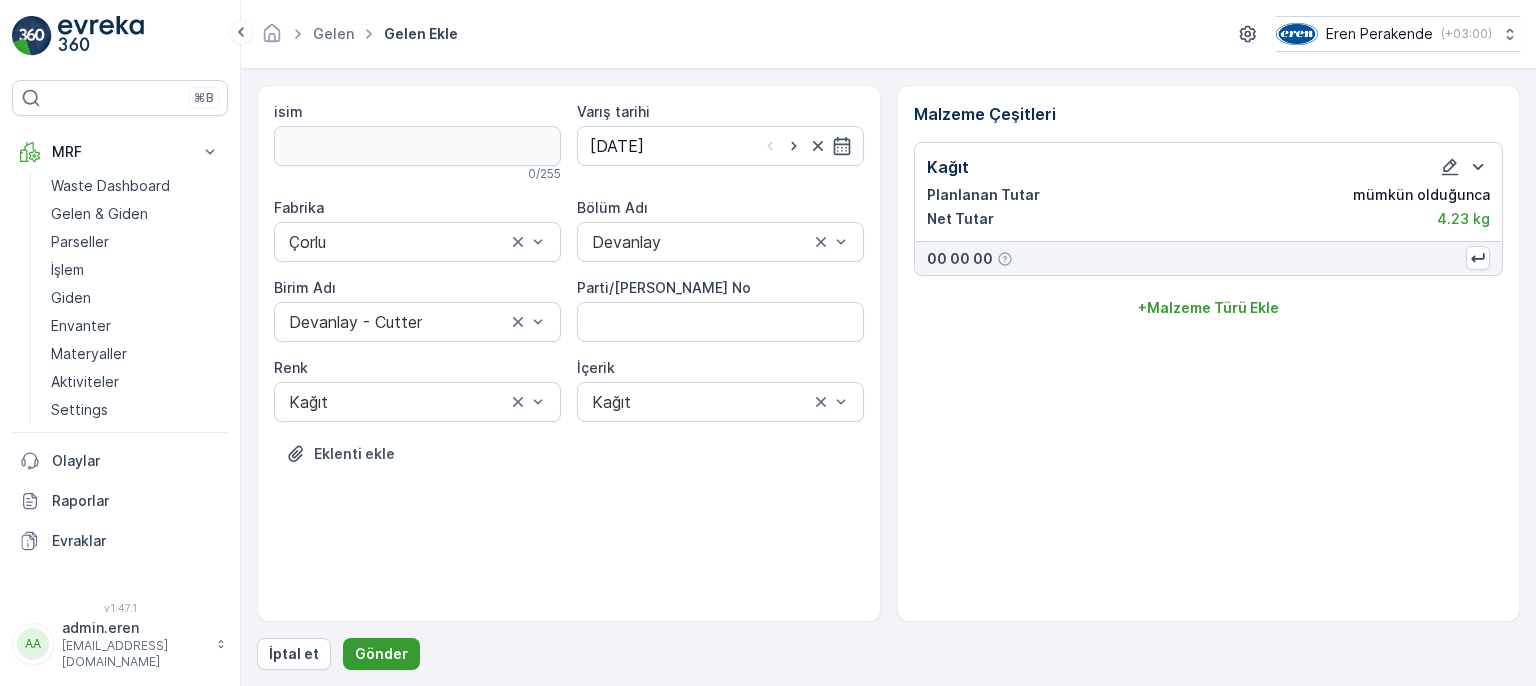 click on "Gönder" at bounding box center [381, 654] 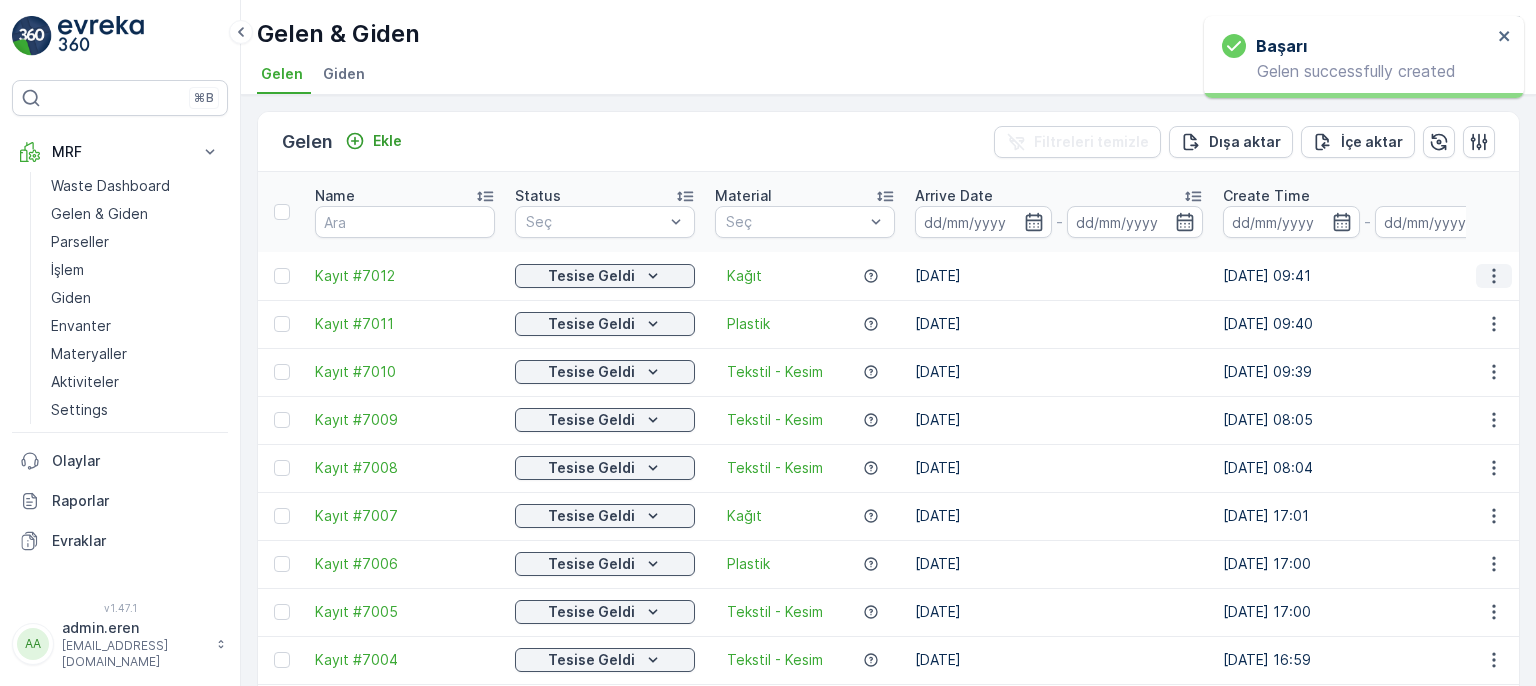 click 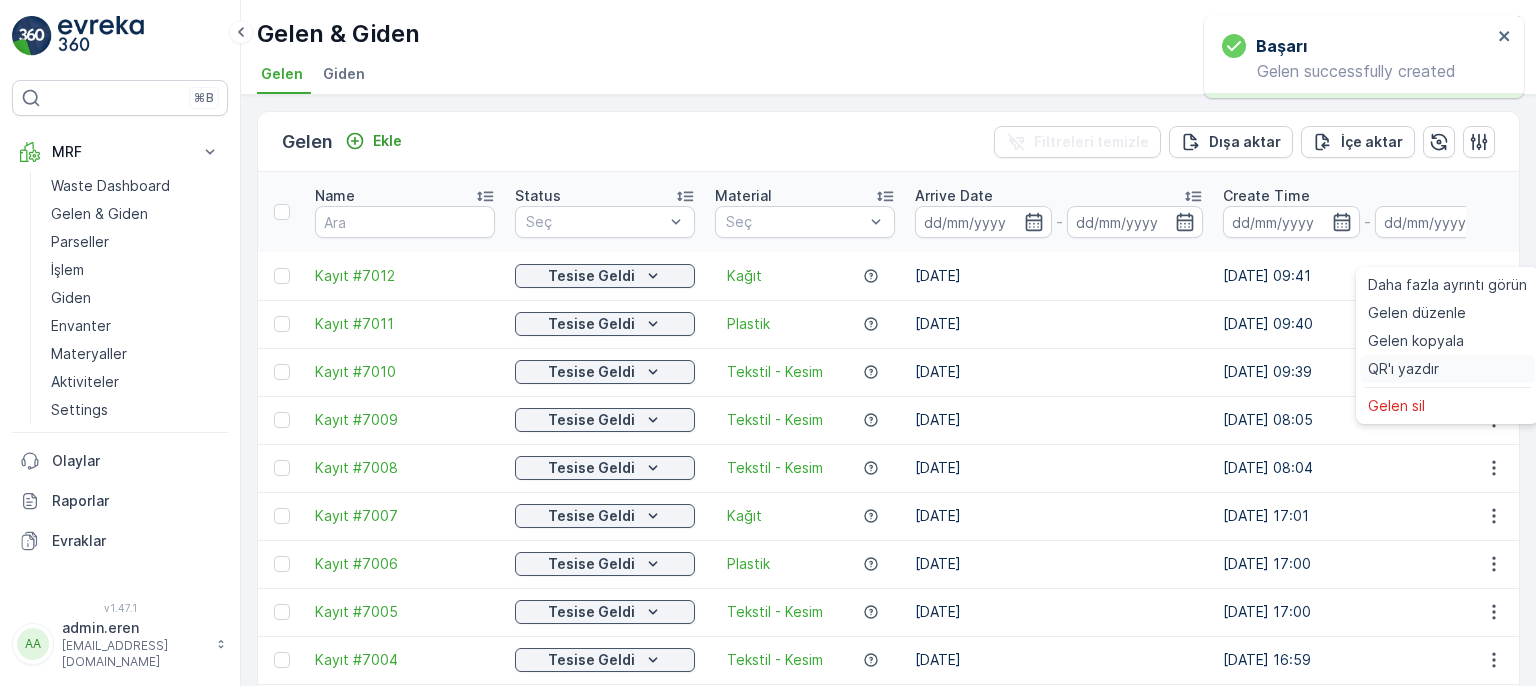 click on "QR'ı yazdır" at bounding box center (1403, 369) 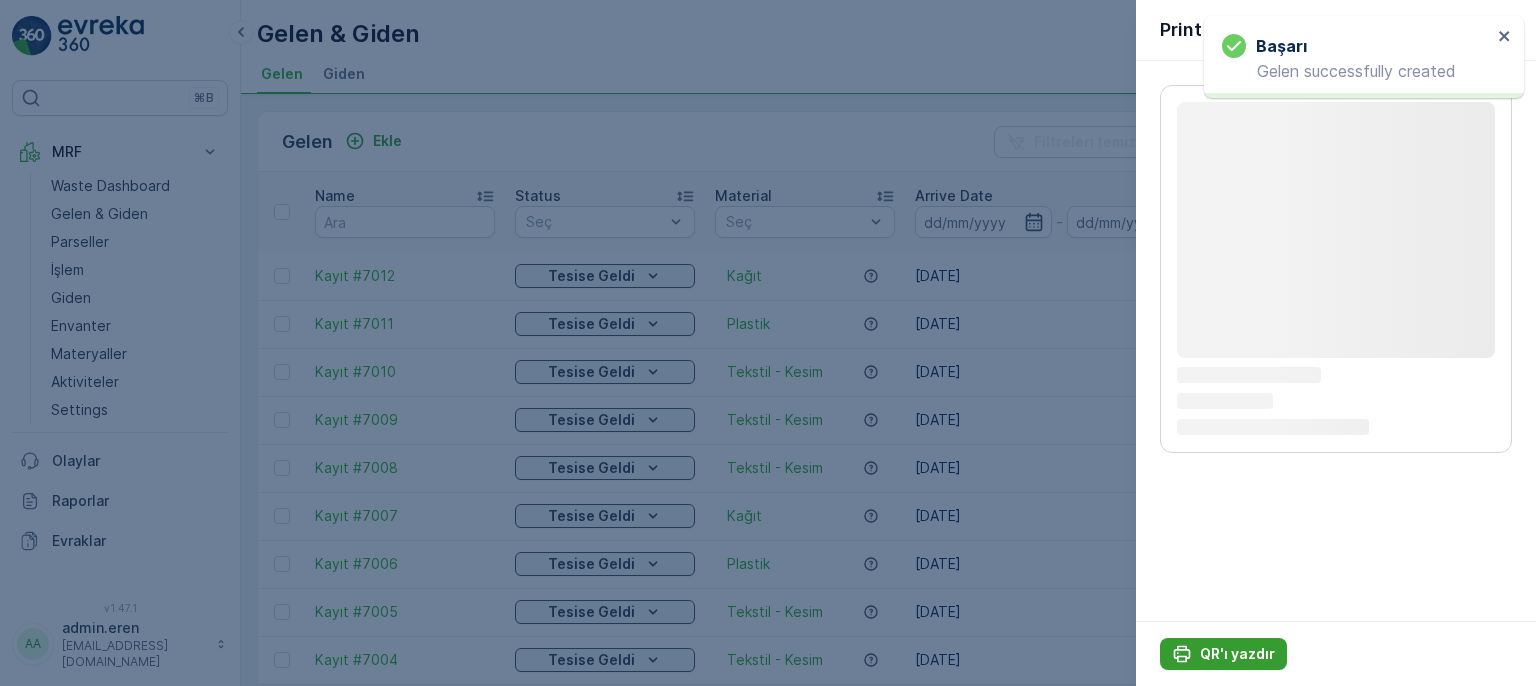 click on "QR'ı yazdır" at bounding box center (1237, 654) 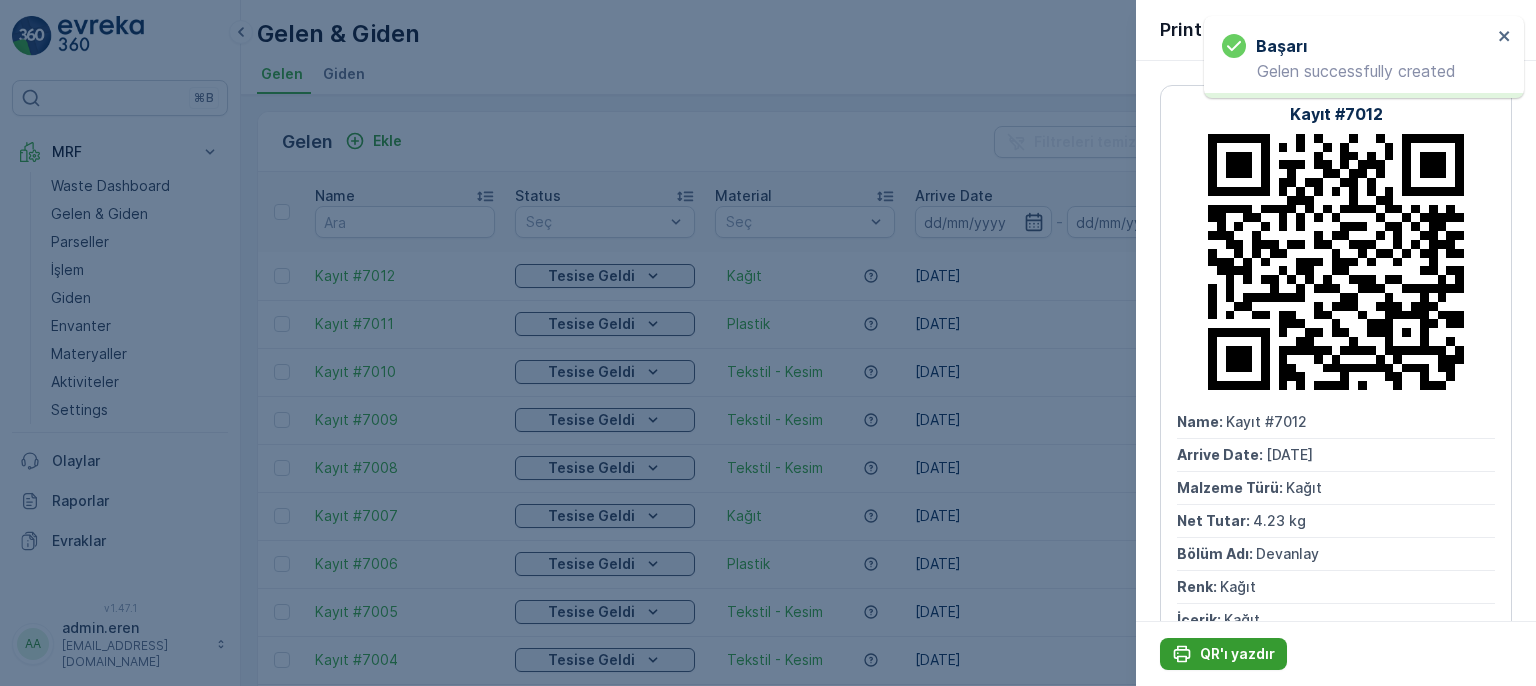 click on "QR'ı yazdır" at bounding box center (1237, 654) 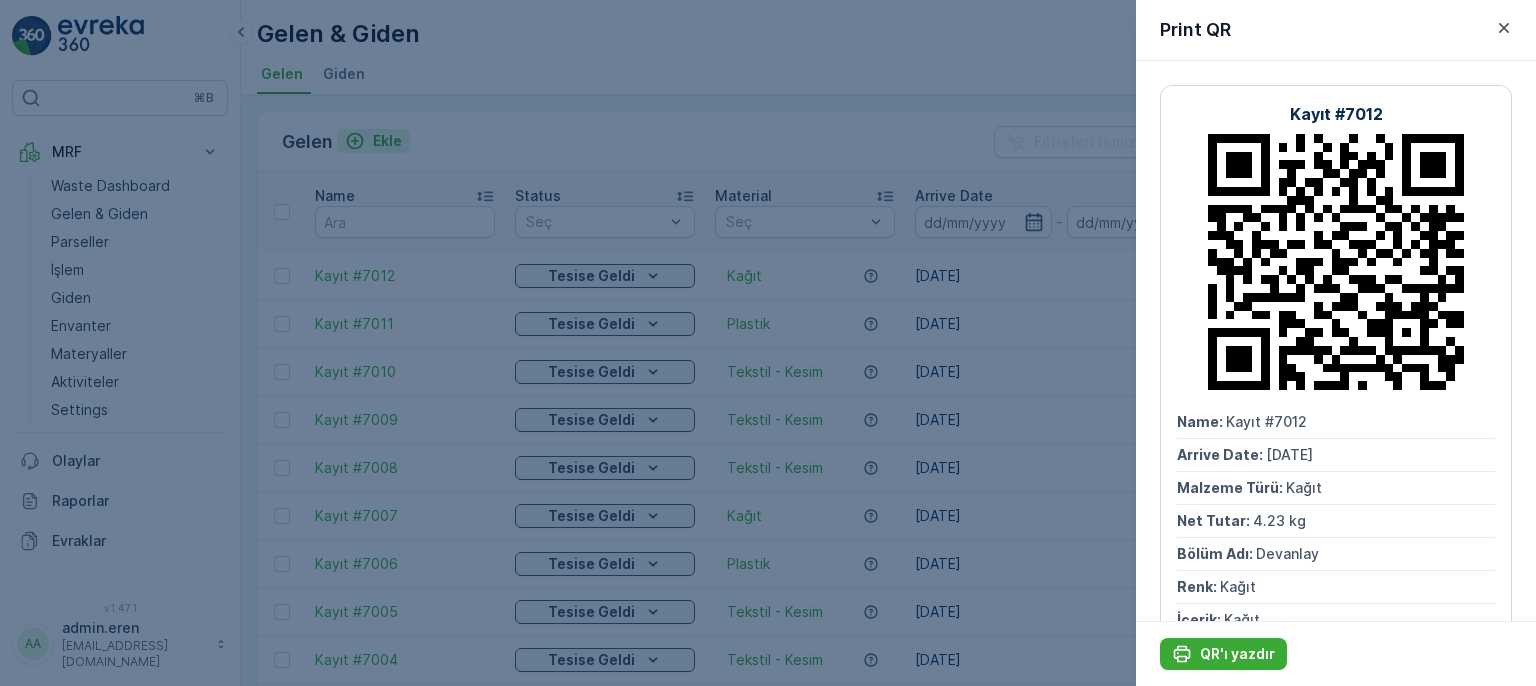 drag, startPoint x: 590, startPoint y: 85, endPoint x: 353, endPoint y: 141, distance: 243.52618 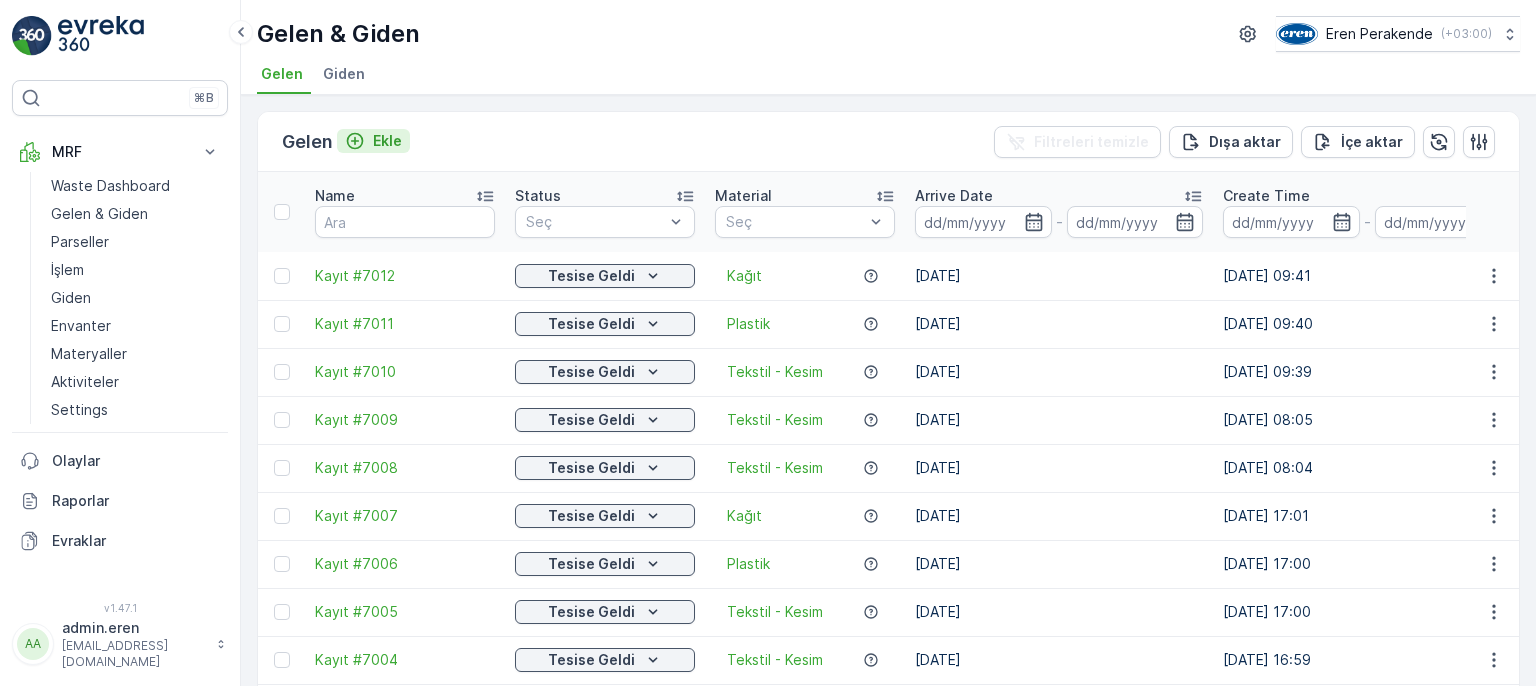 click on "Ekle" at bounding box center [387, 141] 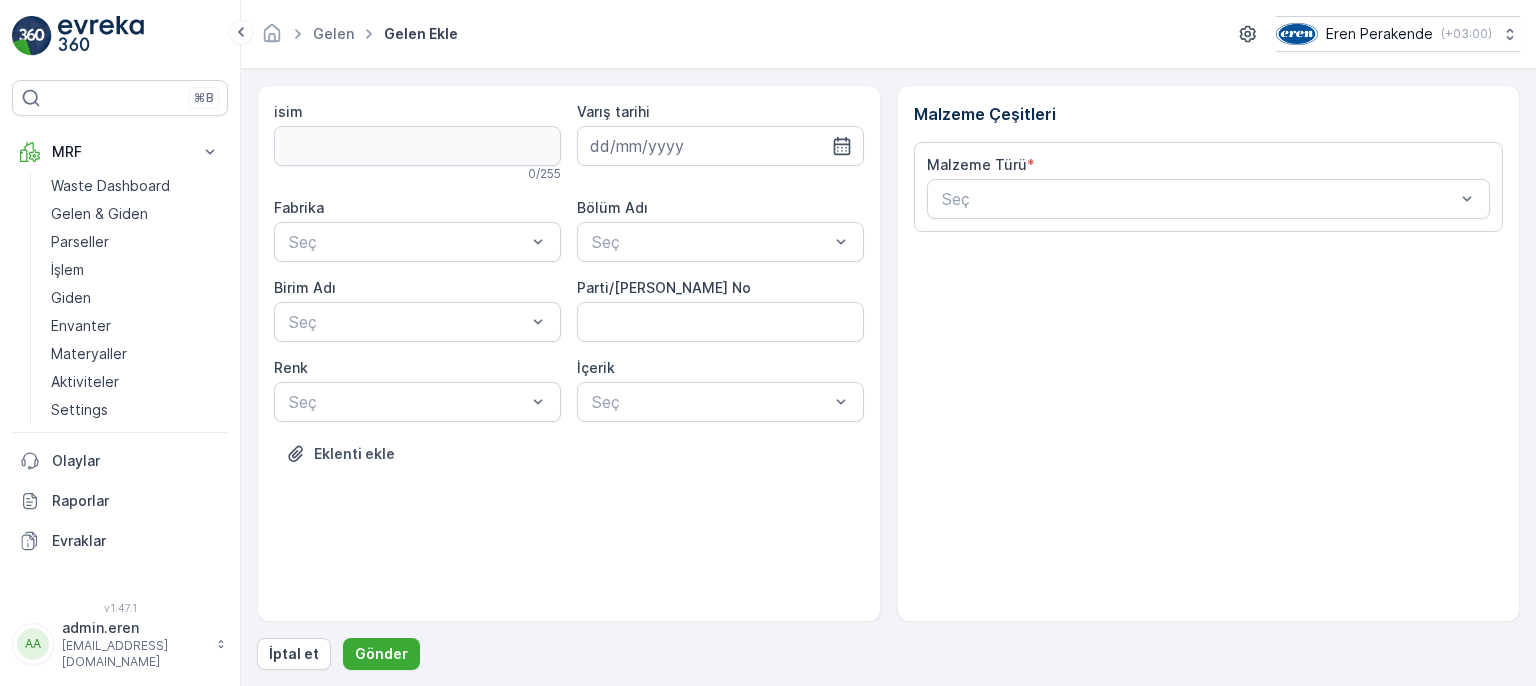 click at bounding box center (720, 146) 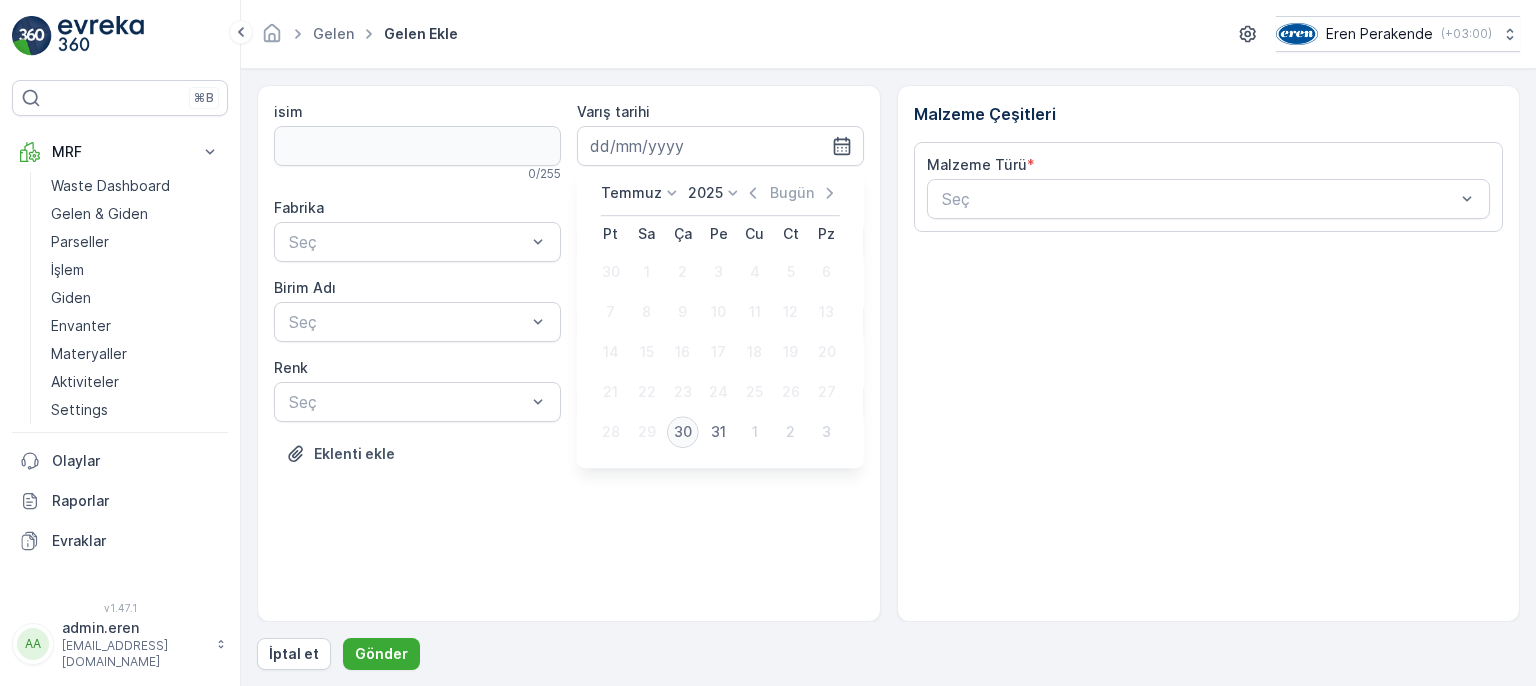 click on "30" at bounding box center [683, 432] 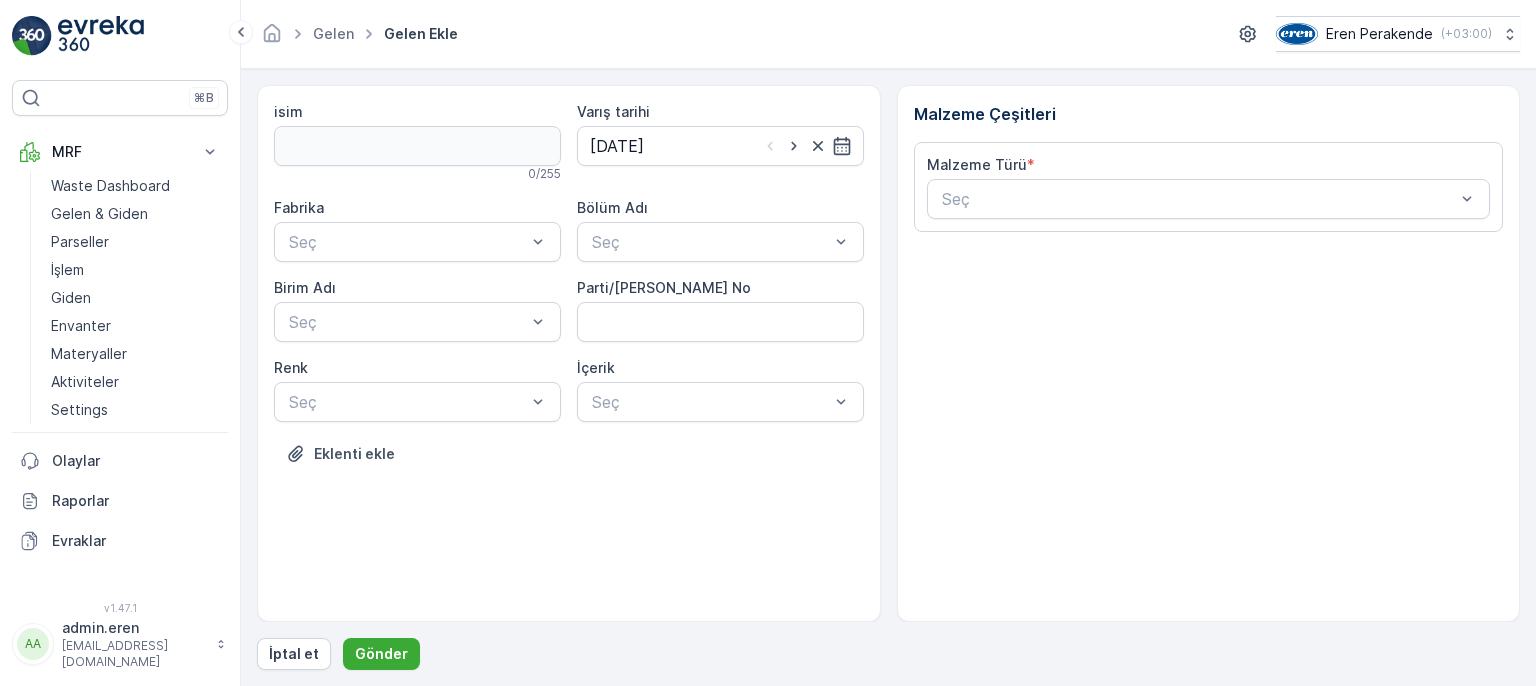 drag, startPoint x: 581, startPoint y: 238, endPoint x: 620, endPoint y: 267, distance: 48.60041 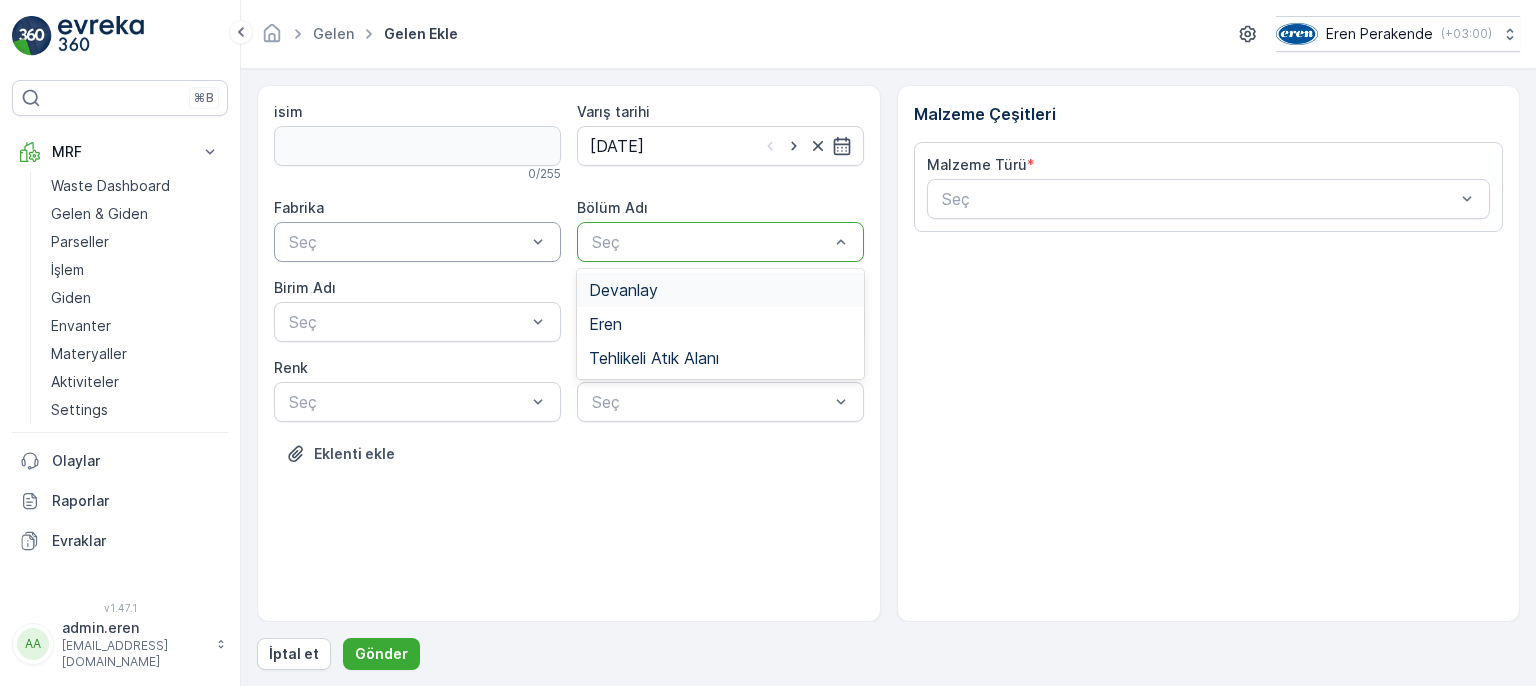 drag, startPoint x: 644, startPoint y: 292, endPoint x: 450, endPoint y: 250, distance: 198.49434 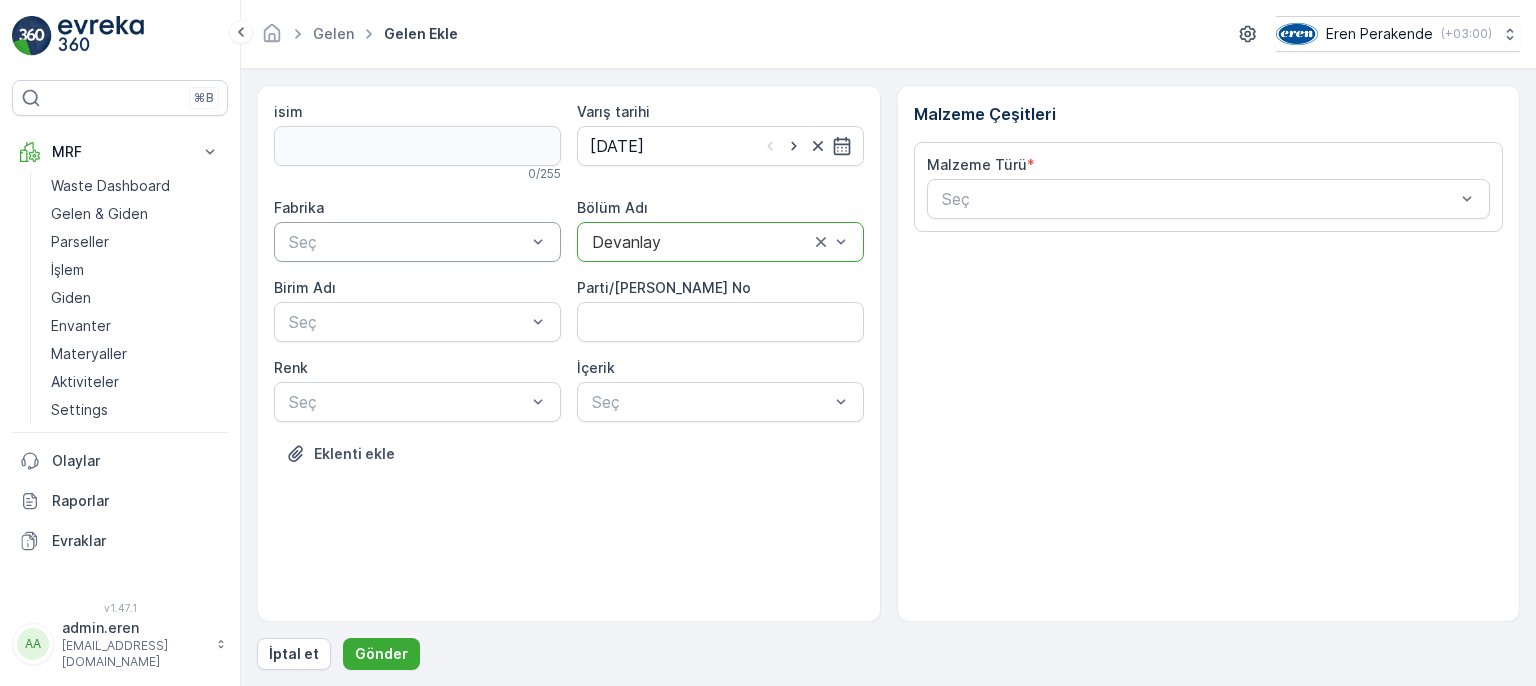 drag, startPoint x: 443, startPoint y: 243, endPoint x: 441, endPoint y: 253, distance: 10.198039 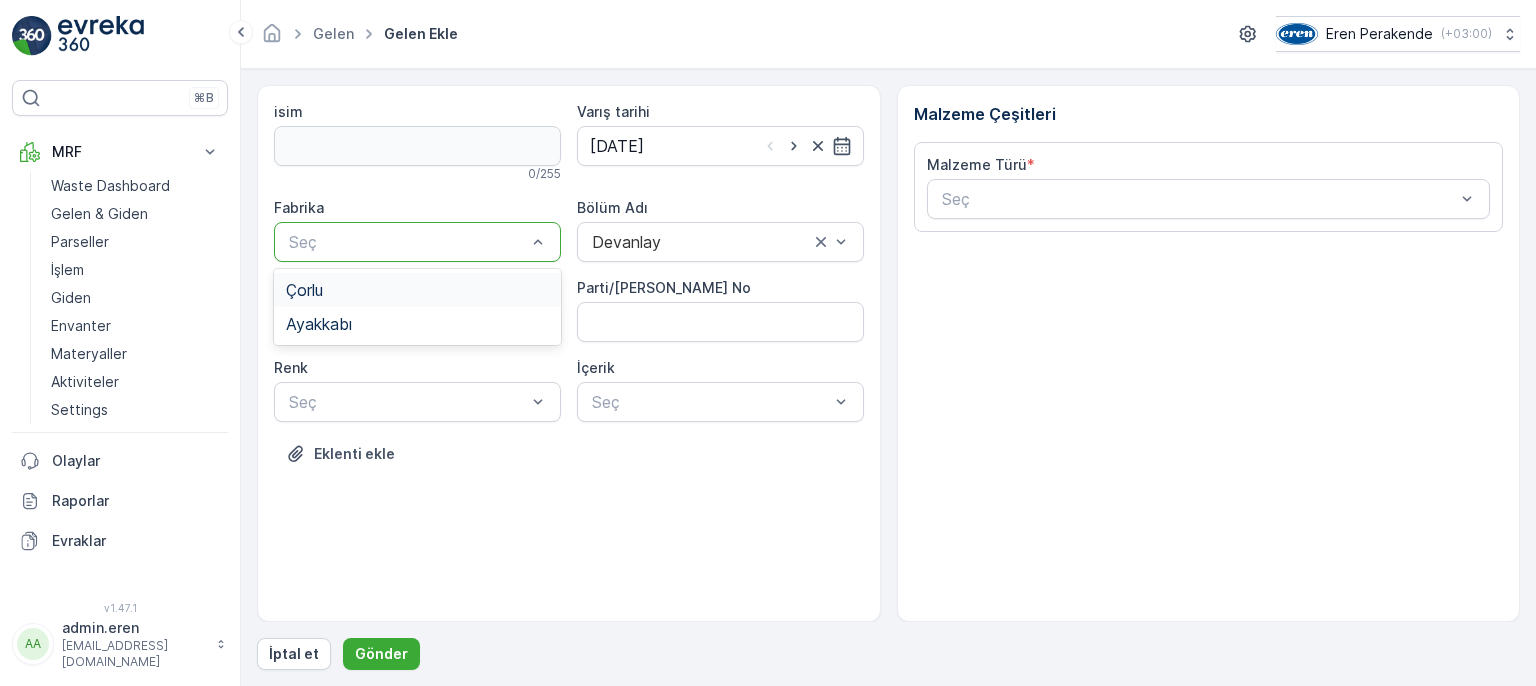 click on "Çorlu" at bounding box center [417, 290] 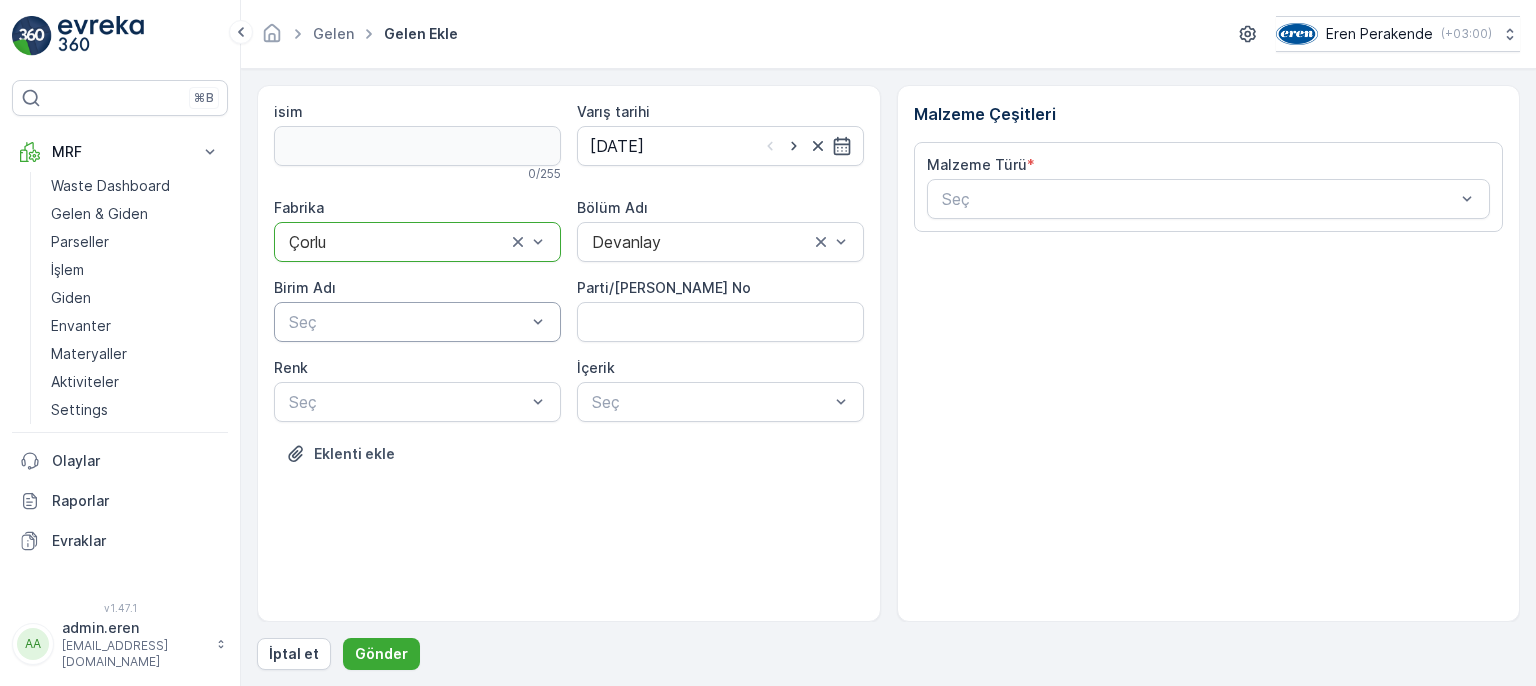 click at bounding box center (407, 322) 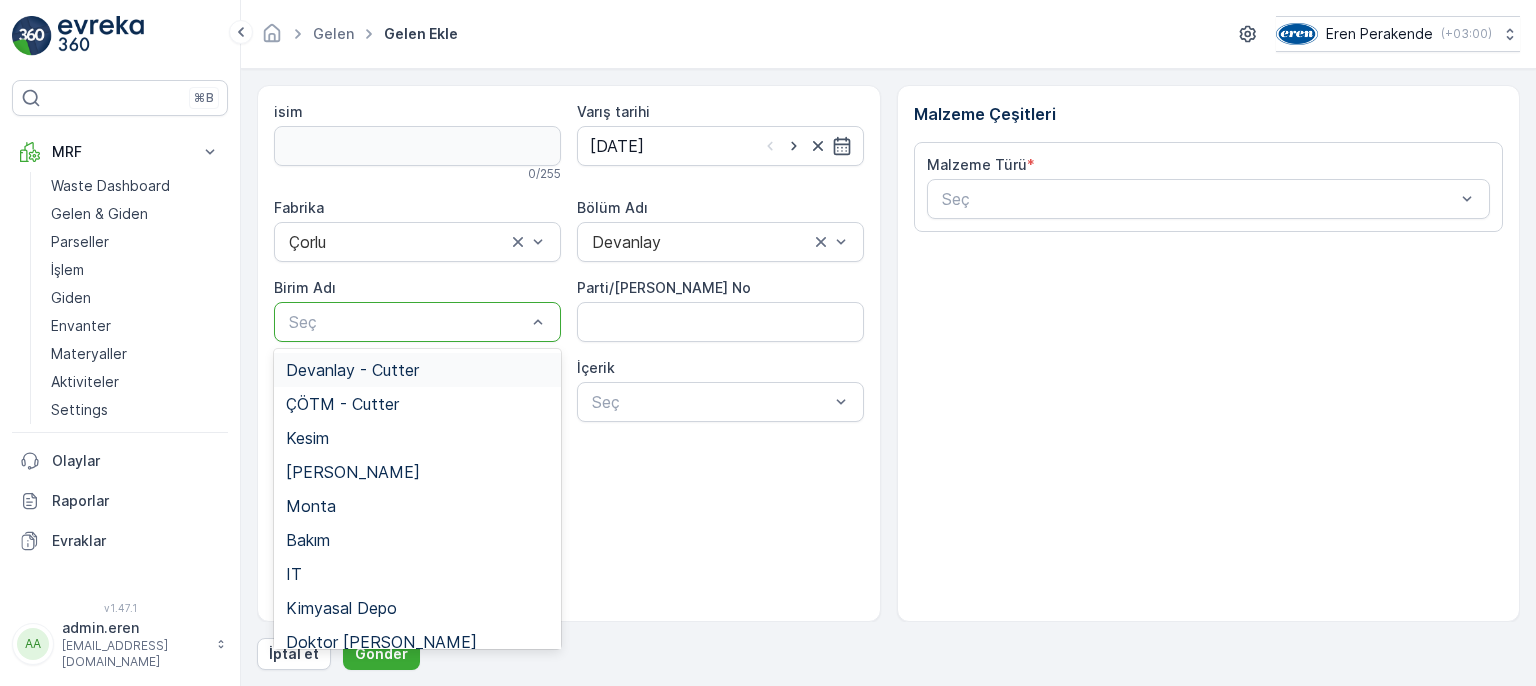 drag, startPoint x: 436, startPoint y: 366, endPoint x: 504, endPoint y: 399, distance: 75.58439 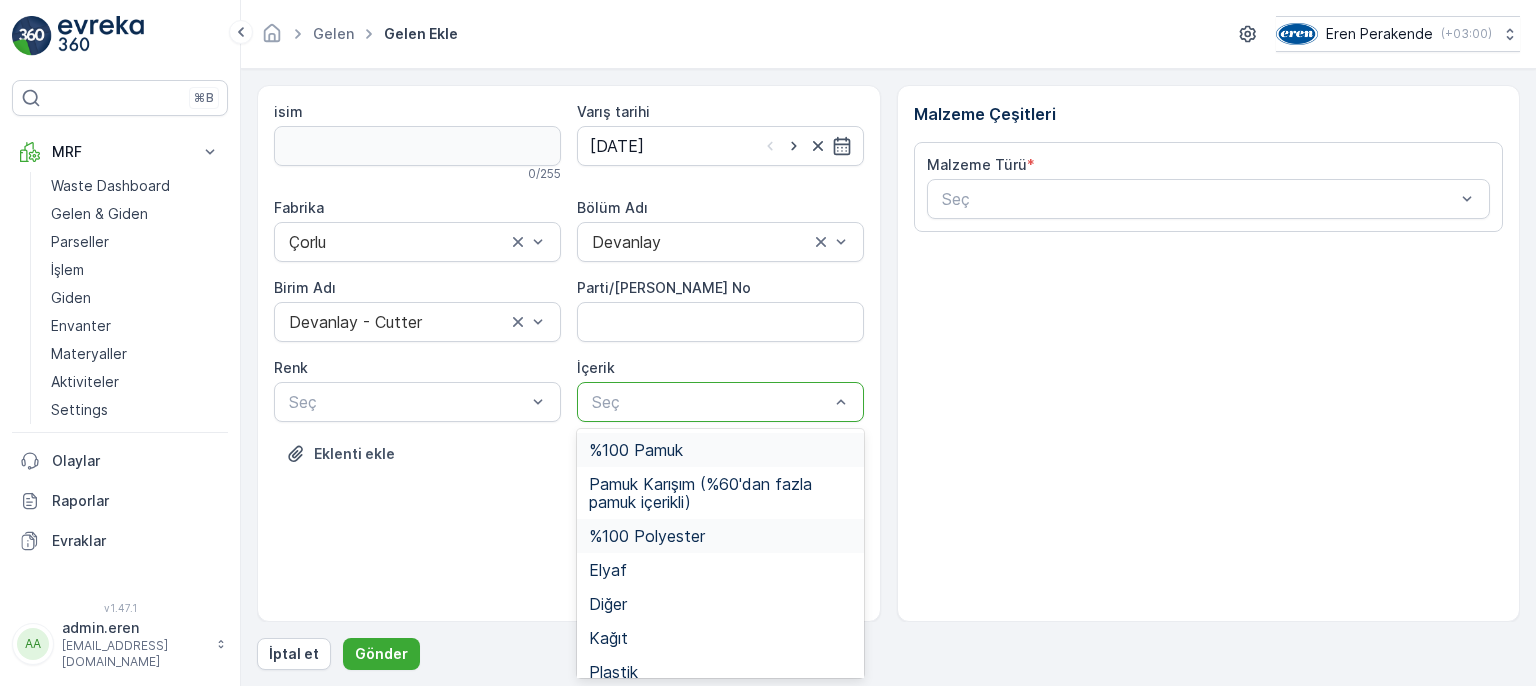 drag, startPoint x: 668, startPoint y: 393, endPoint x: 643, endPoint y: 529, distance: 138.2787 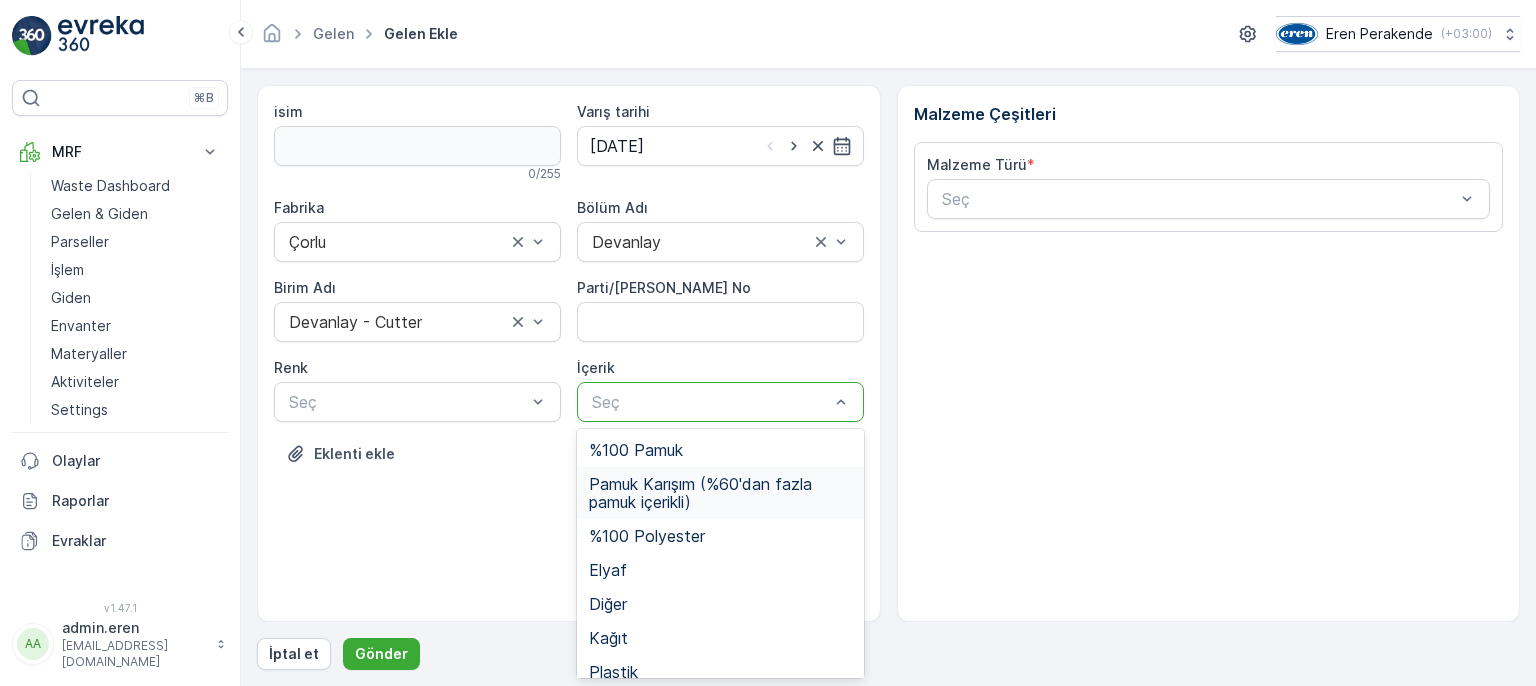 click on "Pamuk Karışım (%60'dan fazla pamuk içerikli)" at bounding box center (720, 493) 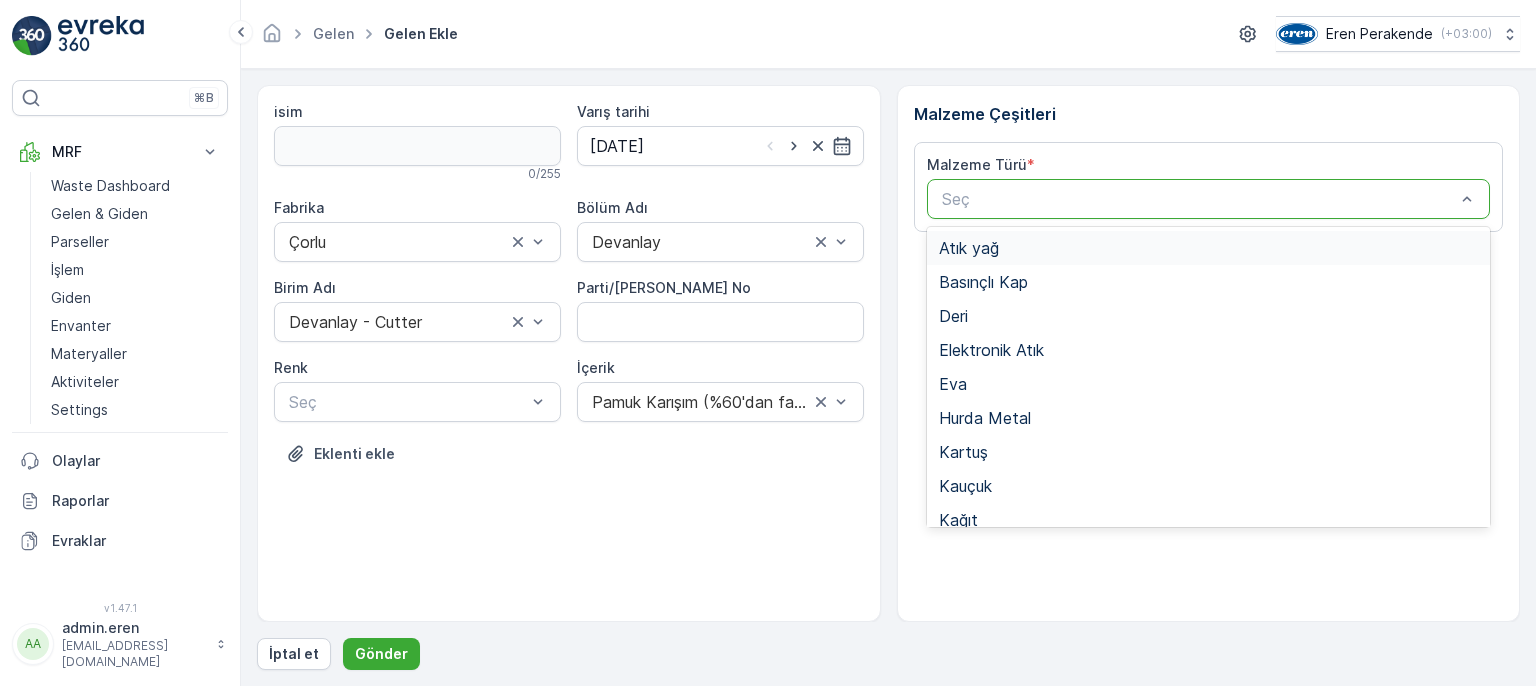 click at bounding box center (1199, 199) 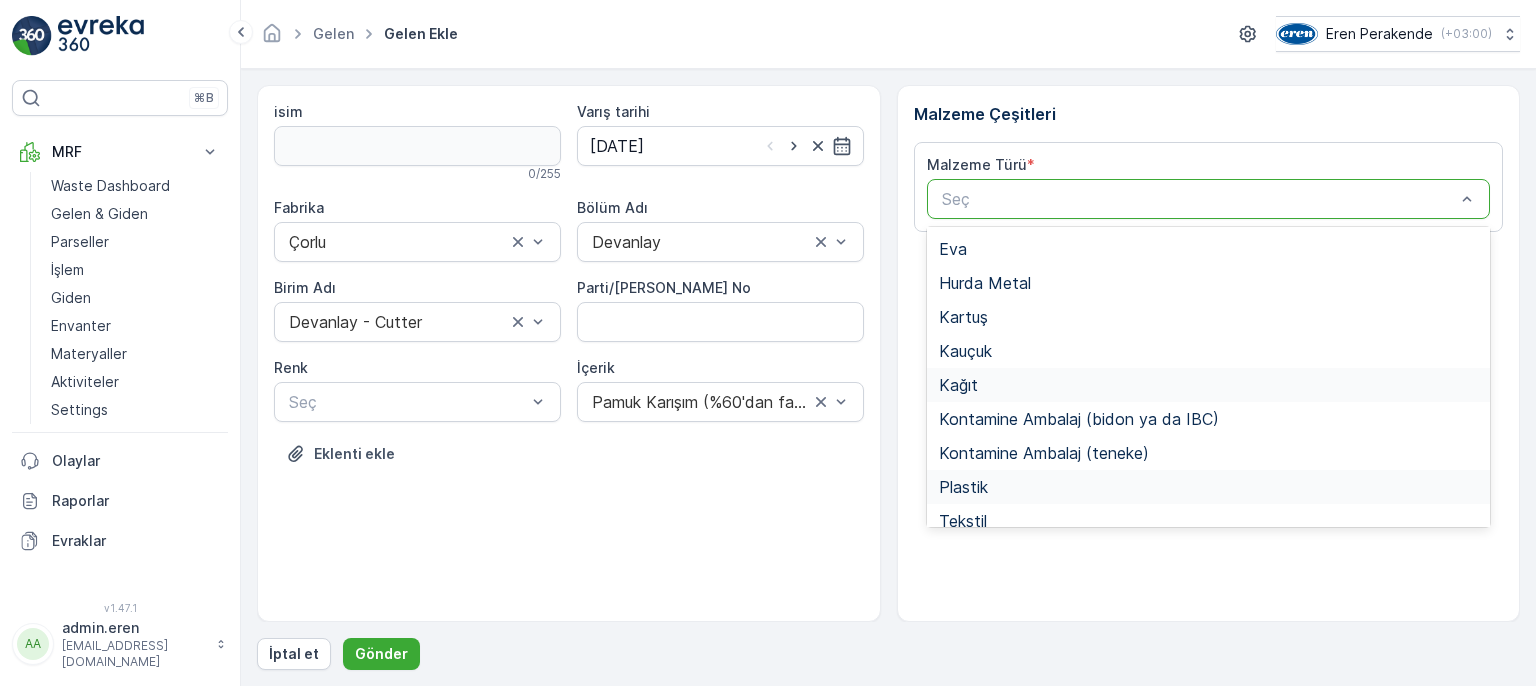 scroll, scrollTop: 200, scrollLeft: 0, axis: vertical 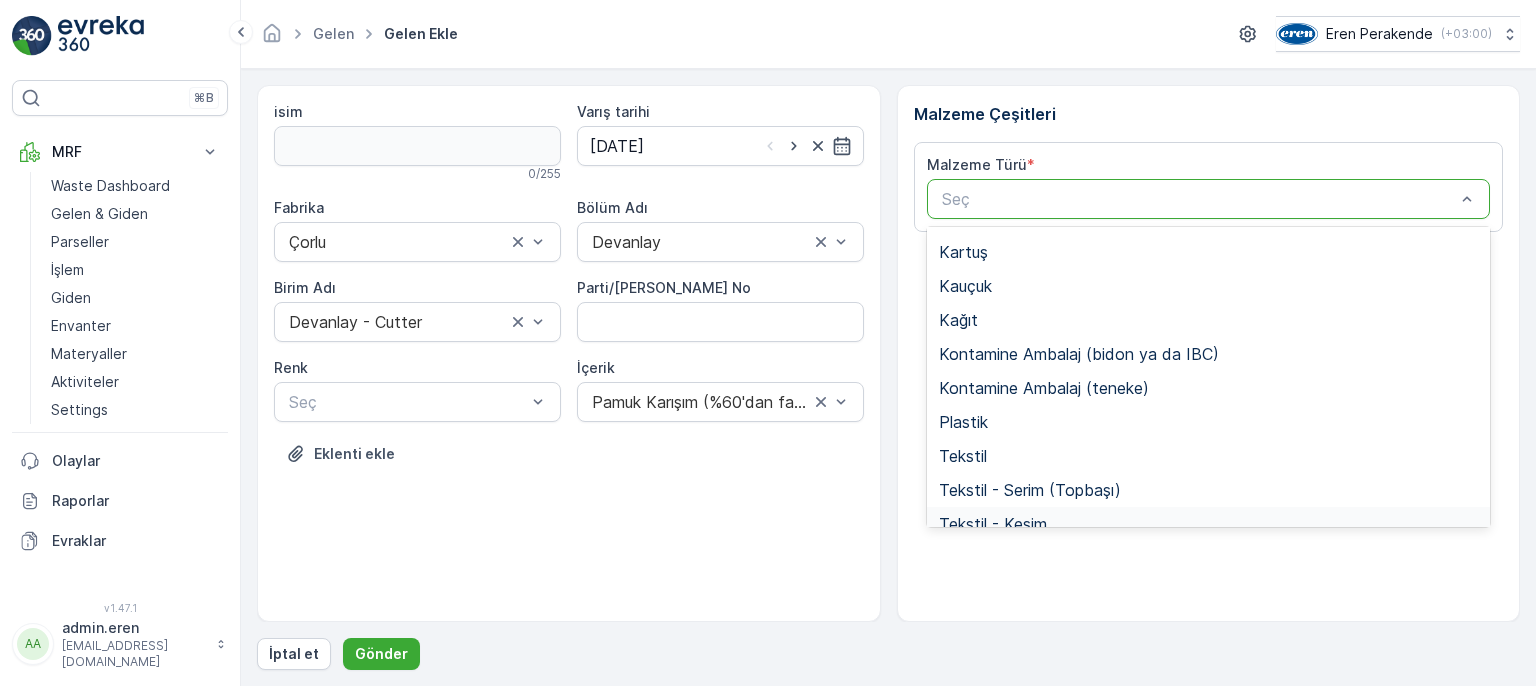 click on "Tekstil - Kesim" at bounding box center [1209, 524] 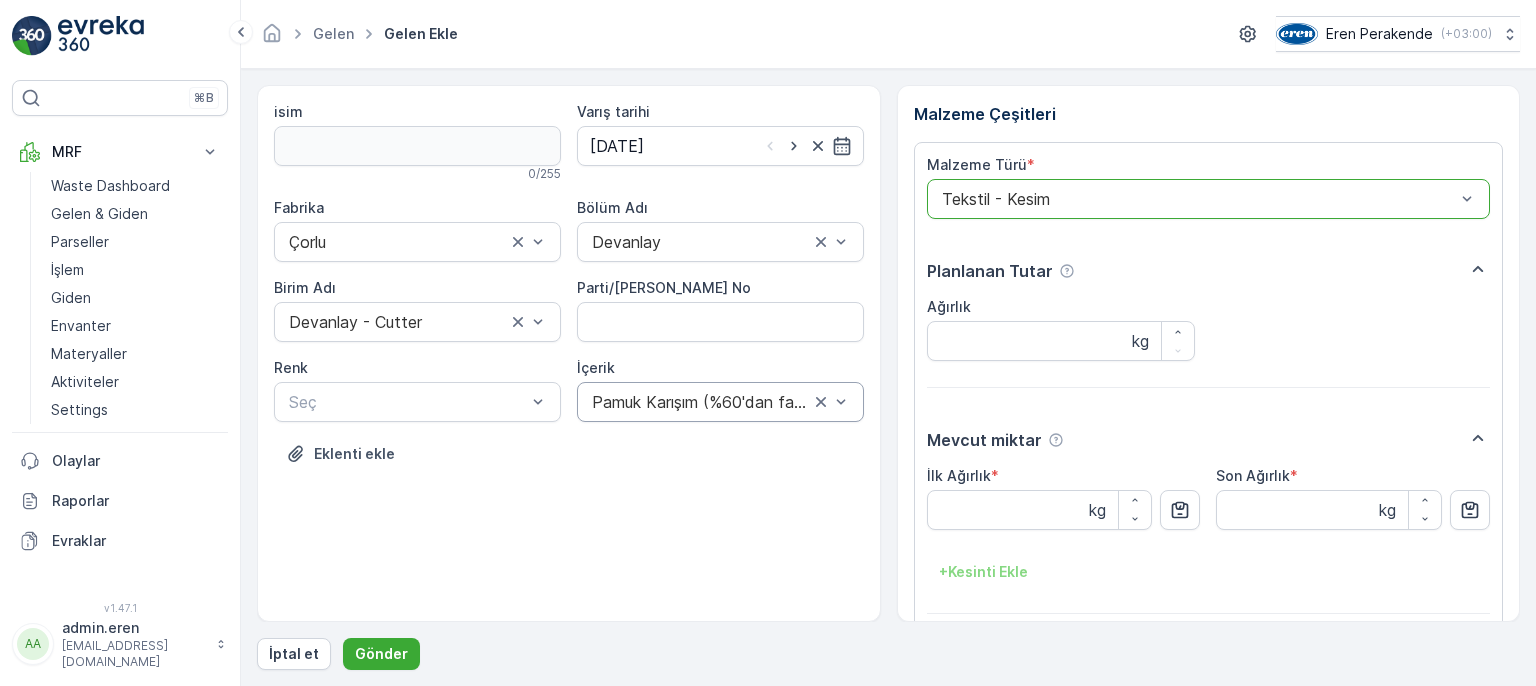 click at bounding box center [700, 402] 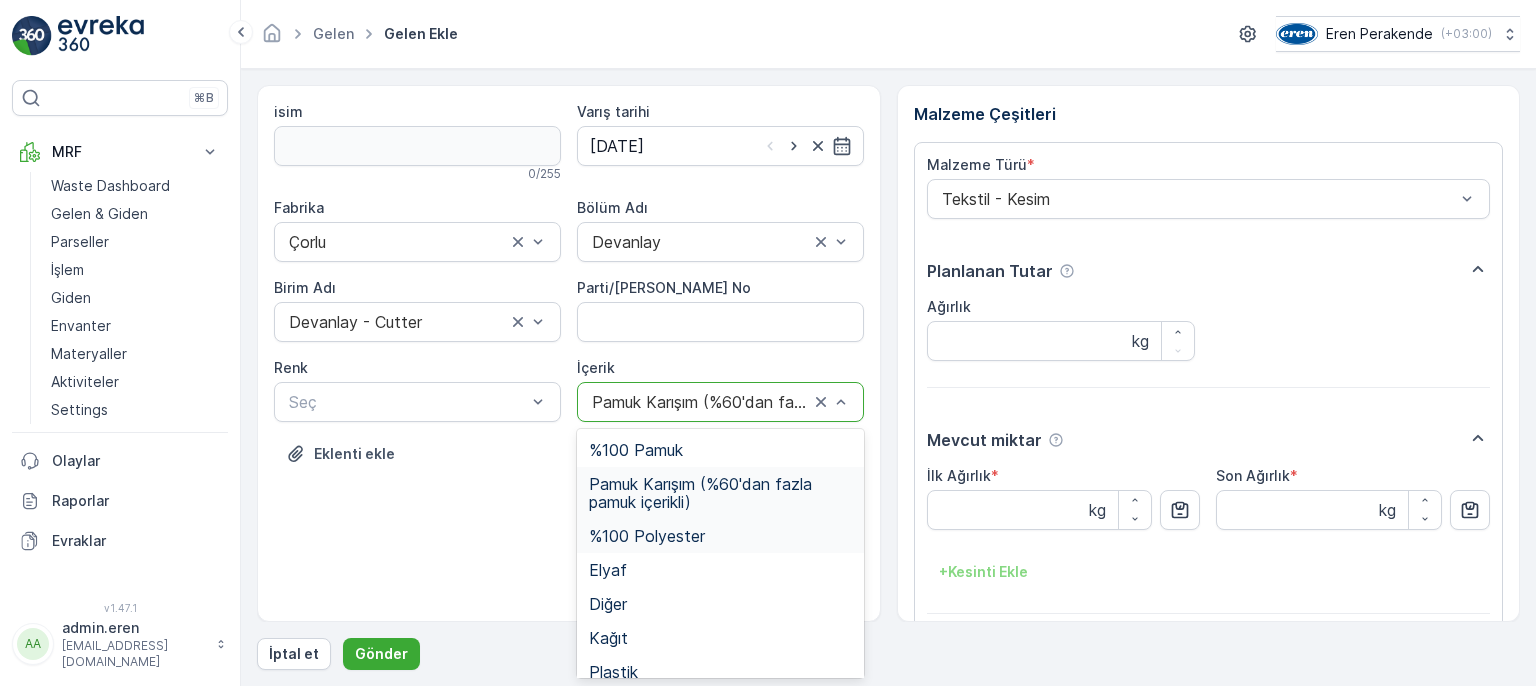 click on "%100 Polyester" at bounding box center [720, 536] 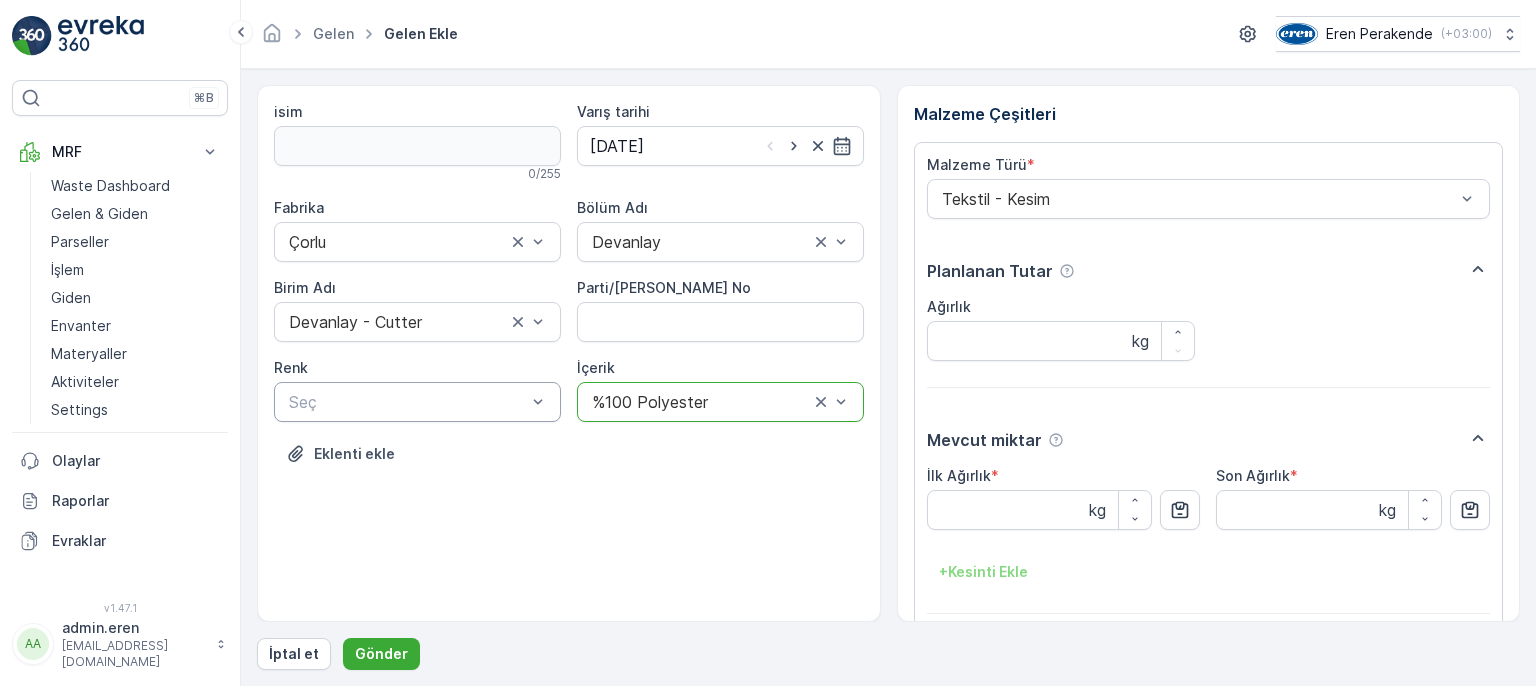 click at bounding box center [407, 402] 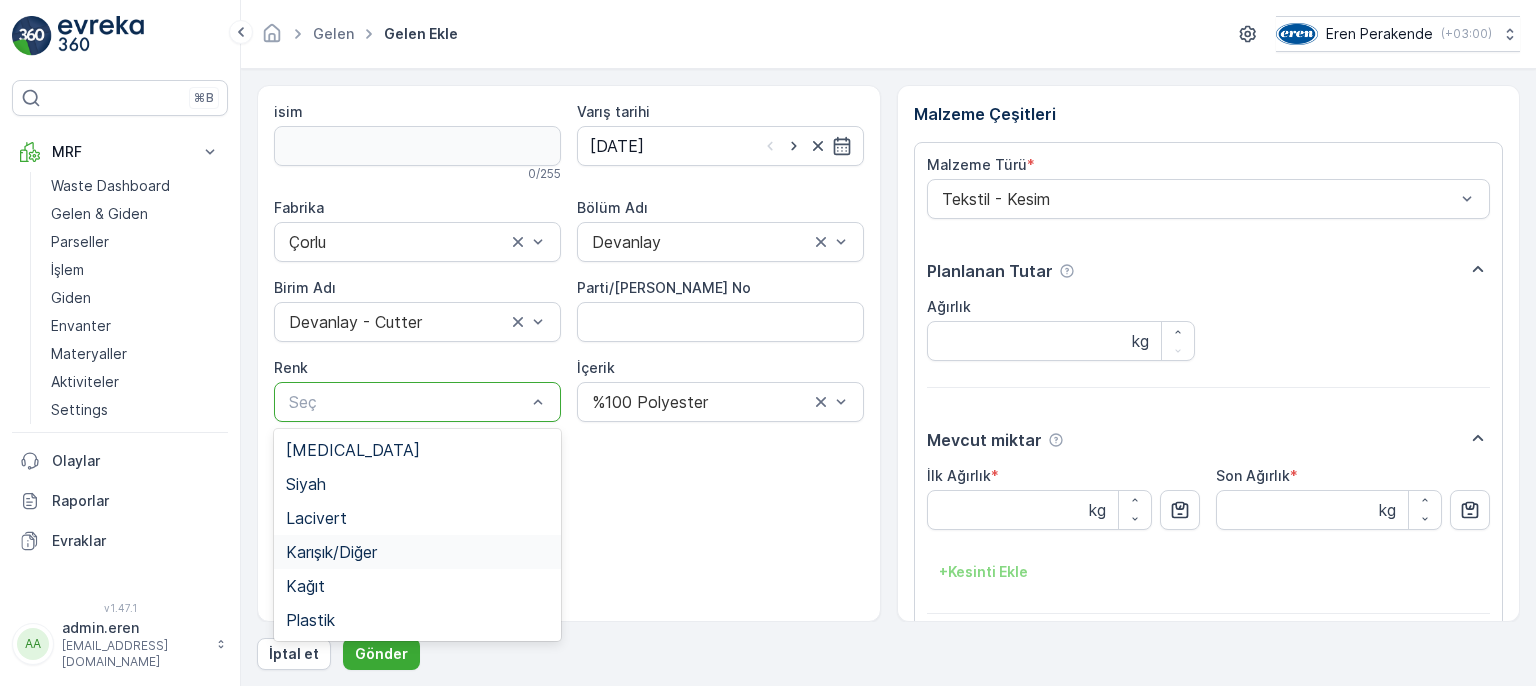 drag, startPoint x: 426, startPoint y: 555, endPoint x: 651, endPoint y: 560, distance: 225.05554 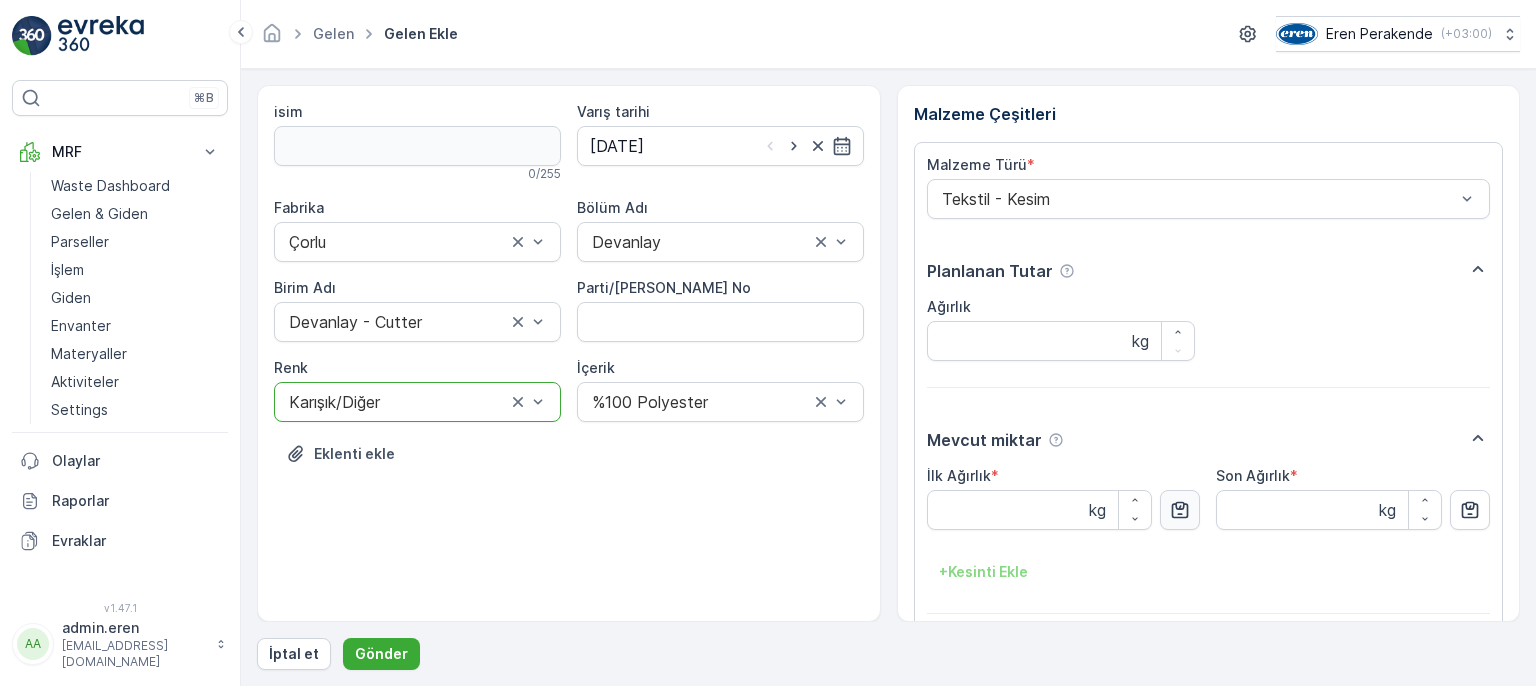 click 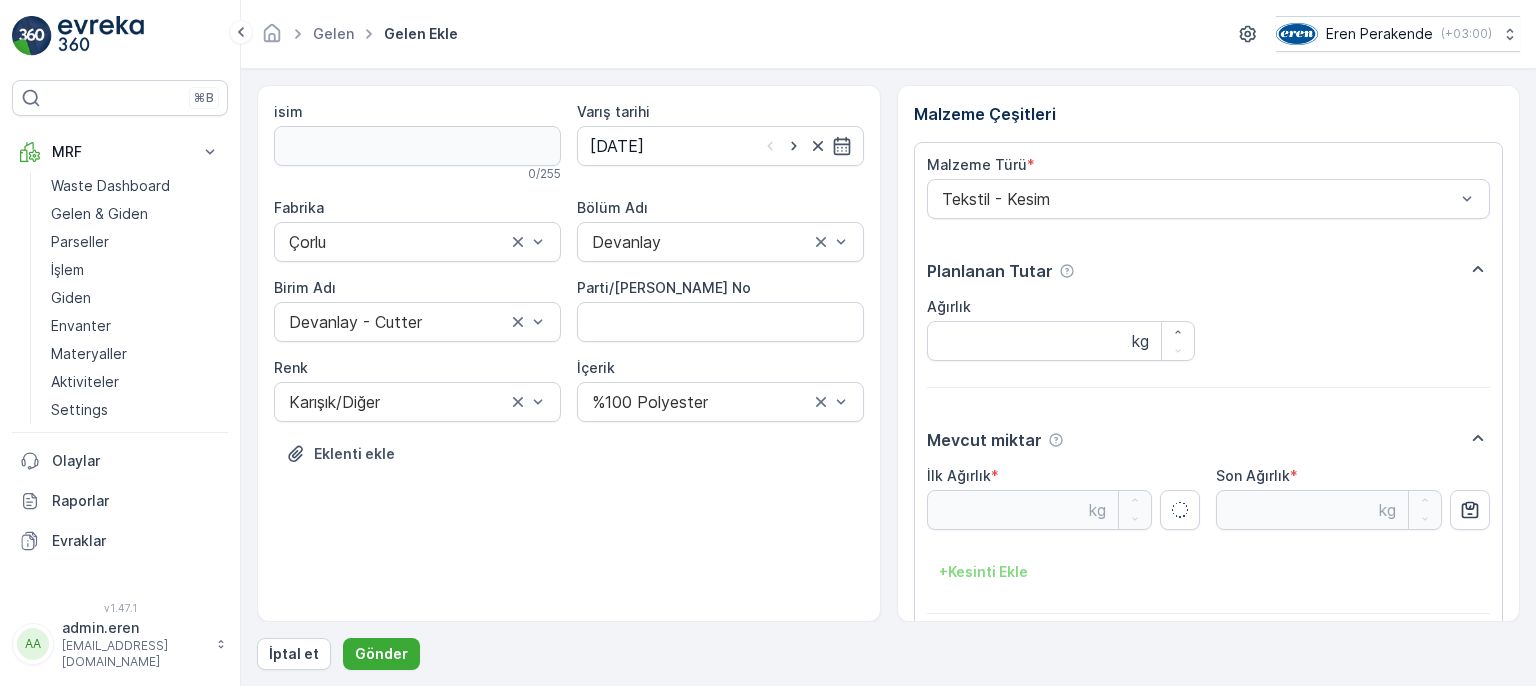 type on "2.65" 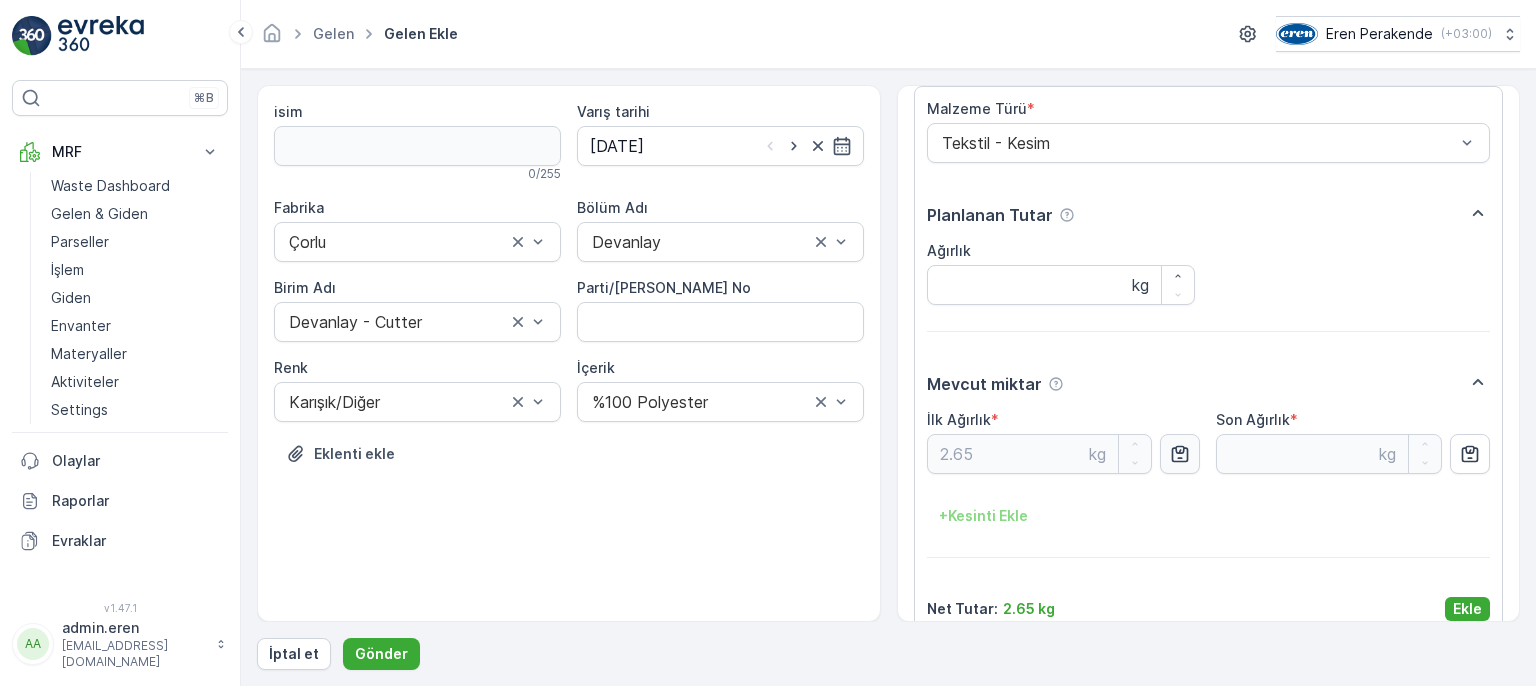 scroll, scrollTop: 84, scrollLeft: 0, axis: vertical 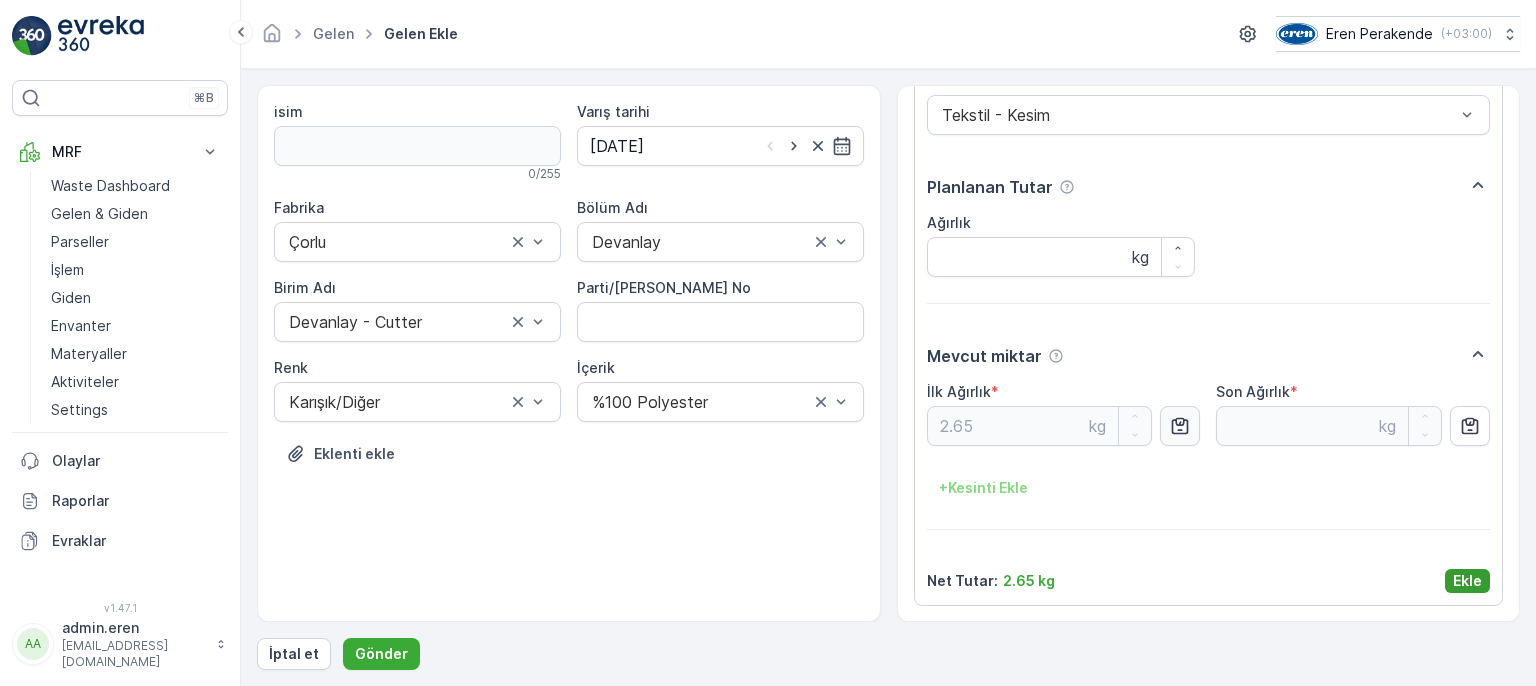 click on "Ekle" at bounding box center [1467, 581] 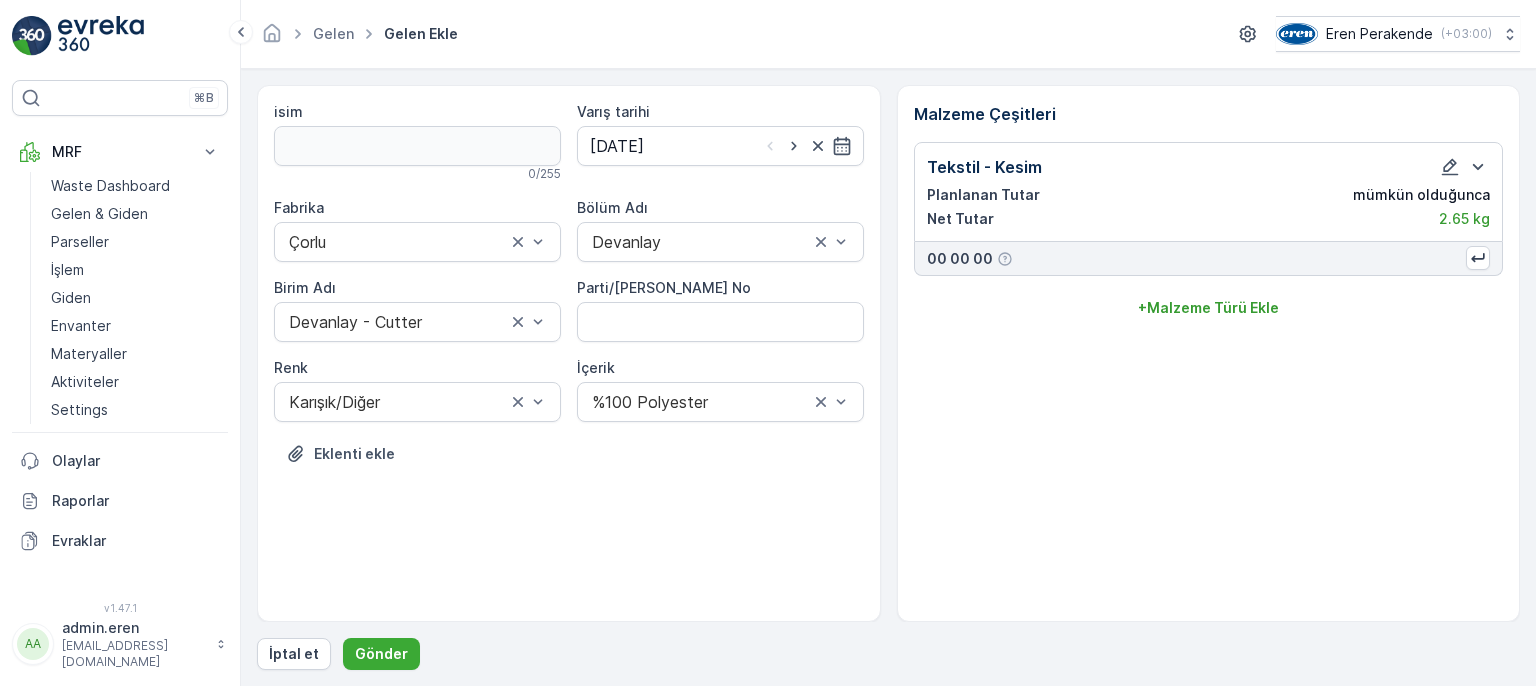 scroll, scrollTop: 0, scrollLeft: 0, axis: both 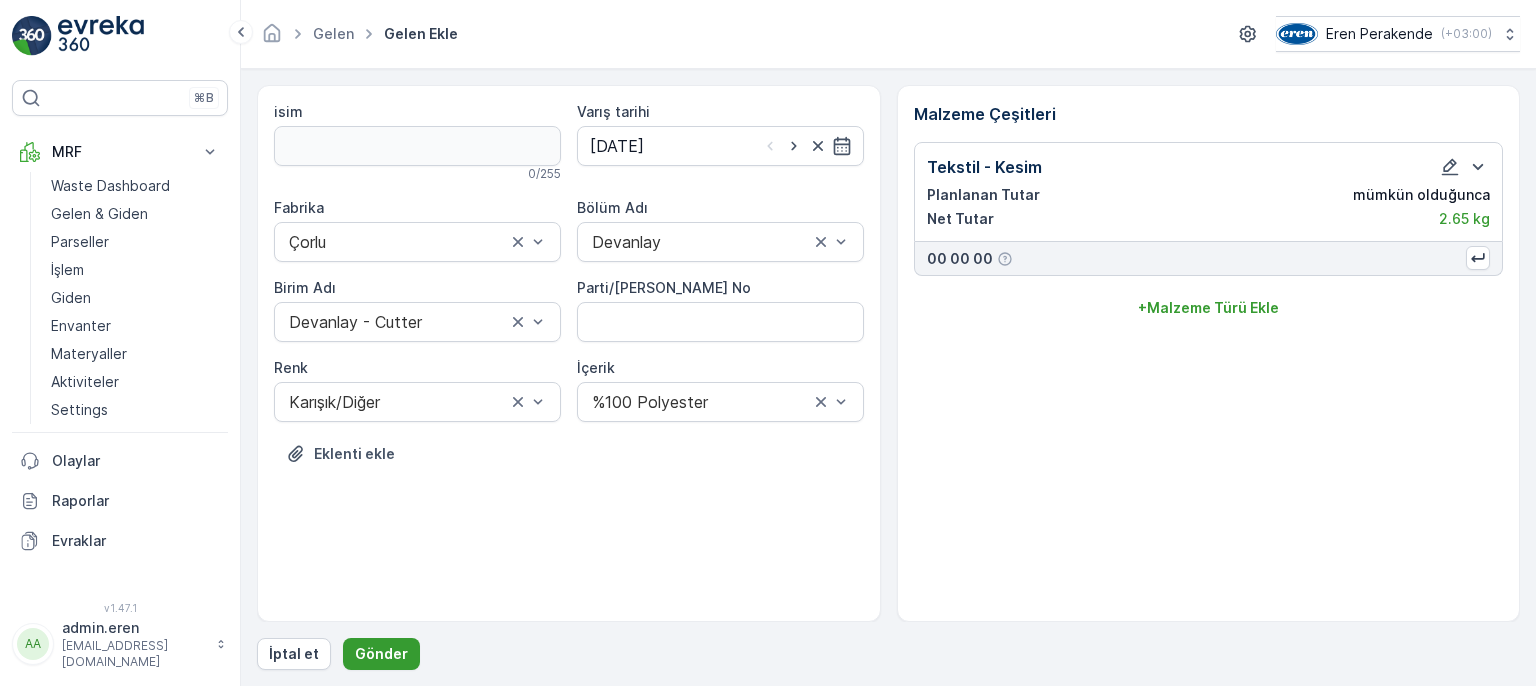 click on "Gönder" at bounding box center (381, 654) 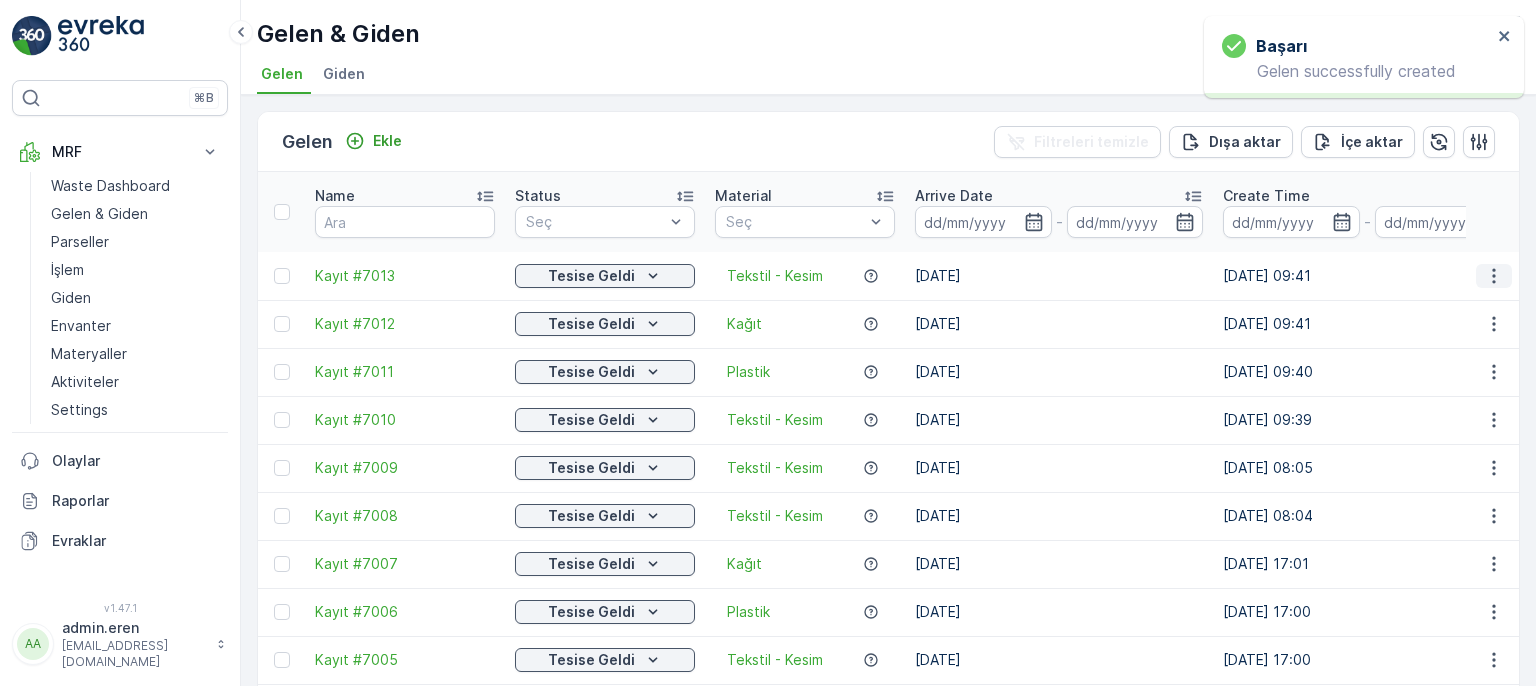 click 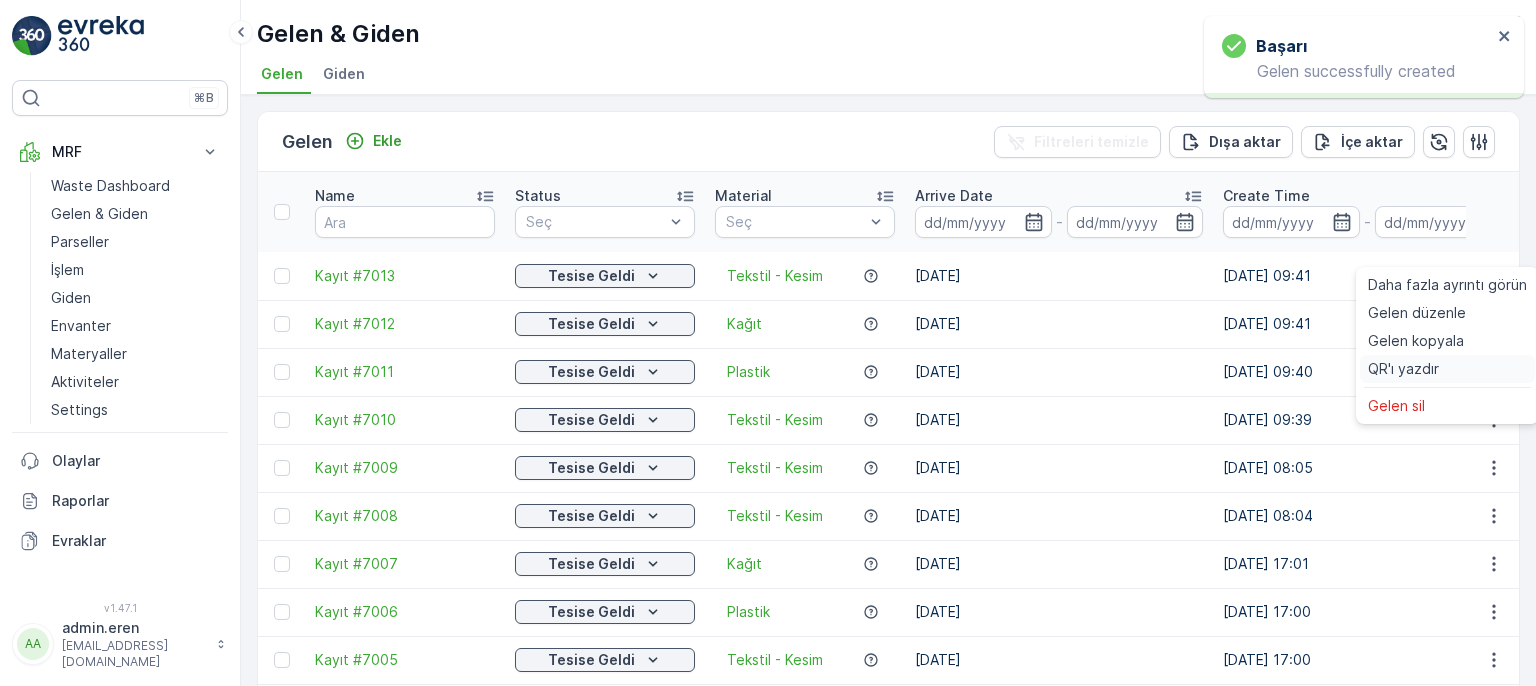 click on "QR'ı yazdır" at bounding box center [1403, 369] 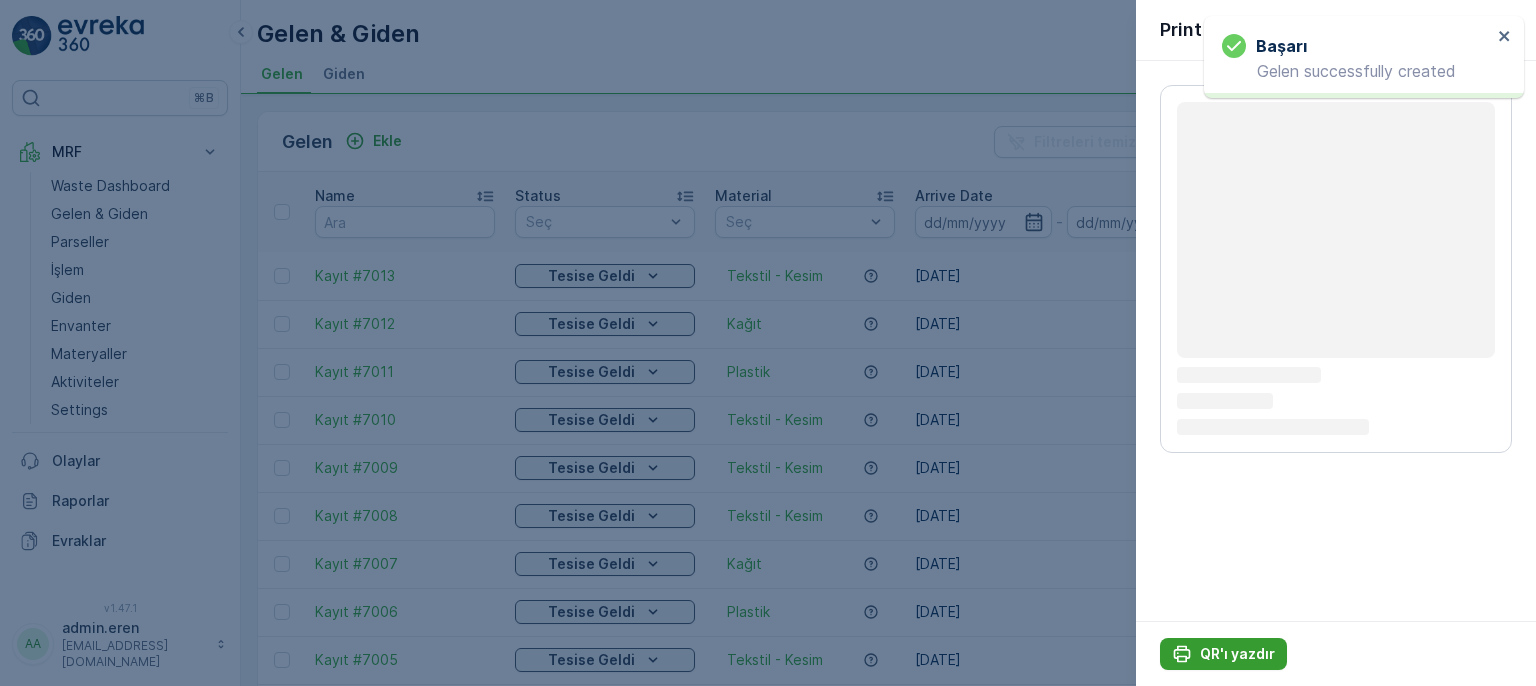 click on "QR'ı yazdır" at bounding box center [1237, 654] 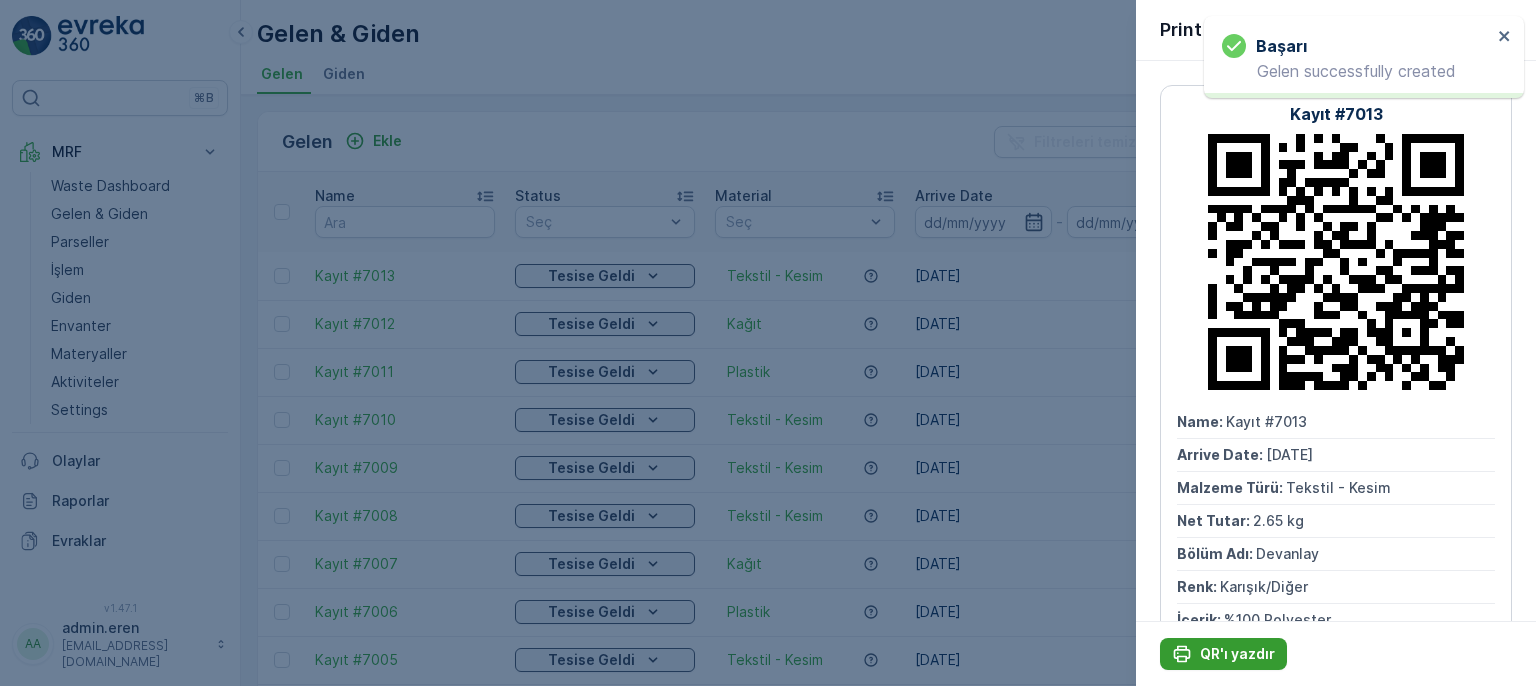 click on "QR'ı yazdır" at bounding box center [1237, 654] 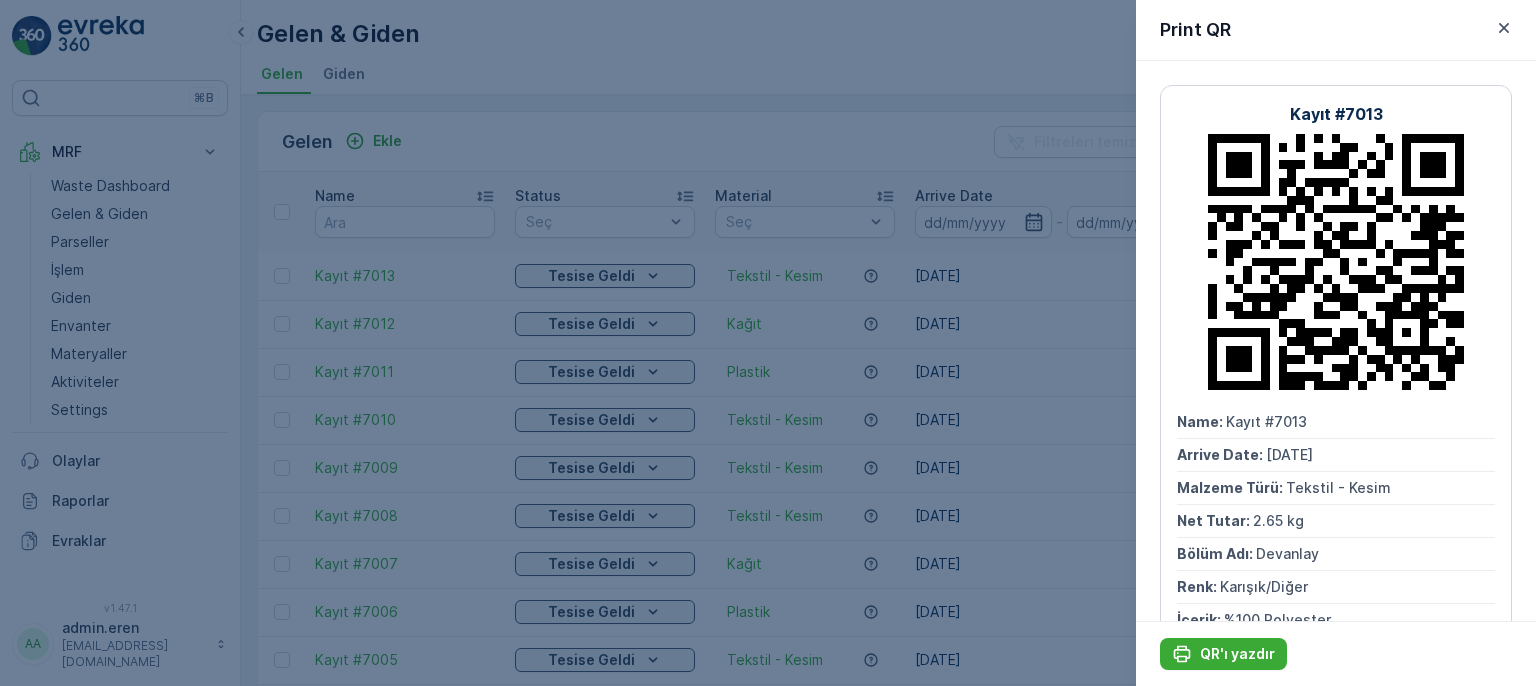 drag, startPoint x: 603, startPoint y: 80, endPoint x: 432, endPoint y: 121, distance: 175.84653 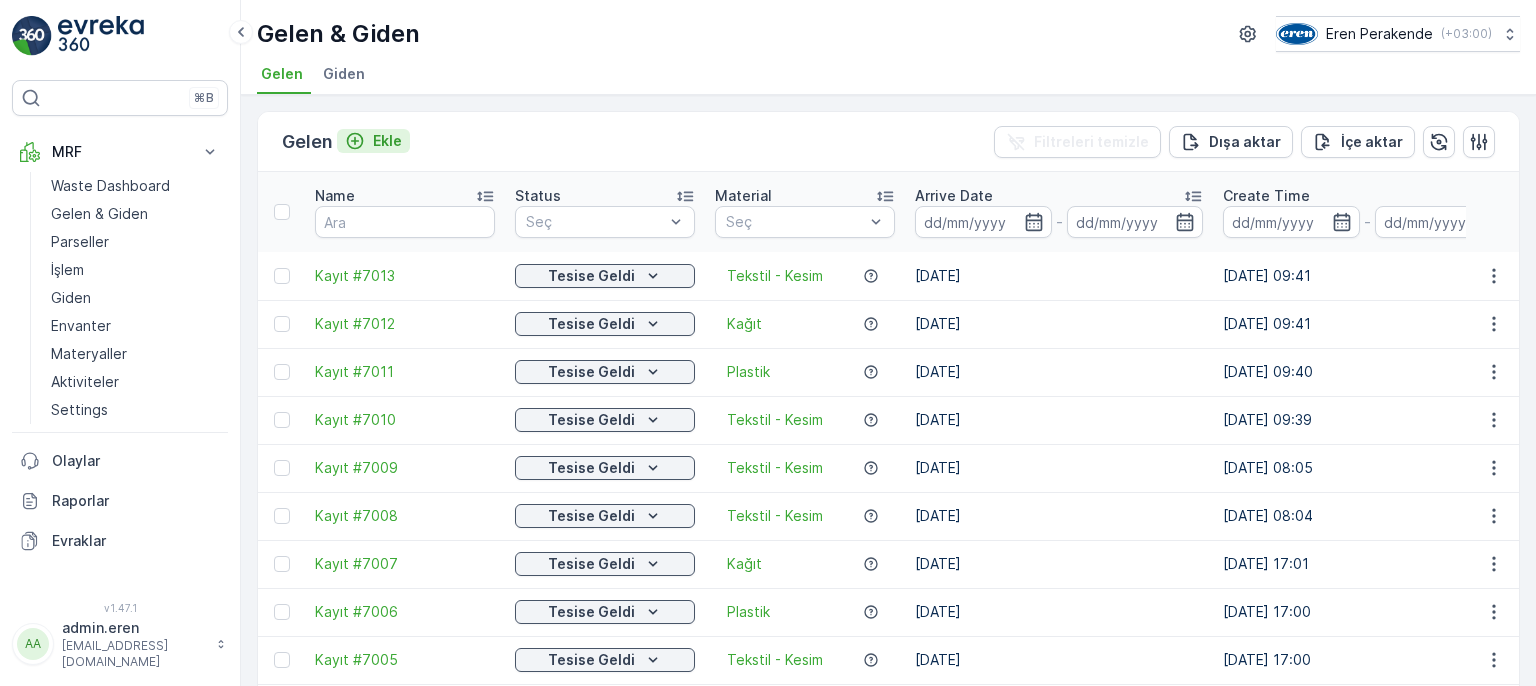 click on "Ekle" at bounding box center (387, 141) 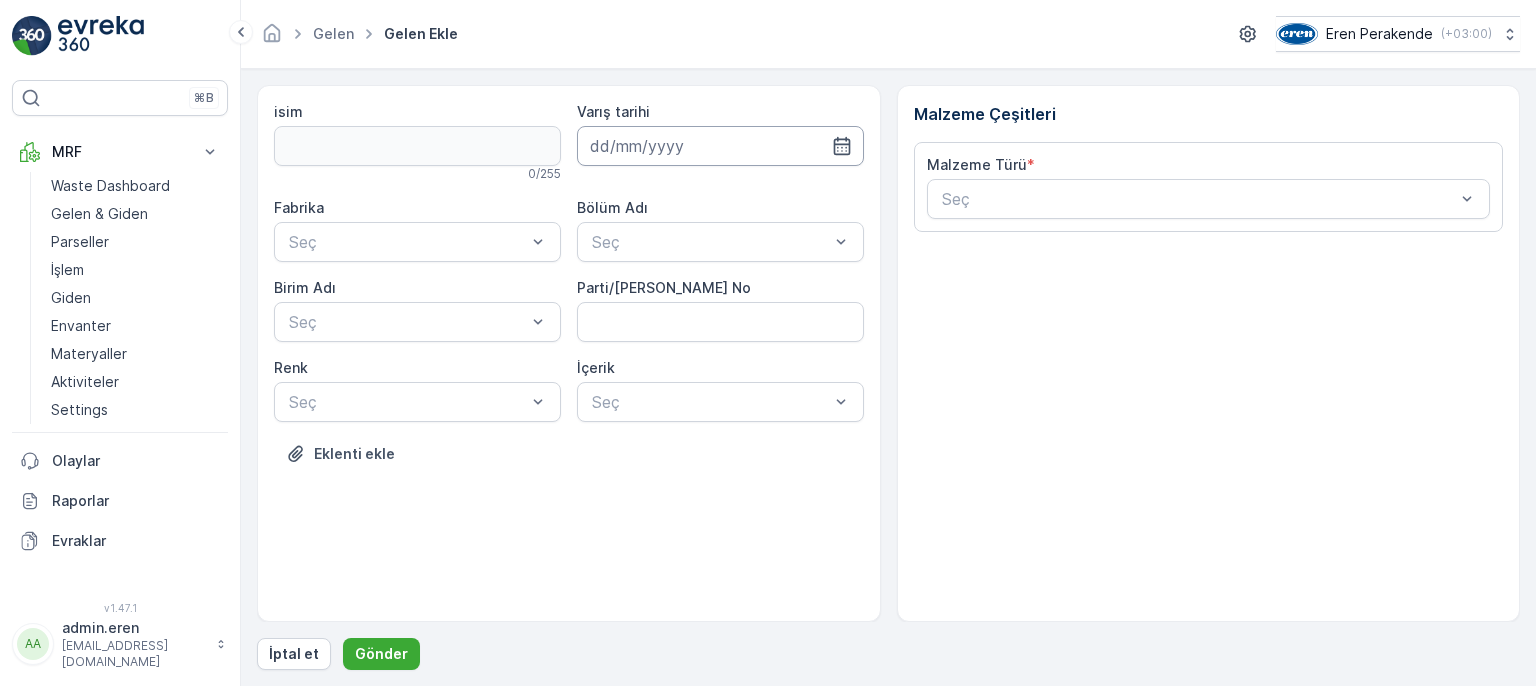 click at bounding box center [720, 146] 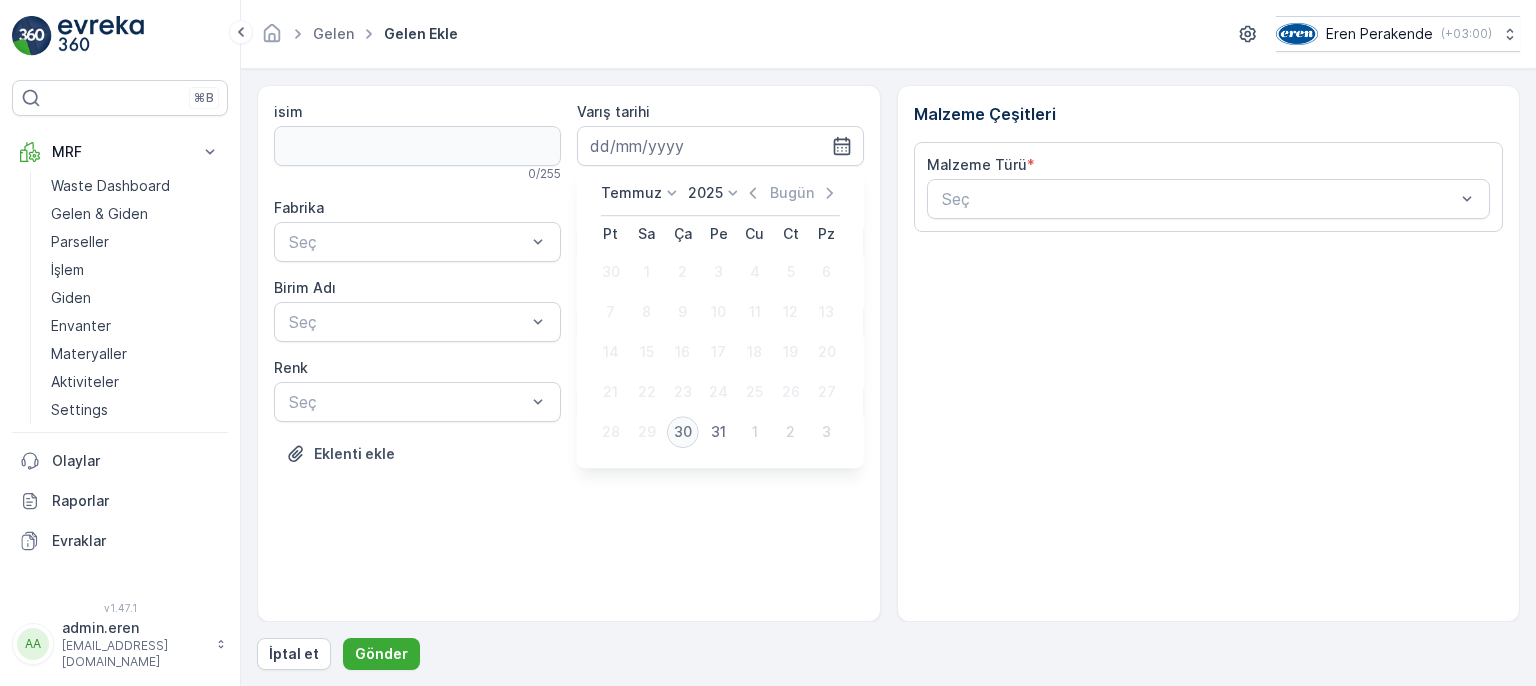click on "30" at bounding box center [683, 432] 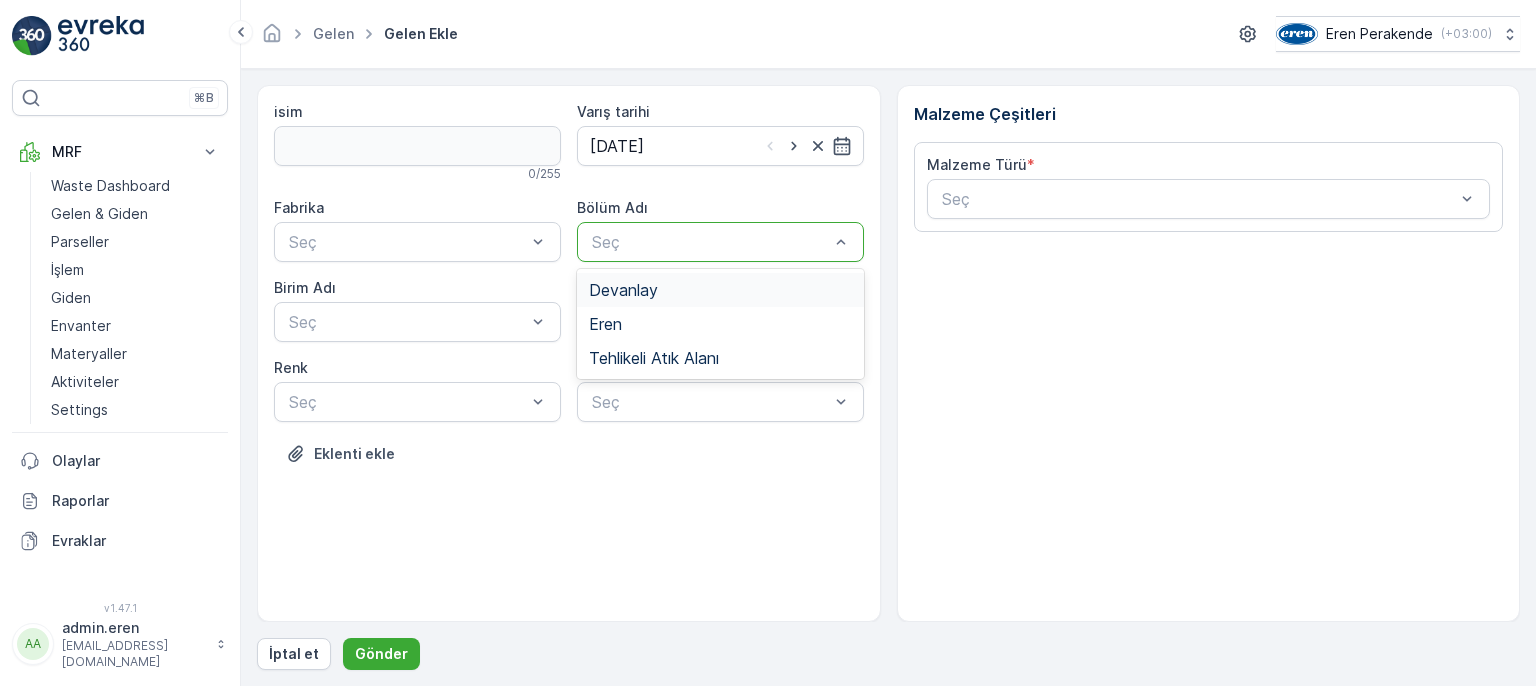click on "Devanlay" at bounding box center (623, 290) 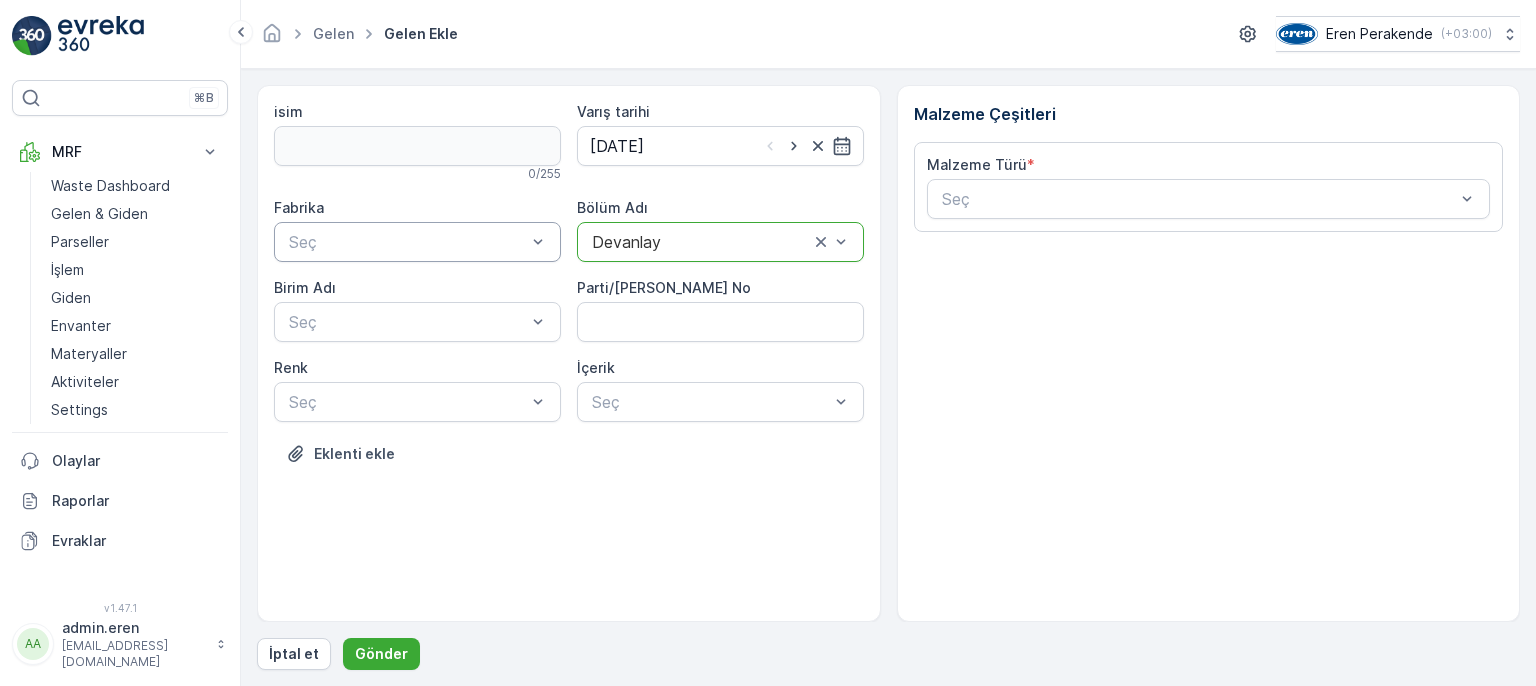 click at bounding box center [407, 242] 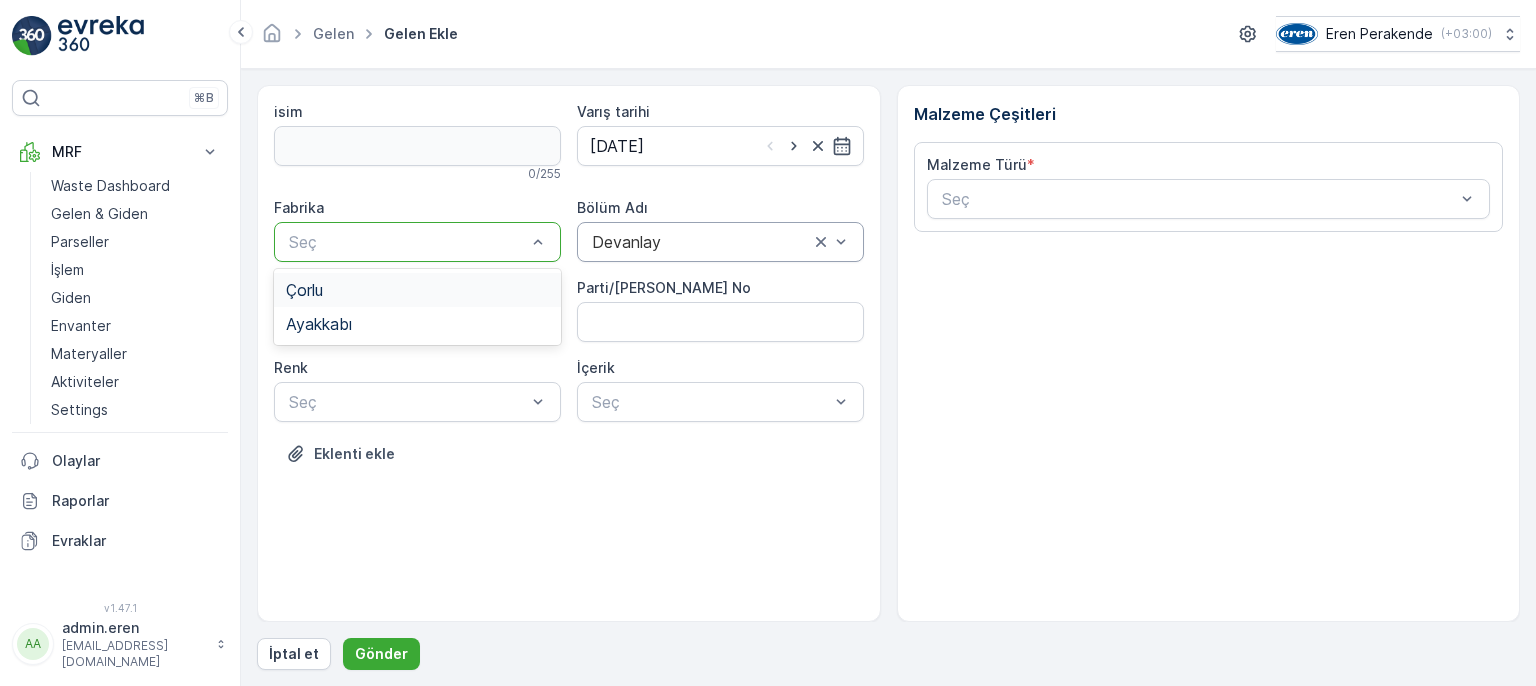 click on "Çorlu" at bounding box center [417, 290] 